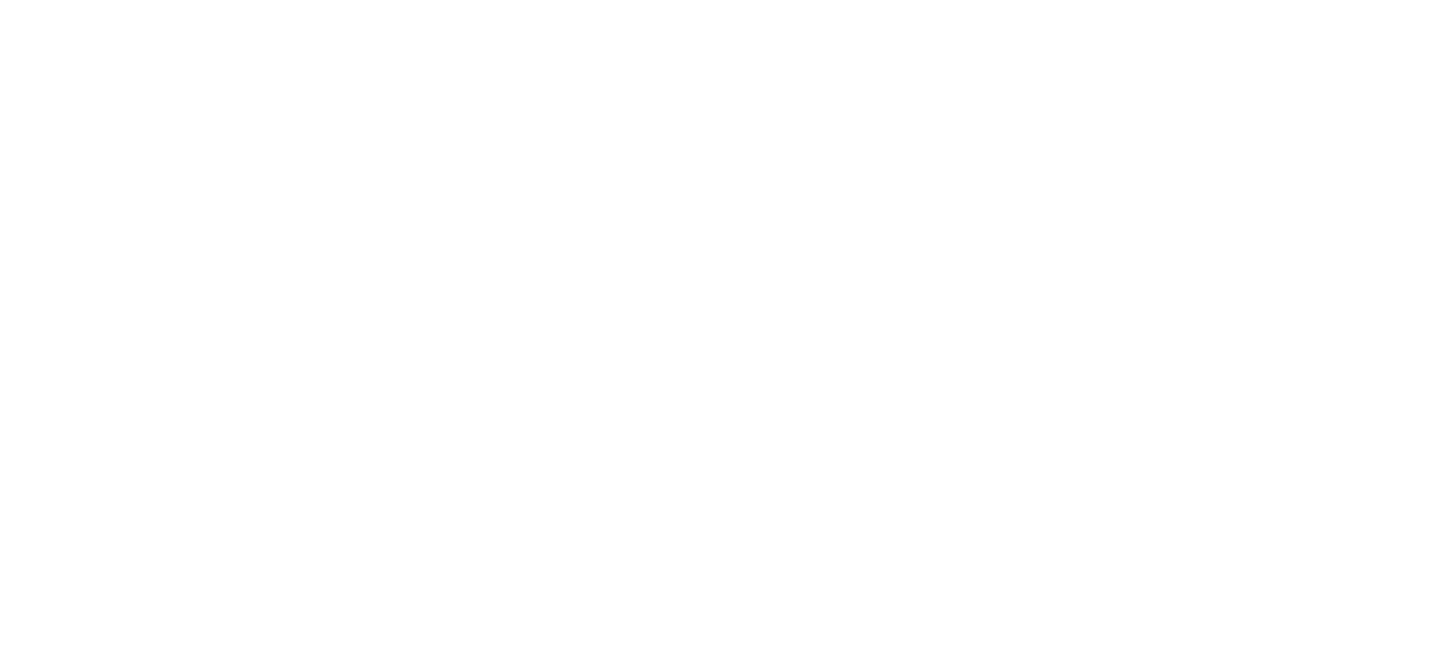 scroll, scrollTop: 0, scrollLeft: 0, axis: both 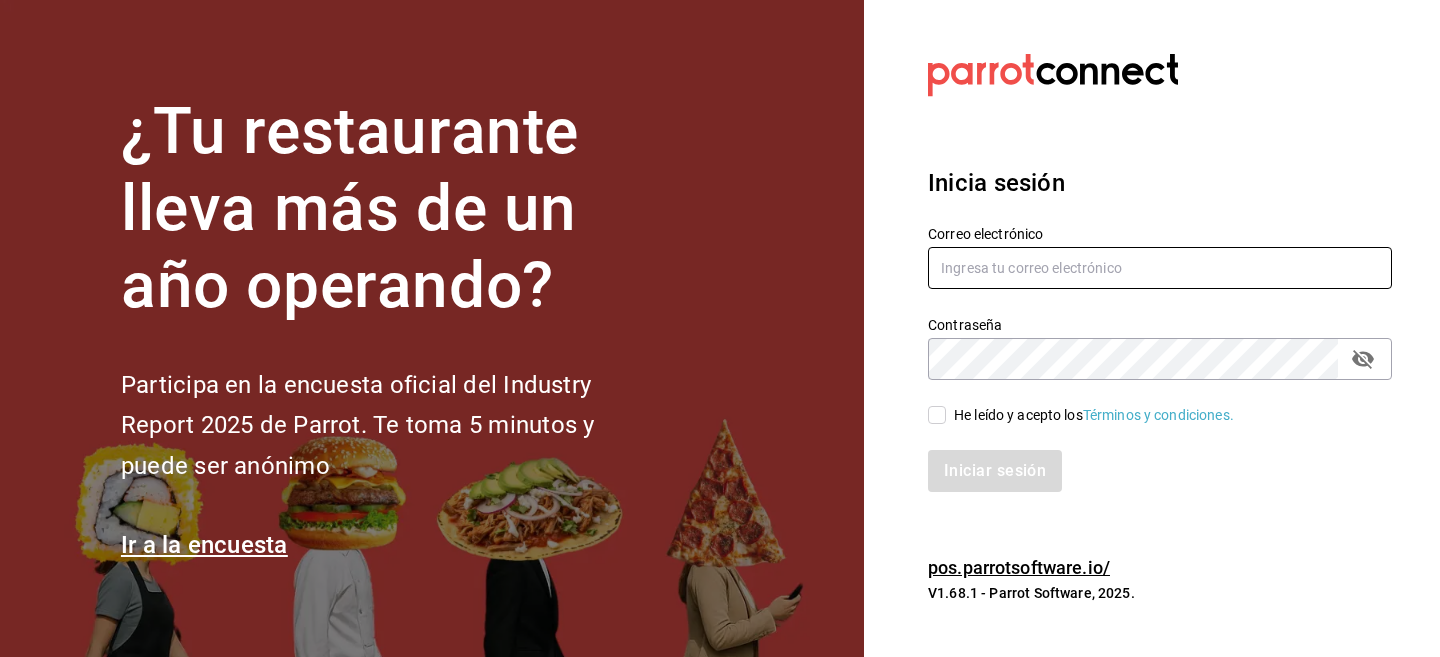 type on "[EMAIL]" 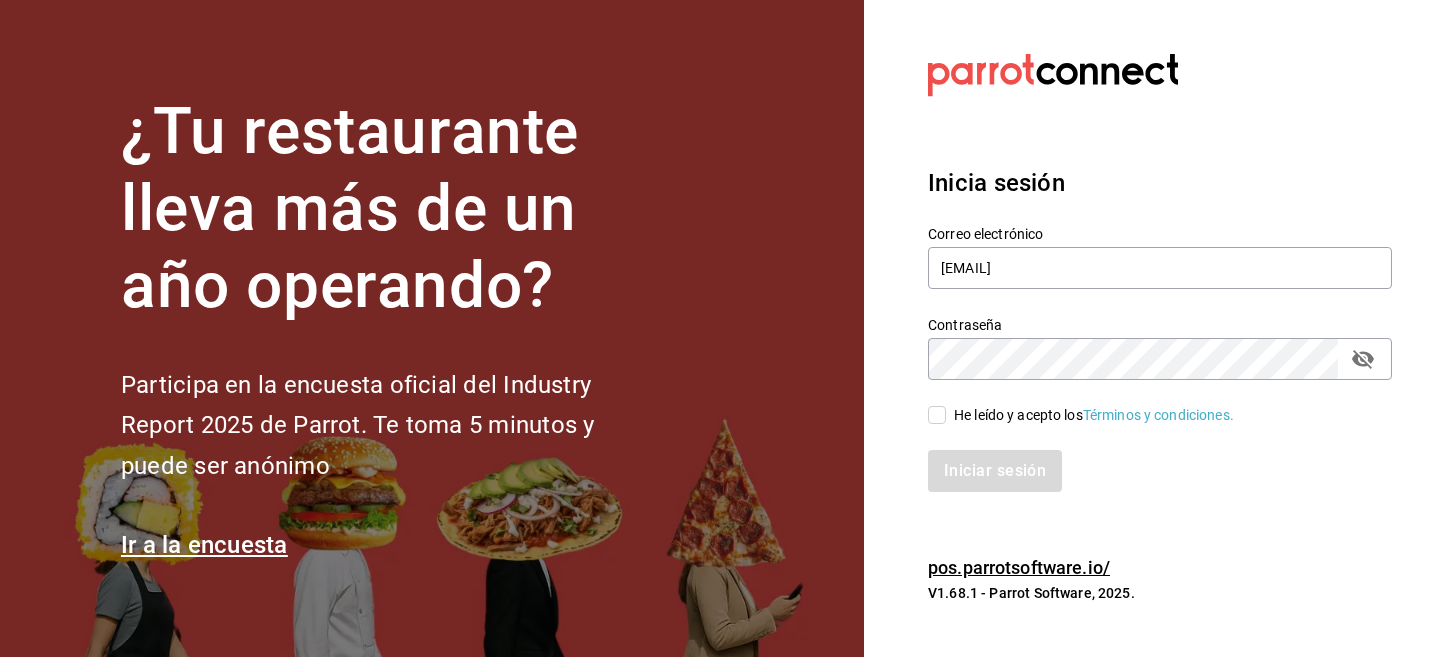 click on "He leído y acepto los  Términos y condiciones." at bounding box center (937, 415) 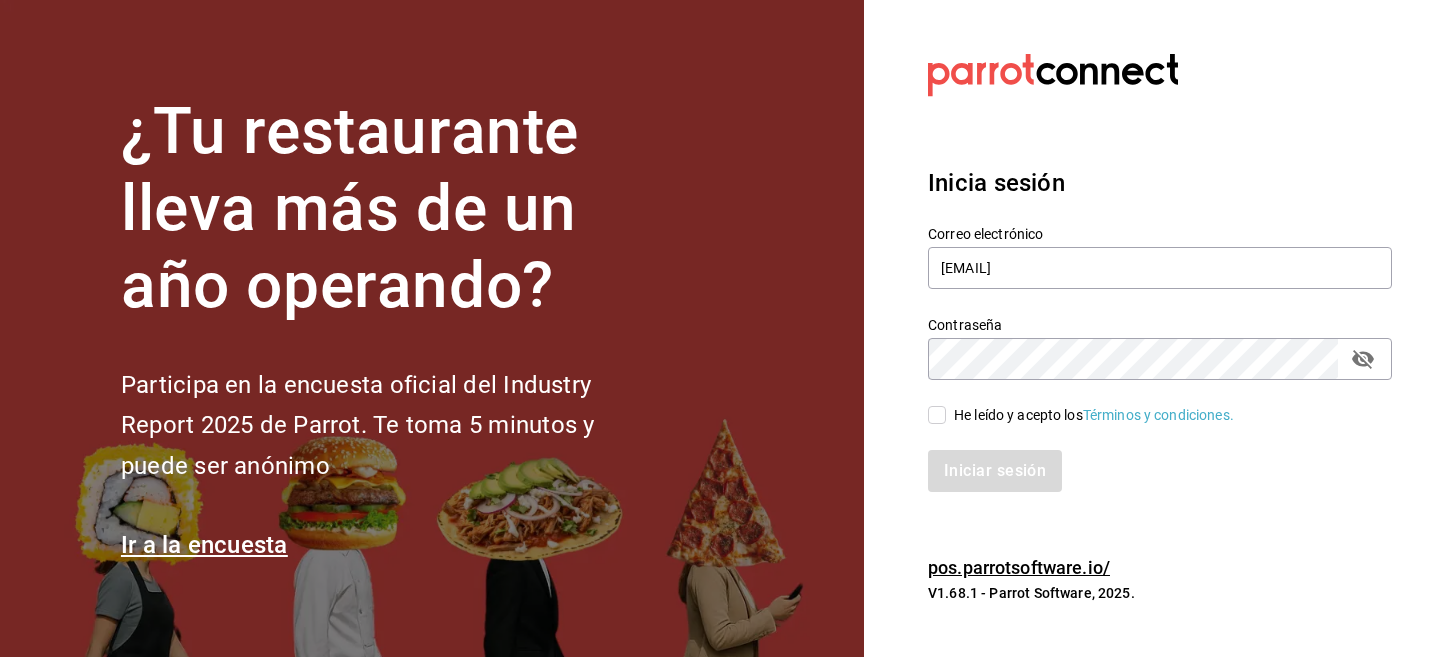 checkbox on "true" 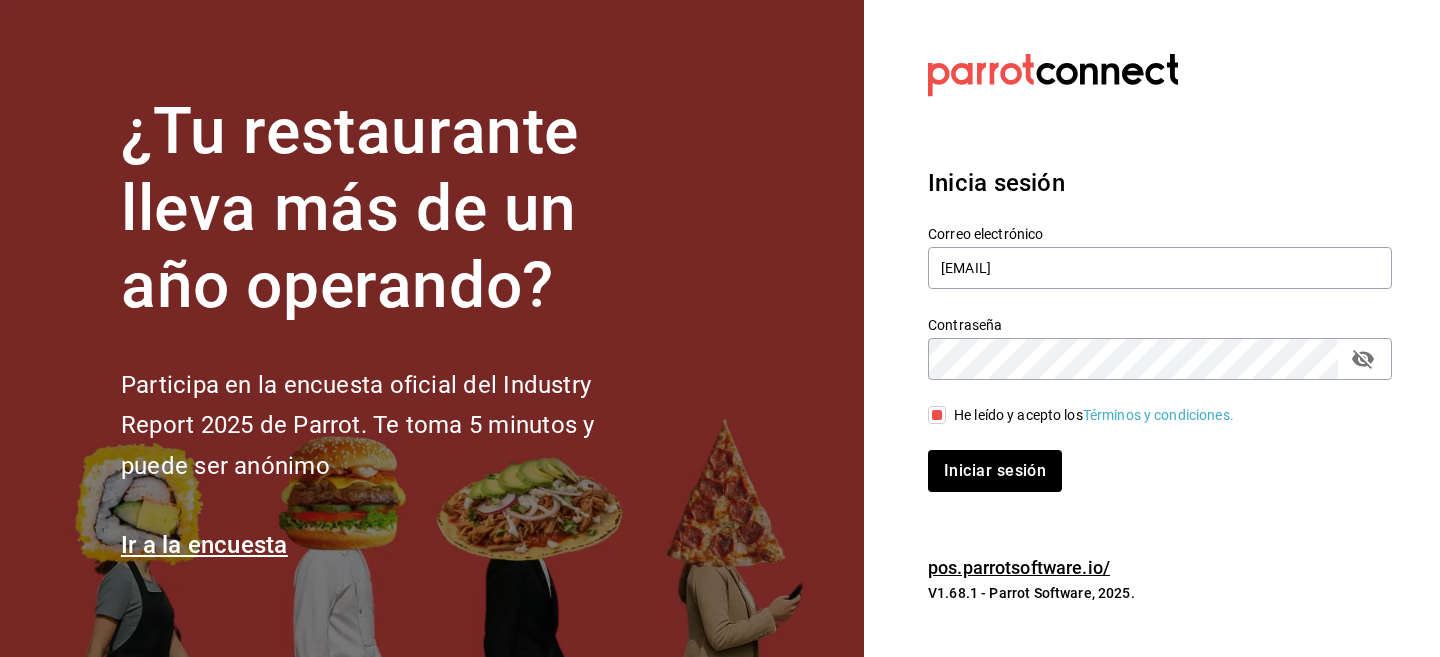 click on "Inicia sesión Correo electrónico [EMAIL] Contraseña Contraseña He leído y acepto los Términos y condiciones. Iniciar sesión" at bounding box center (1160, 328) 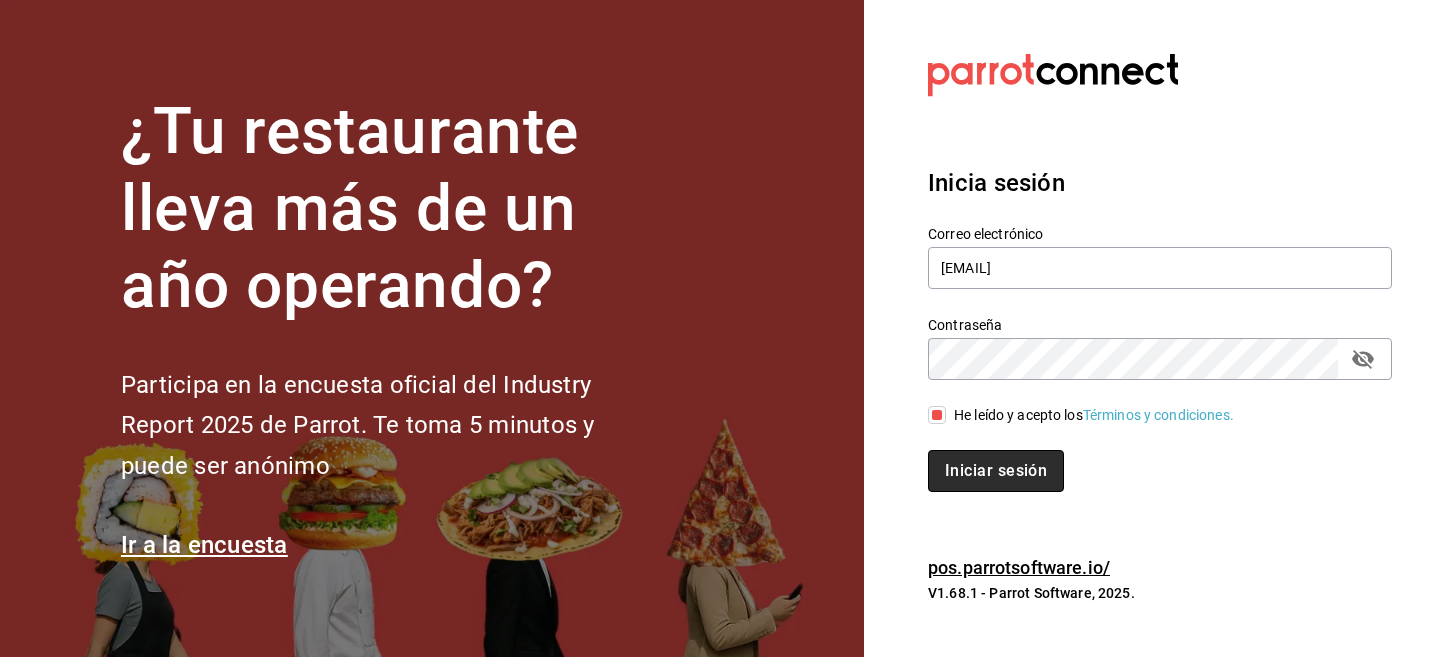 click on "Iniciar sesión" at bounding box center [996, 471] 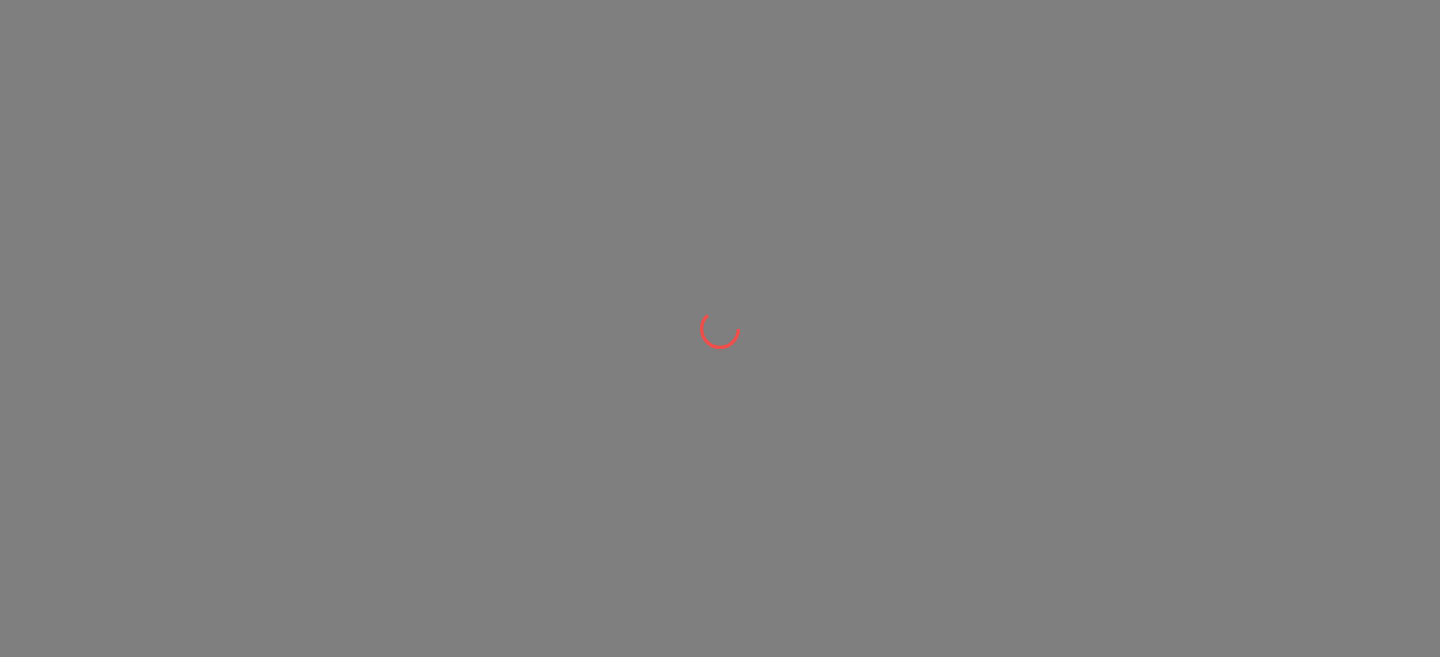 scroll, scrollTop: 0, scrollLeft: 0, axis: both 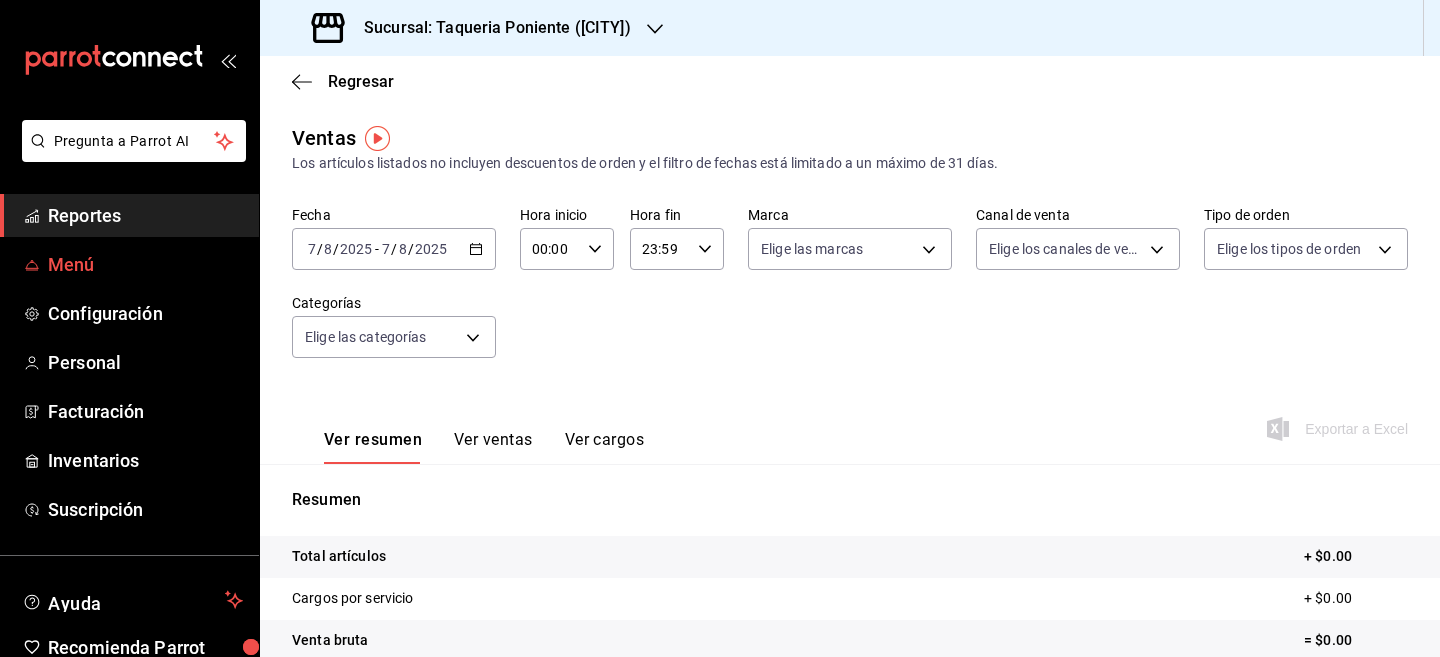 click on "Menú" at bounding box center (145, 264) 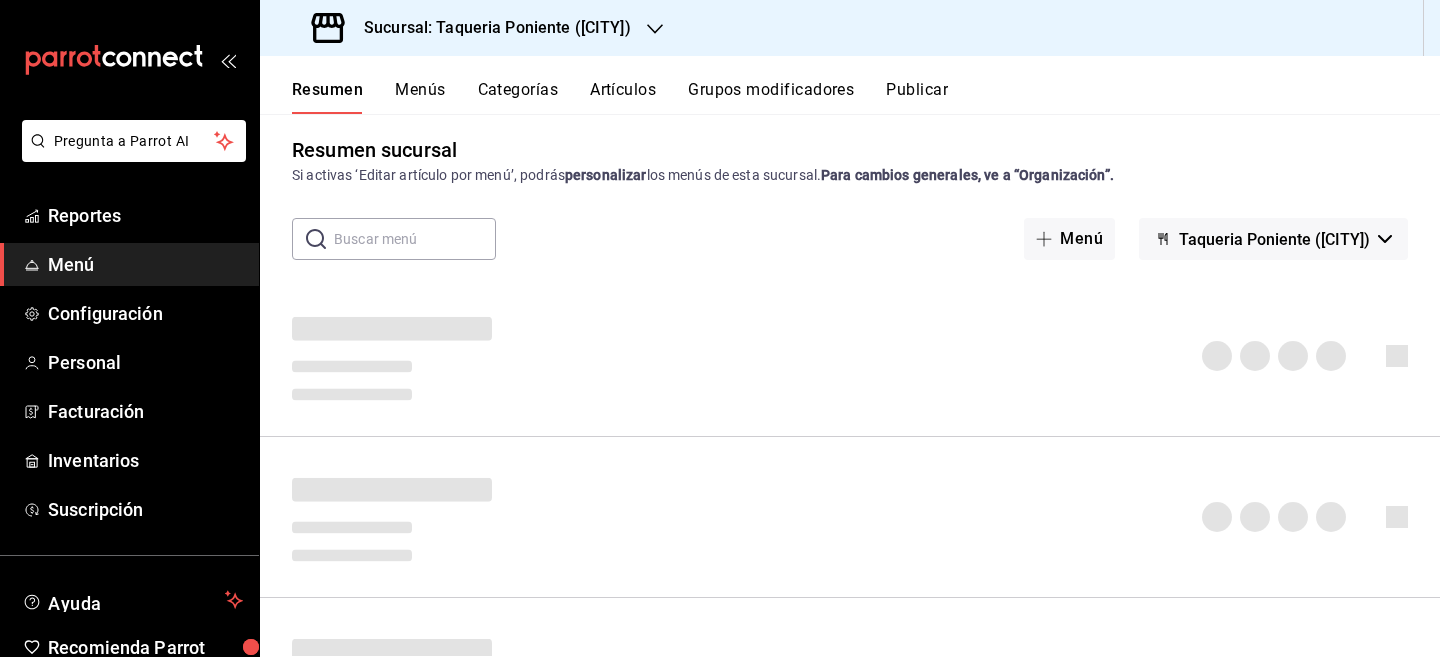scroll, scrollTop: 0, scrollLeft: 0, axis: both 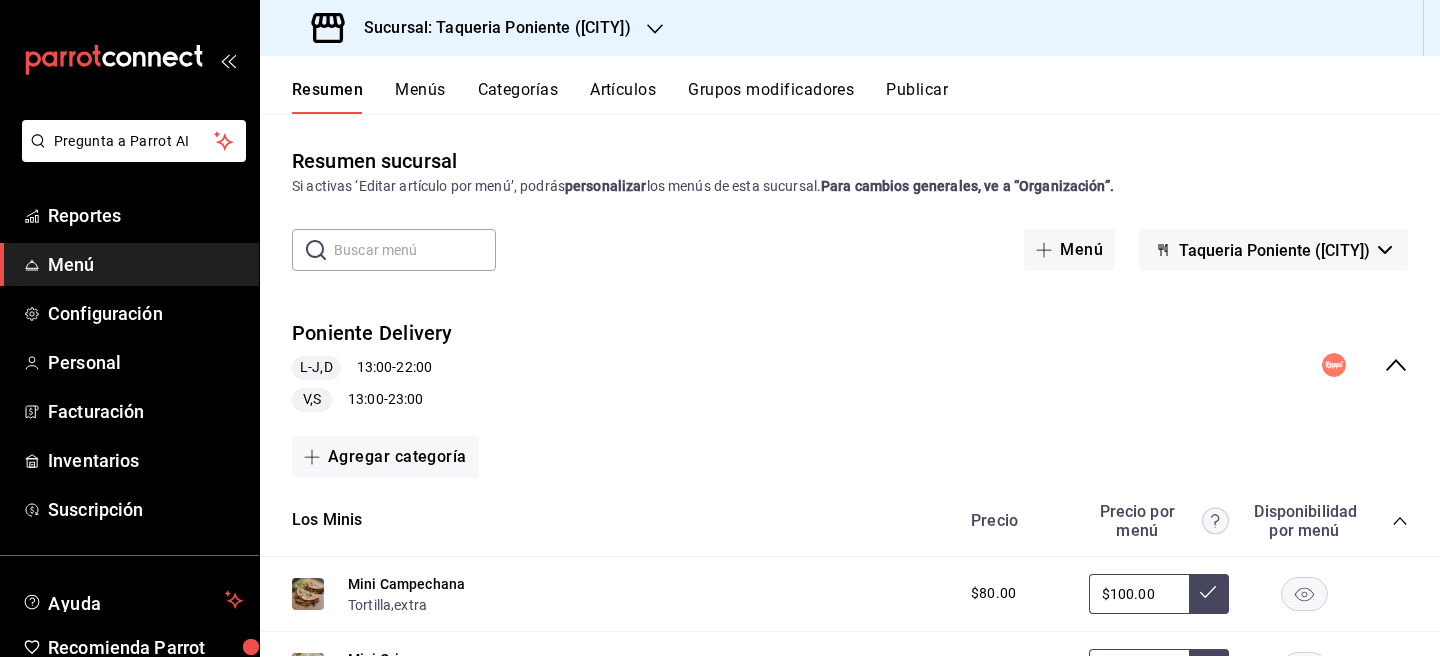 click 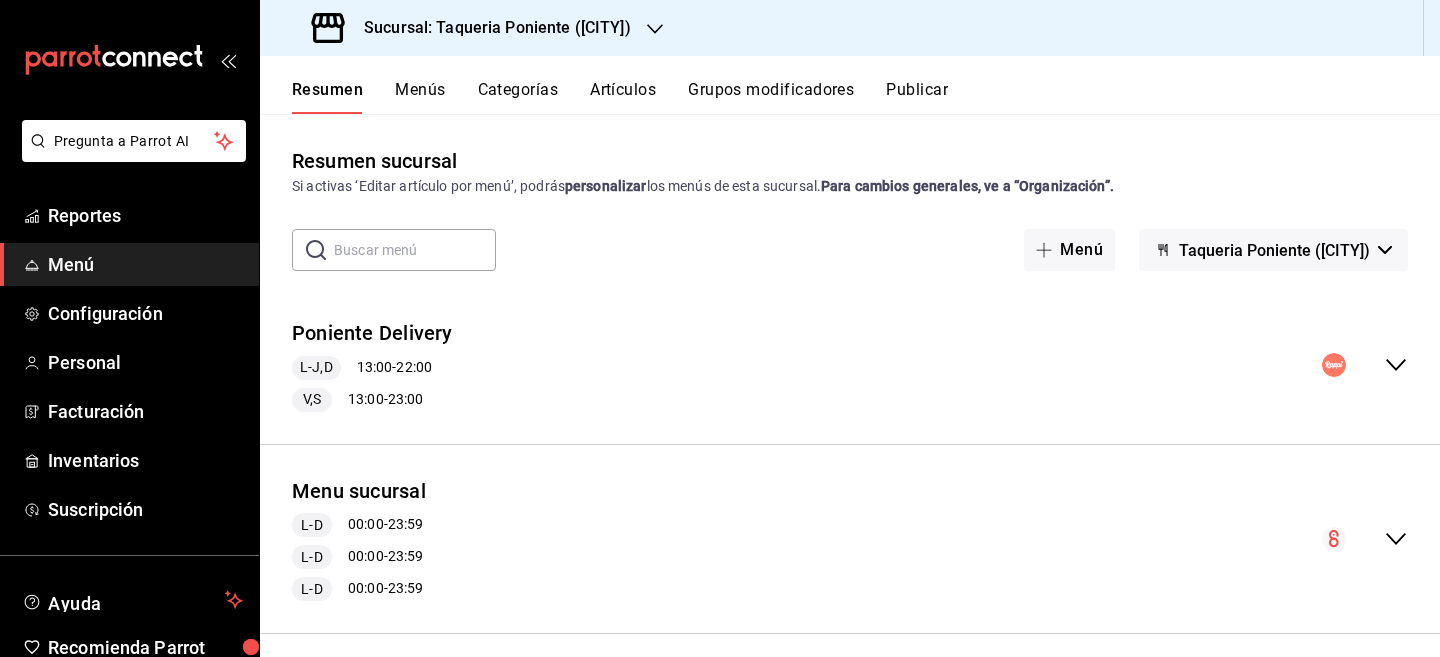 scroll, scrollTop: 18, scrollLeft: 0, axis: vertical 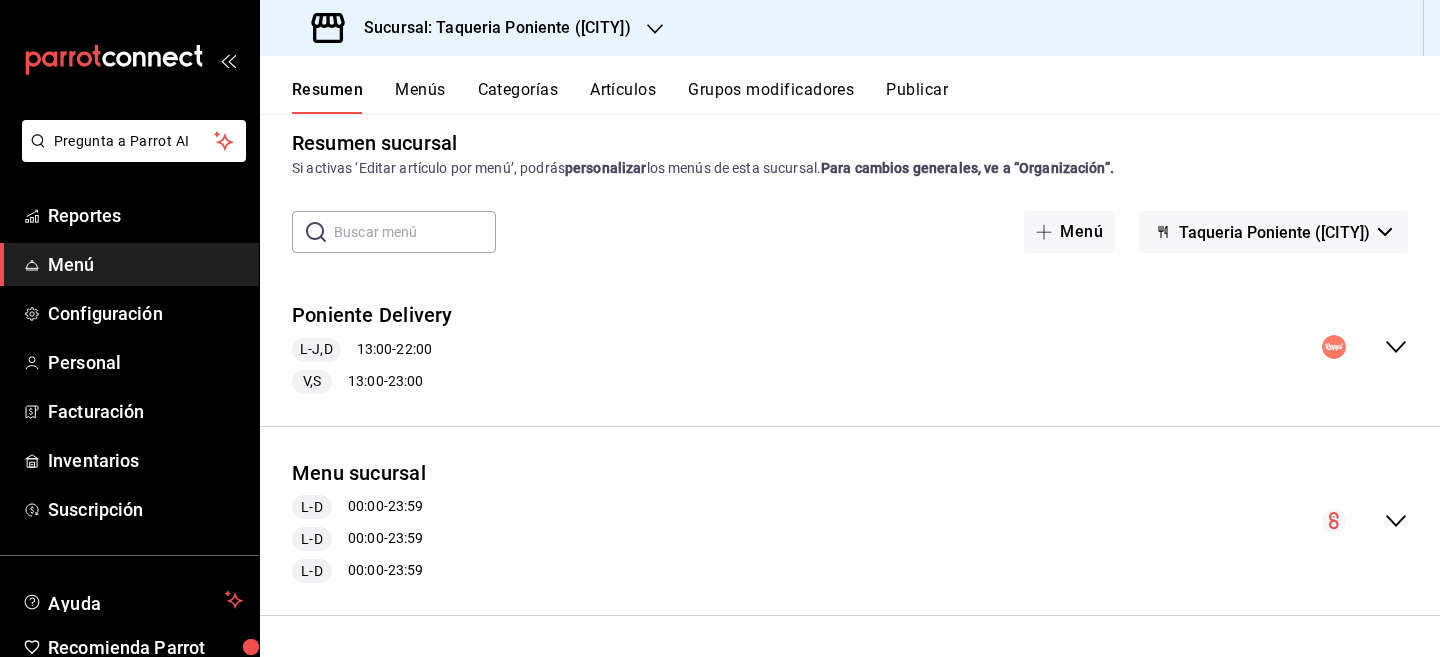 click on "Menu sucursal L-D 00:00  -  23:59 L-D 00:00  -  23:59 L-D 00:00  -  23:59" at bounding box center [850, 521] 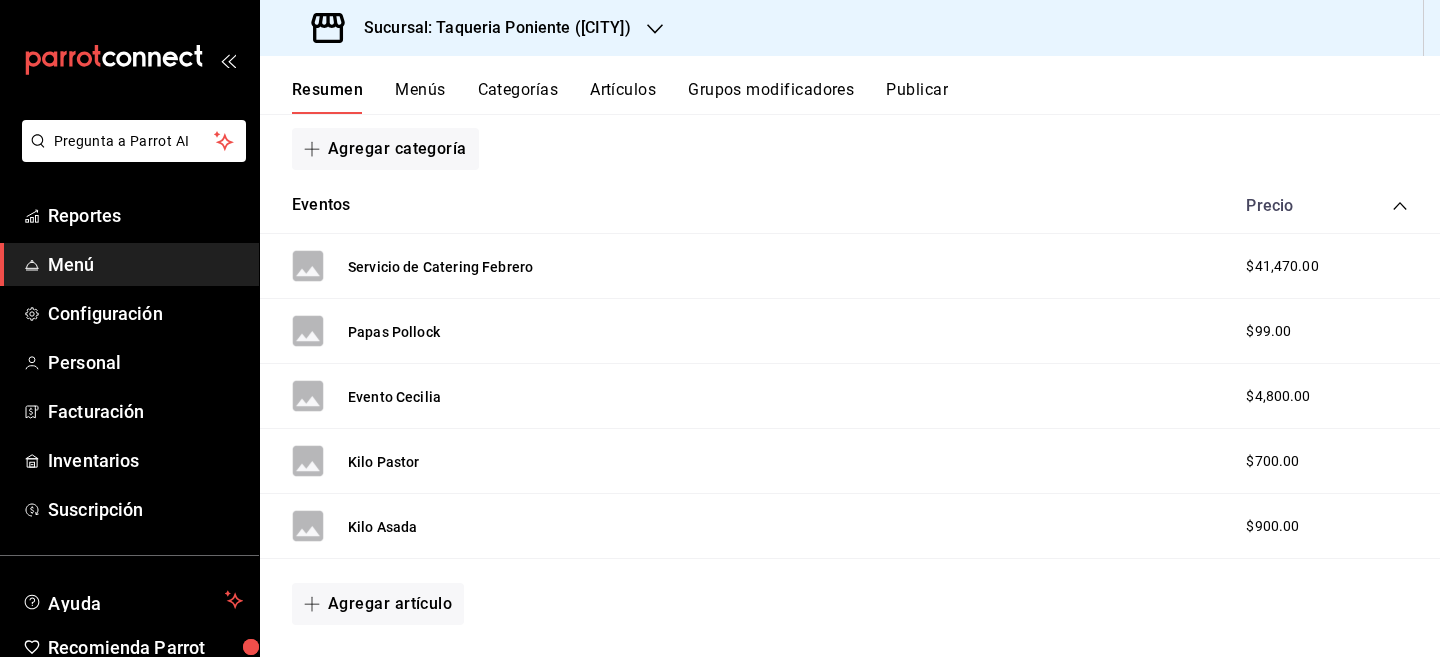 scroll, scrollTop: 500, scrollLeft: 0, axis: vertical 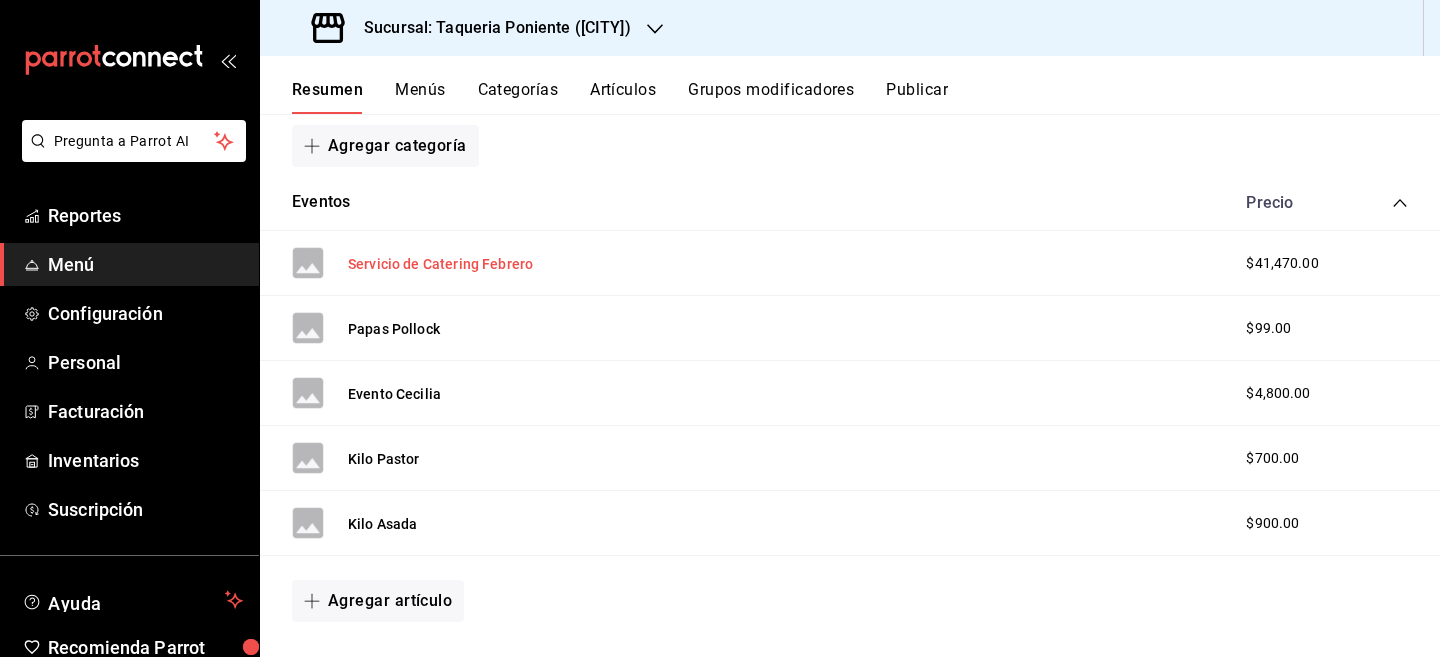 click on "Servicio de Catering Febrero" at bounding box center (440, 264) 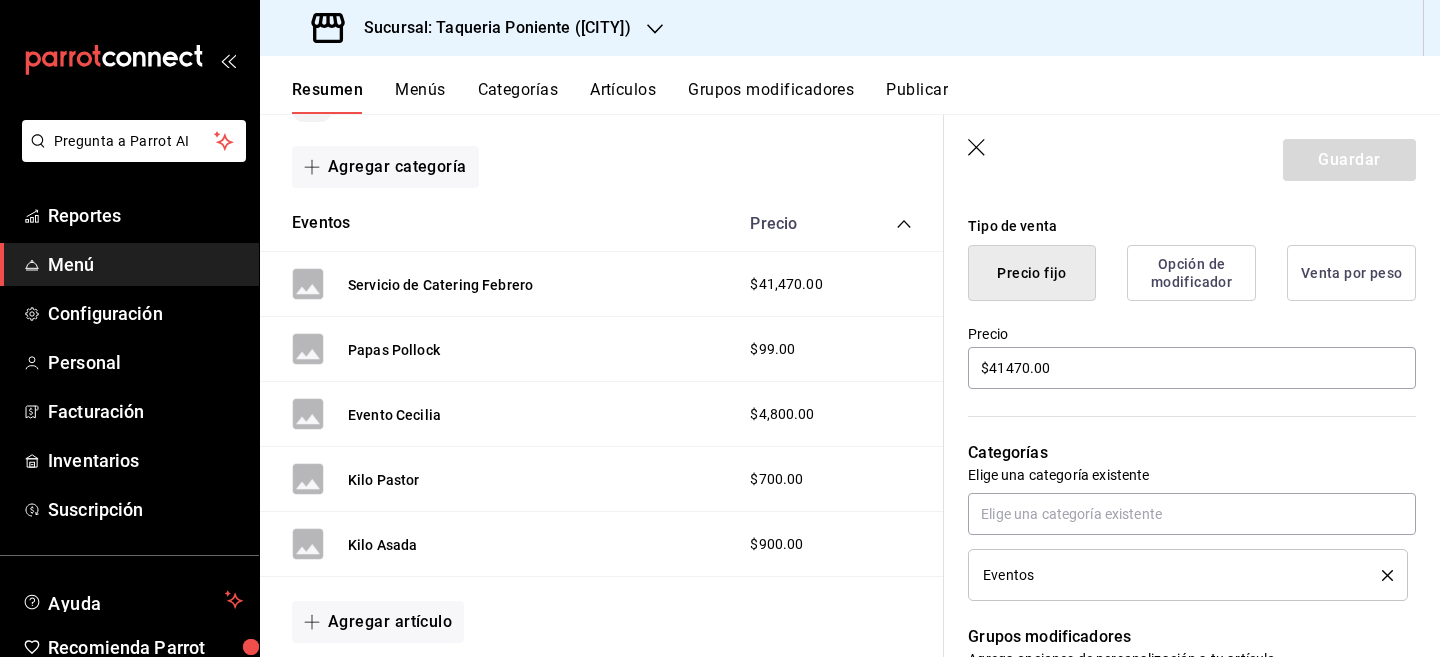 scroll, scrollTop: 474, scrollLeft: 0, axis: vertical 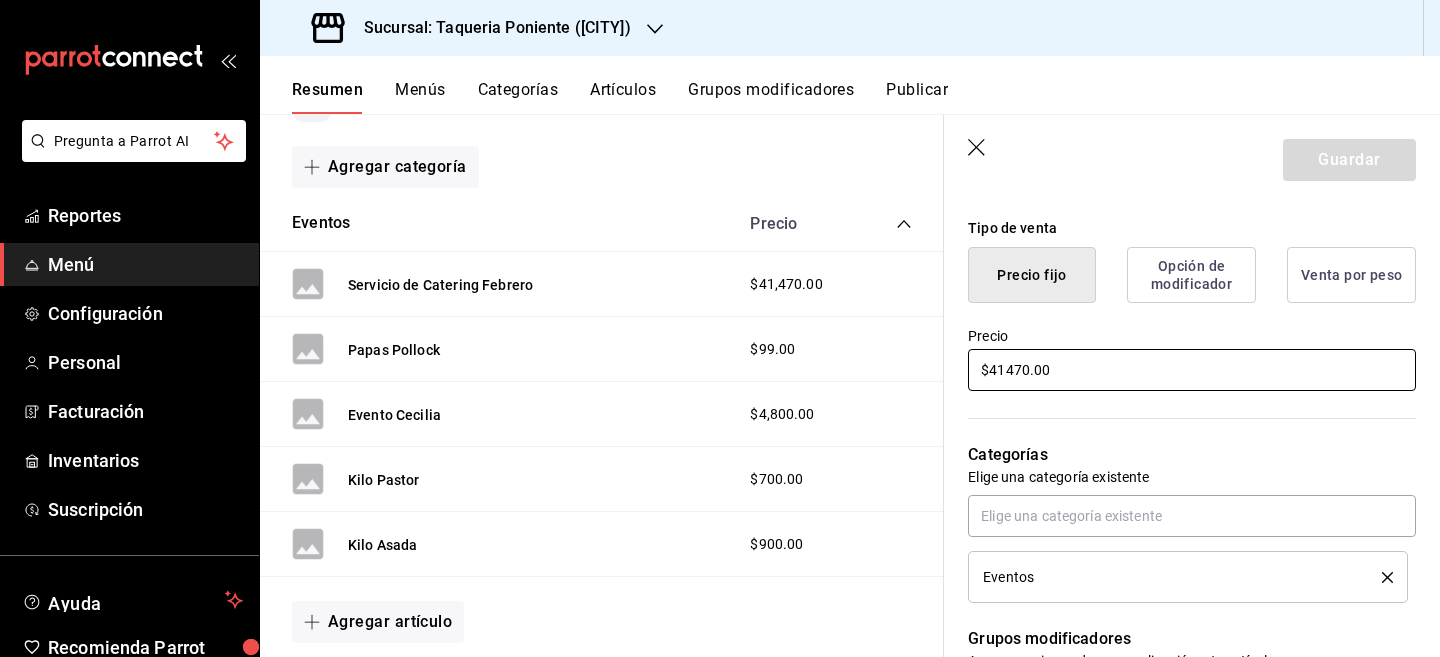 click on "$41470.00" at bounding box center (1192, 370) 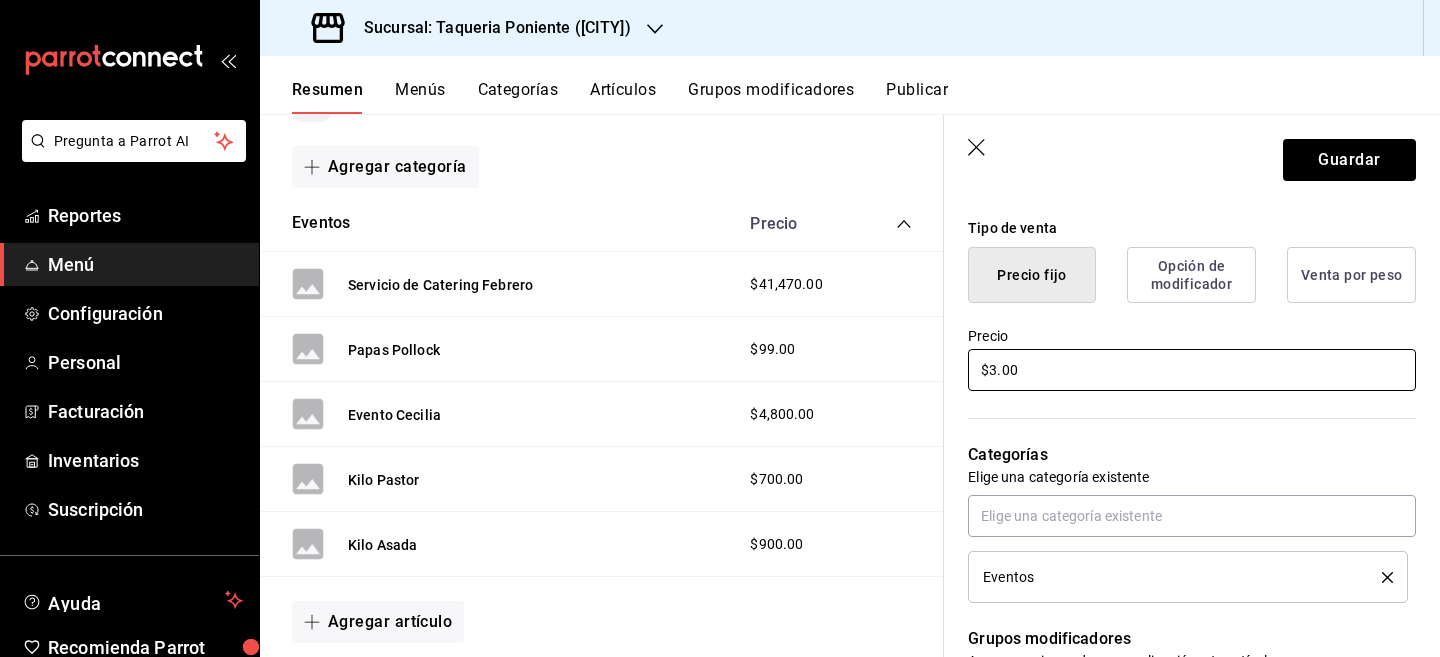 type on "x" 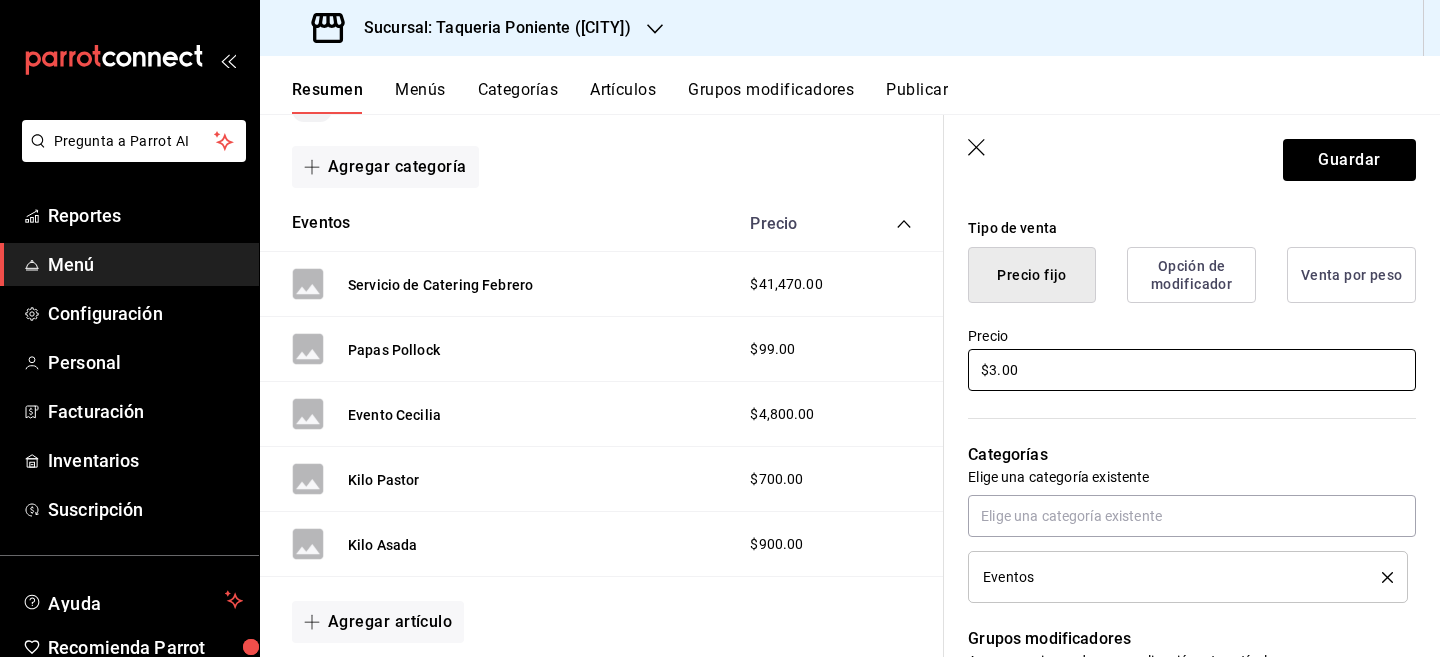 type on "$33.00" 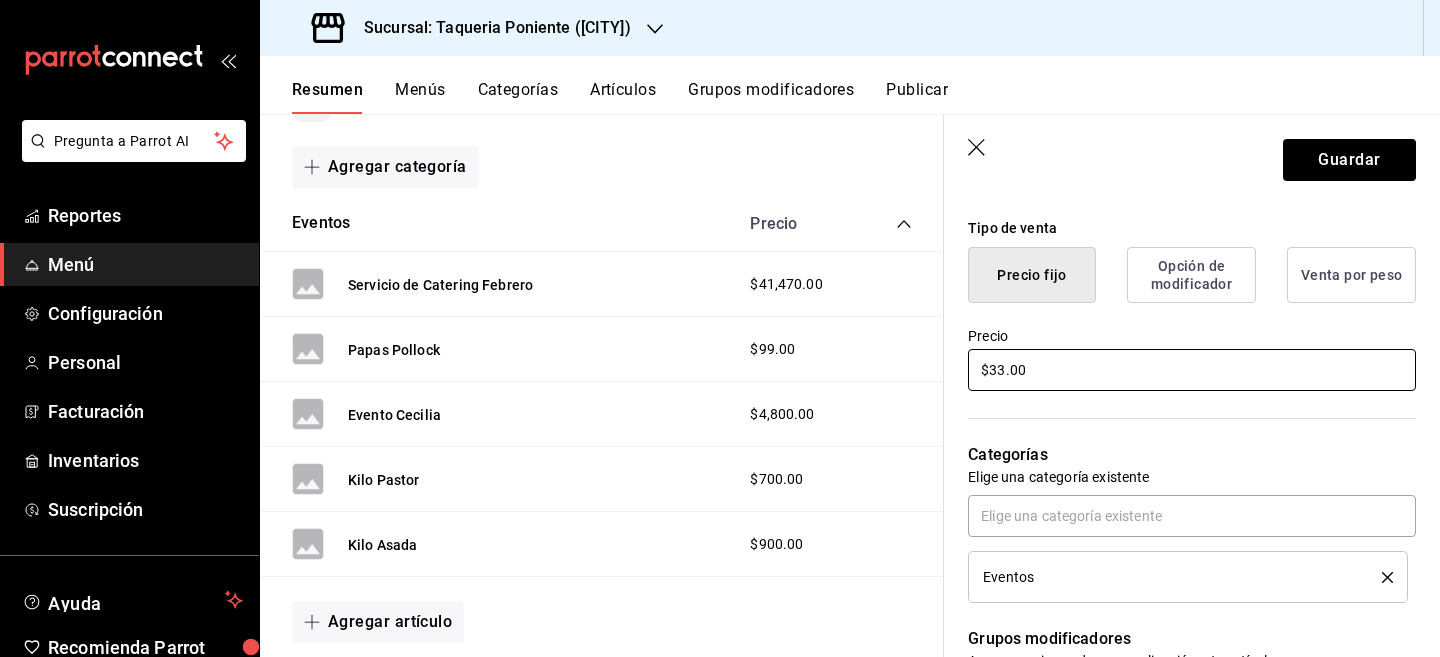 type on "x" 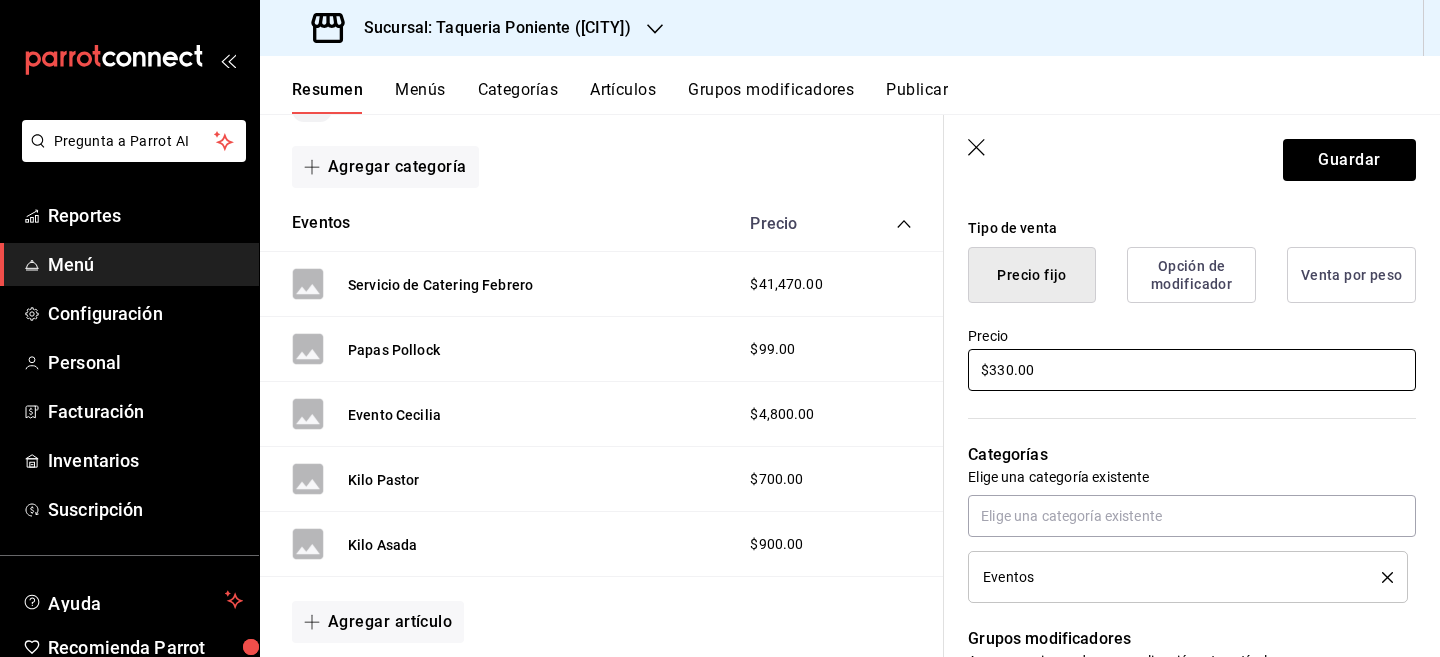 type on "x" 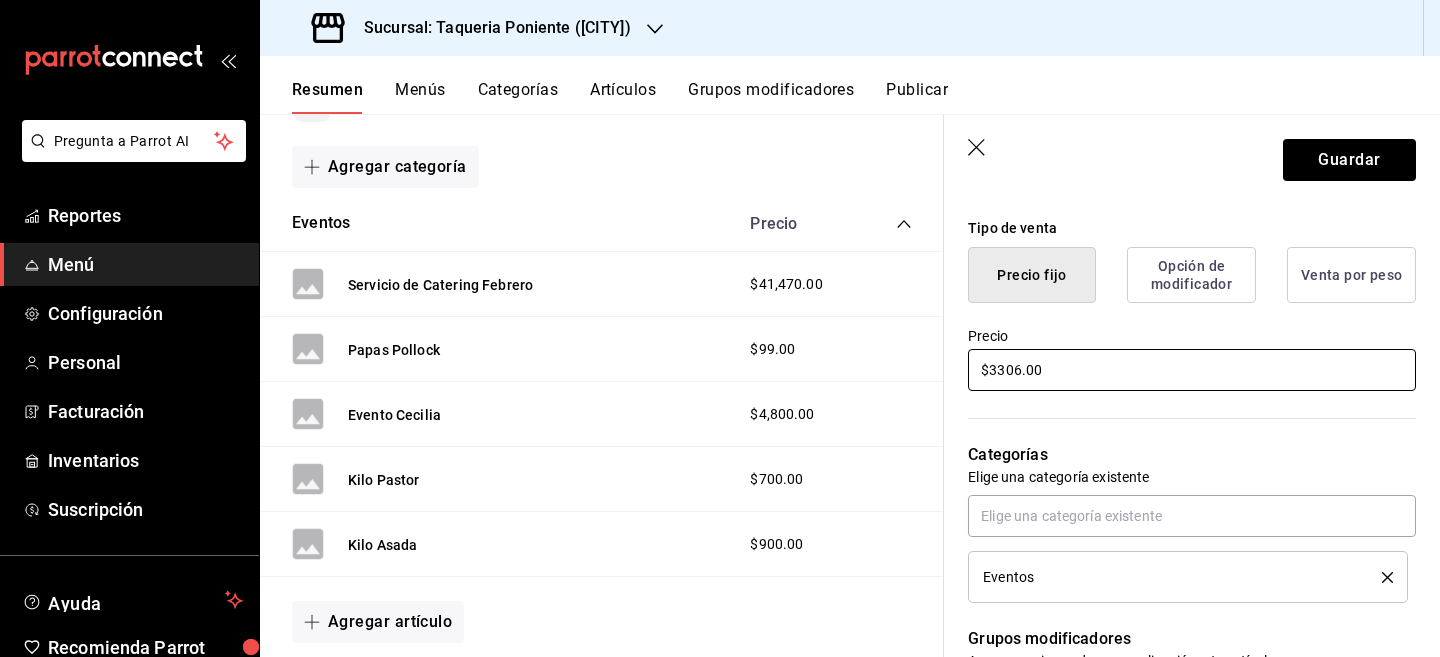 type on "x" 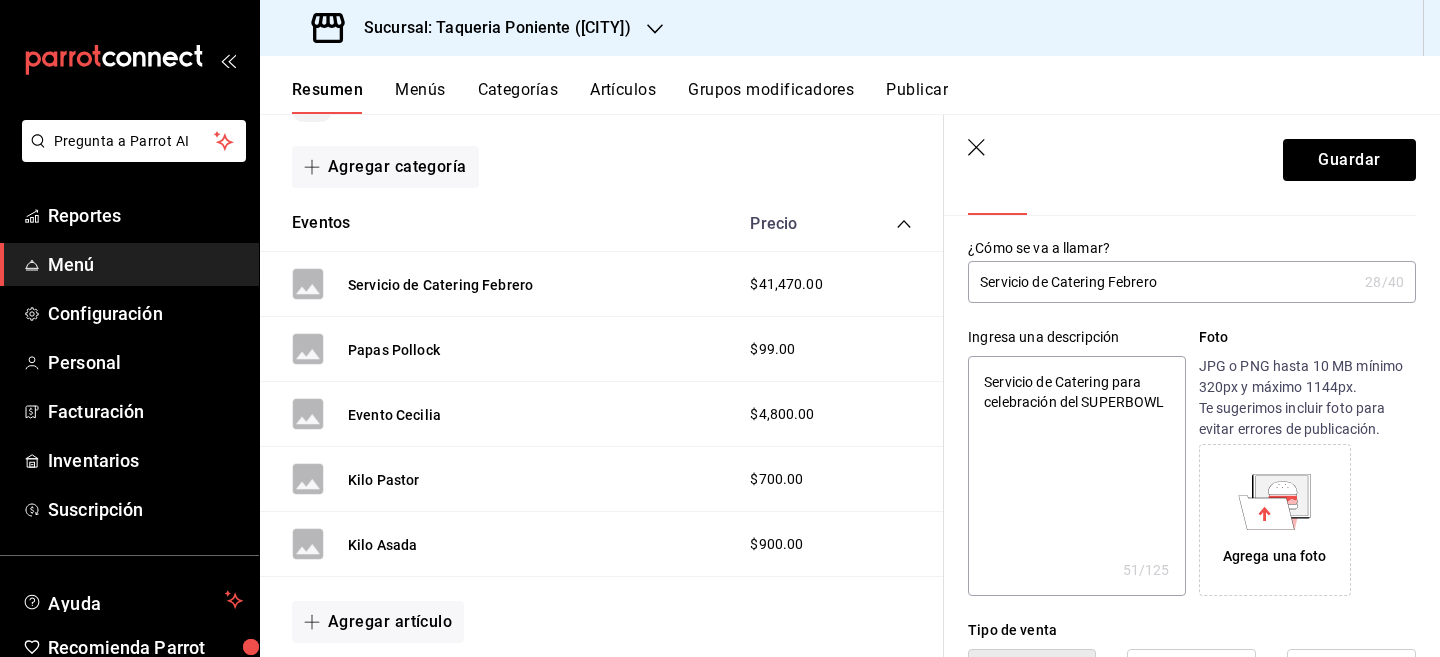 scroll, scrollTop: 0, scrollLeft: 0, axis: both 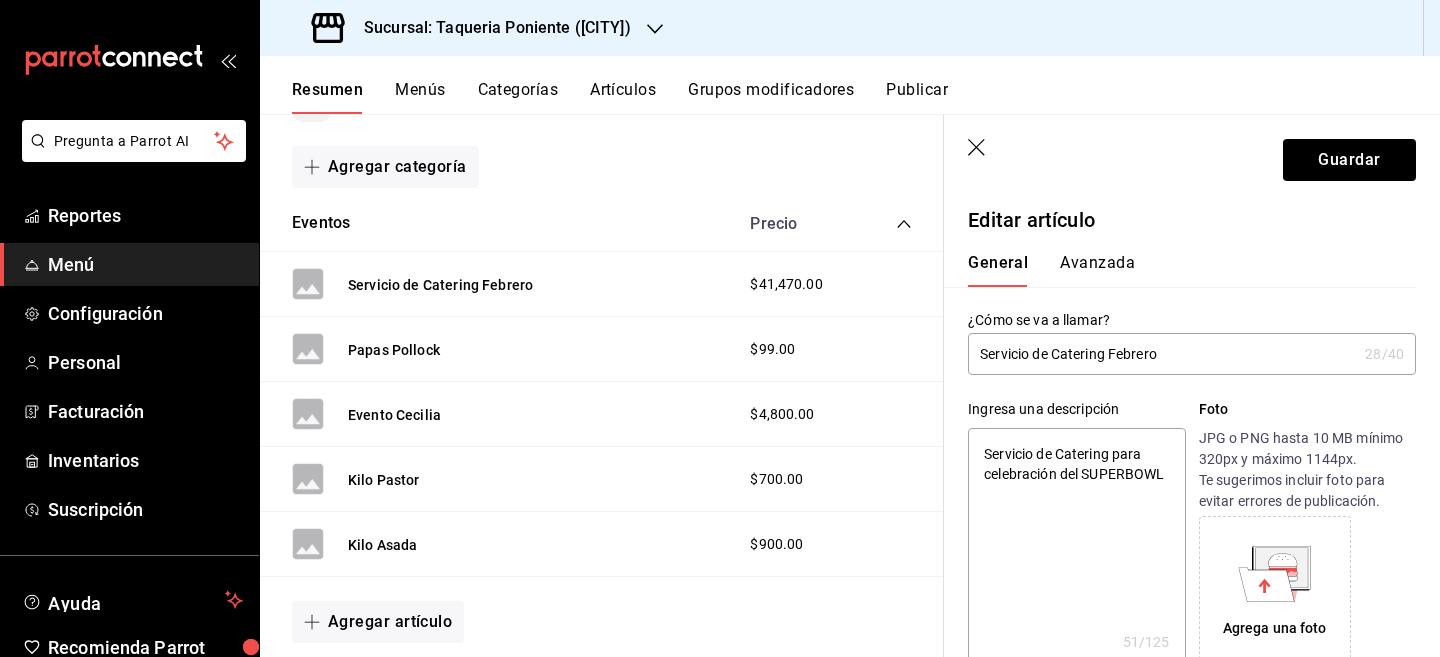 type on "$33060.00" 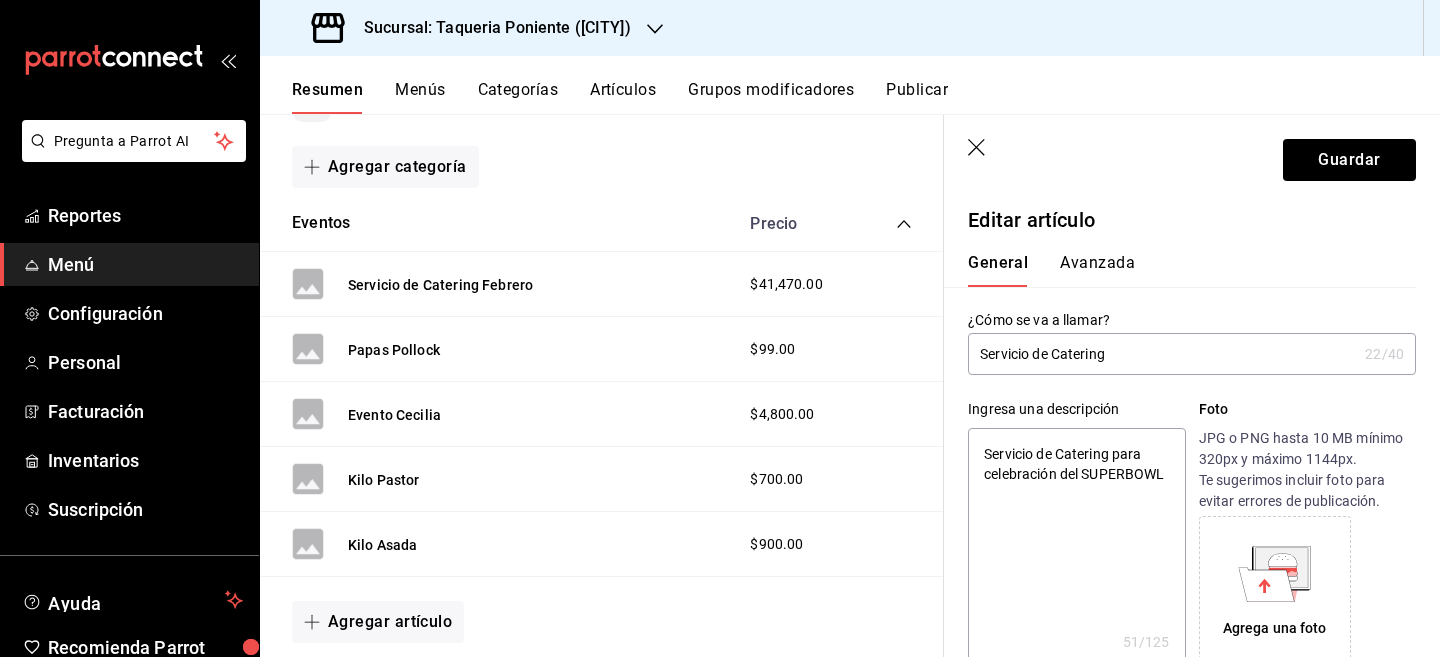 type on "Servicio de Catering" 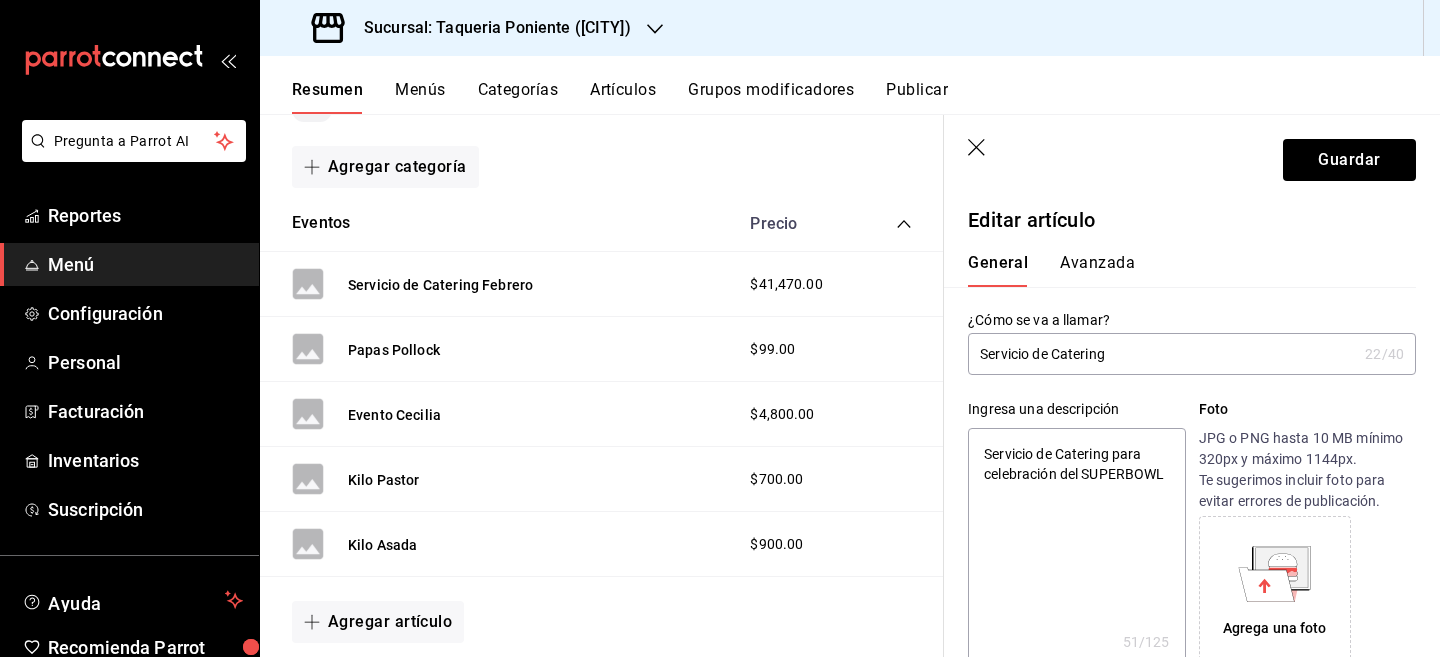 type on "x" 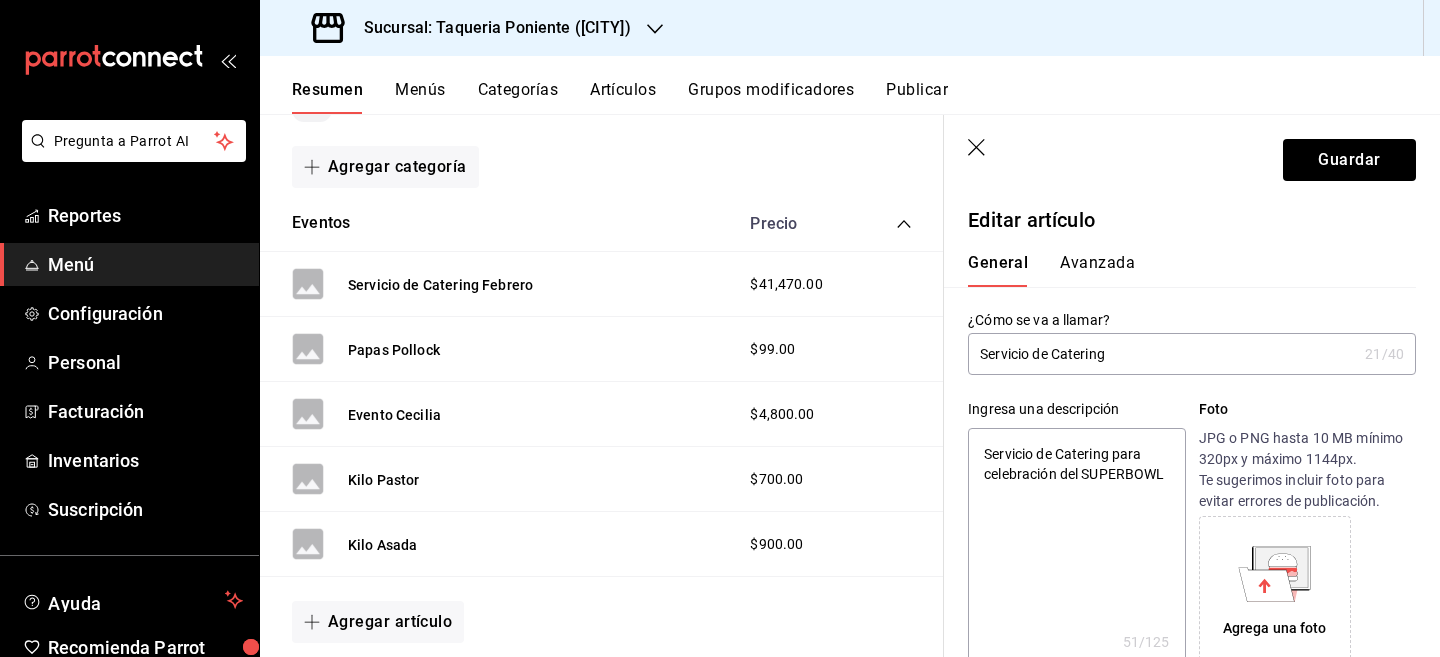 type on "Servicio de Catering D" 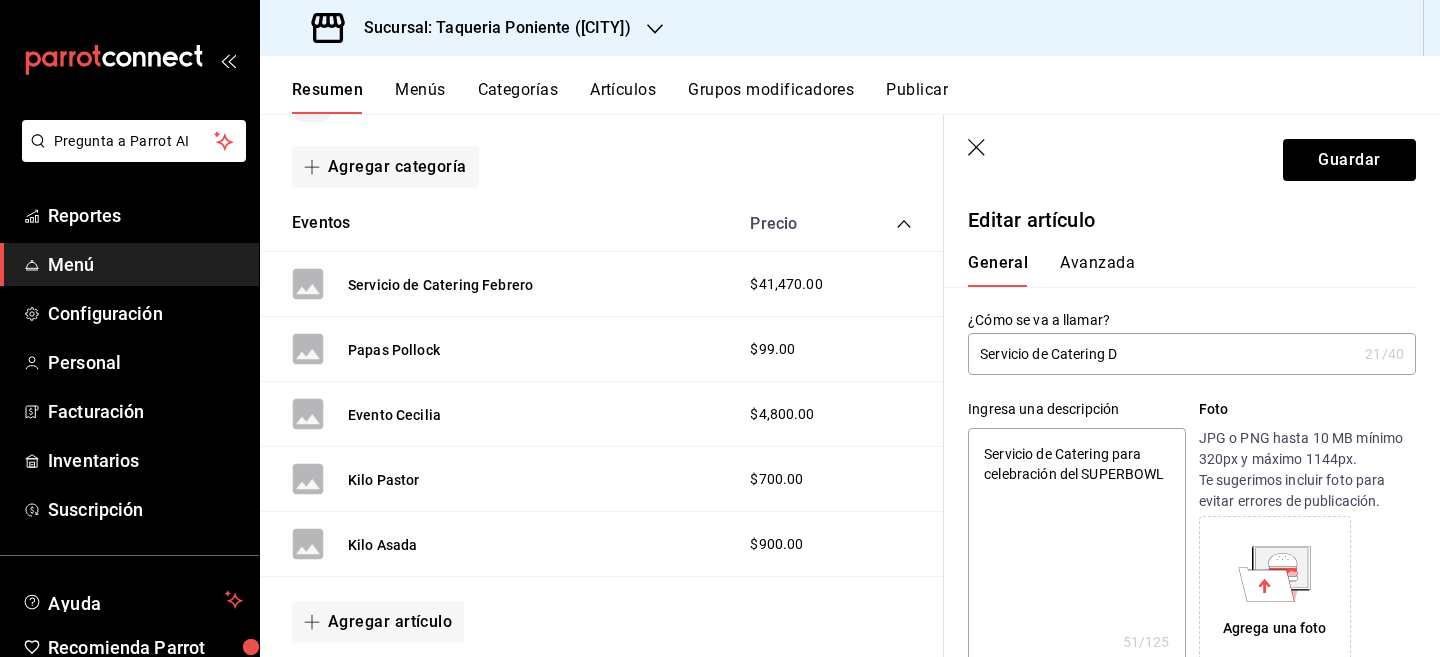 type on "x" 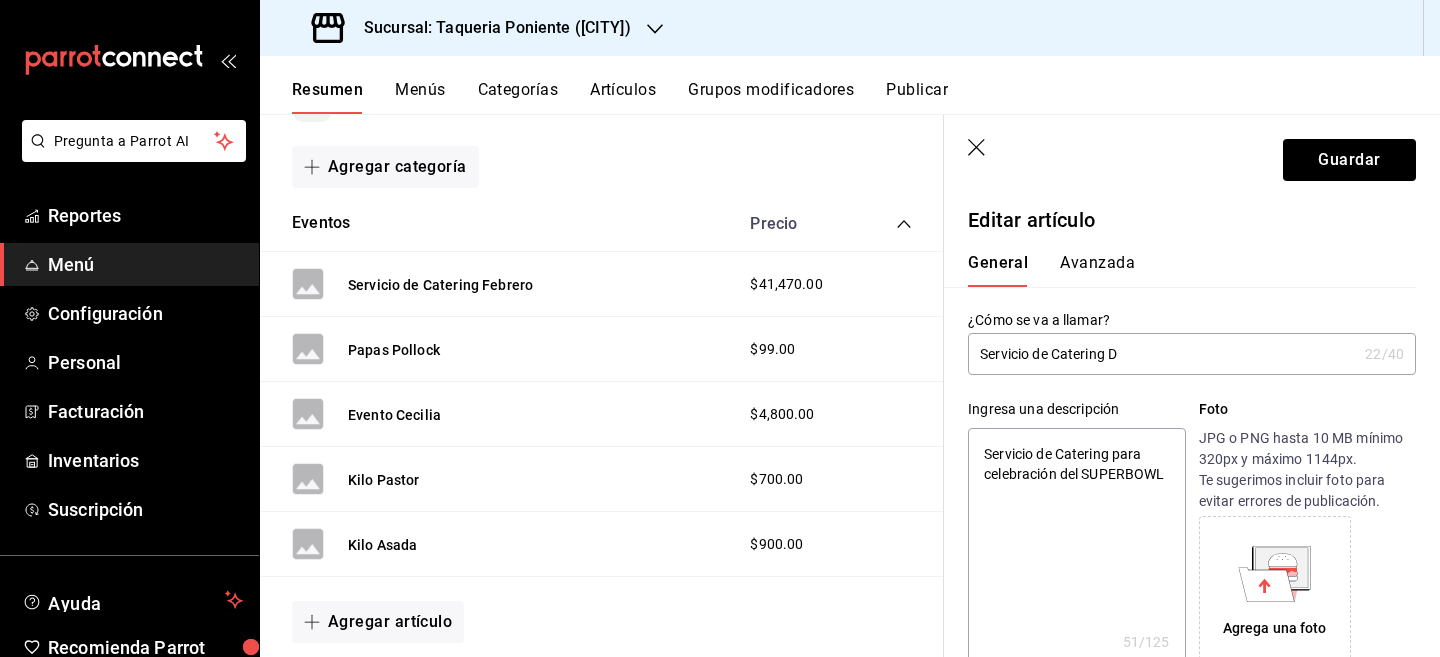 type on "Servicio de Catering DY" 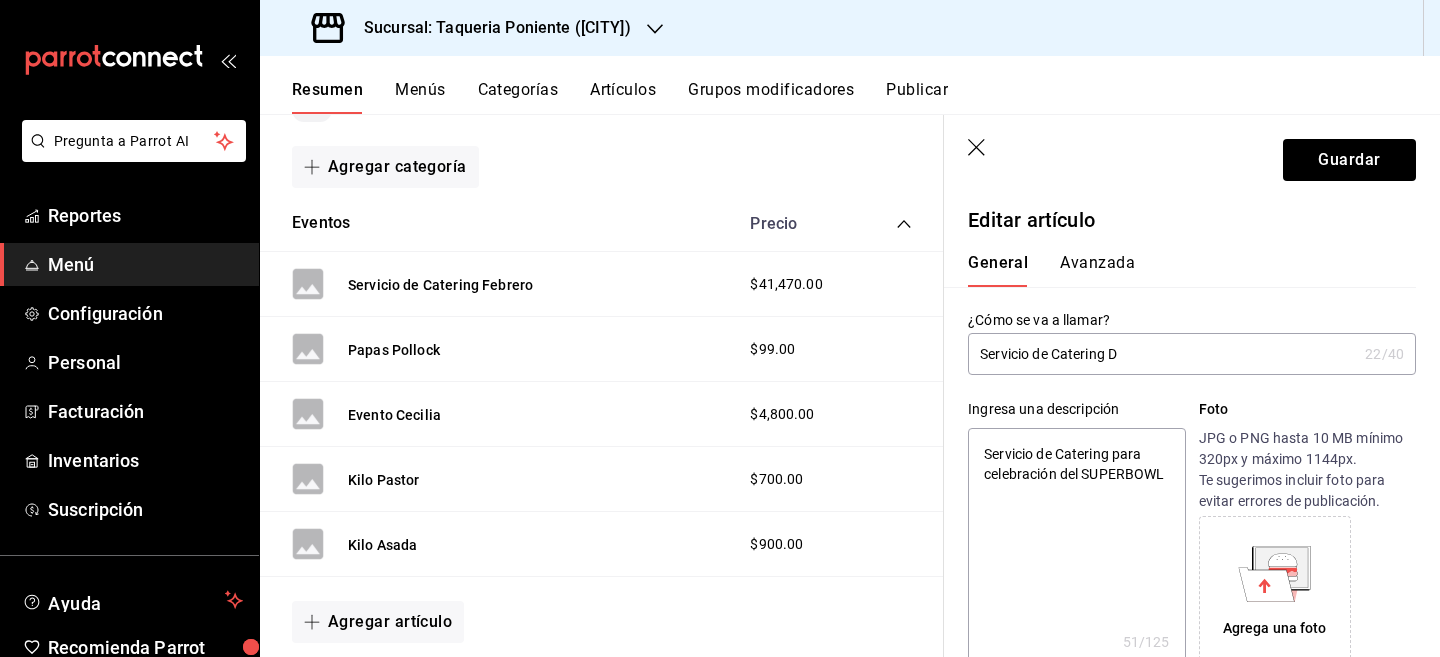 type on "x" 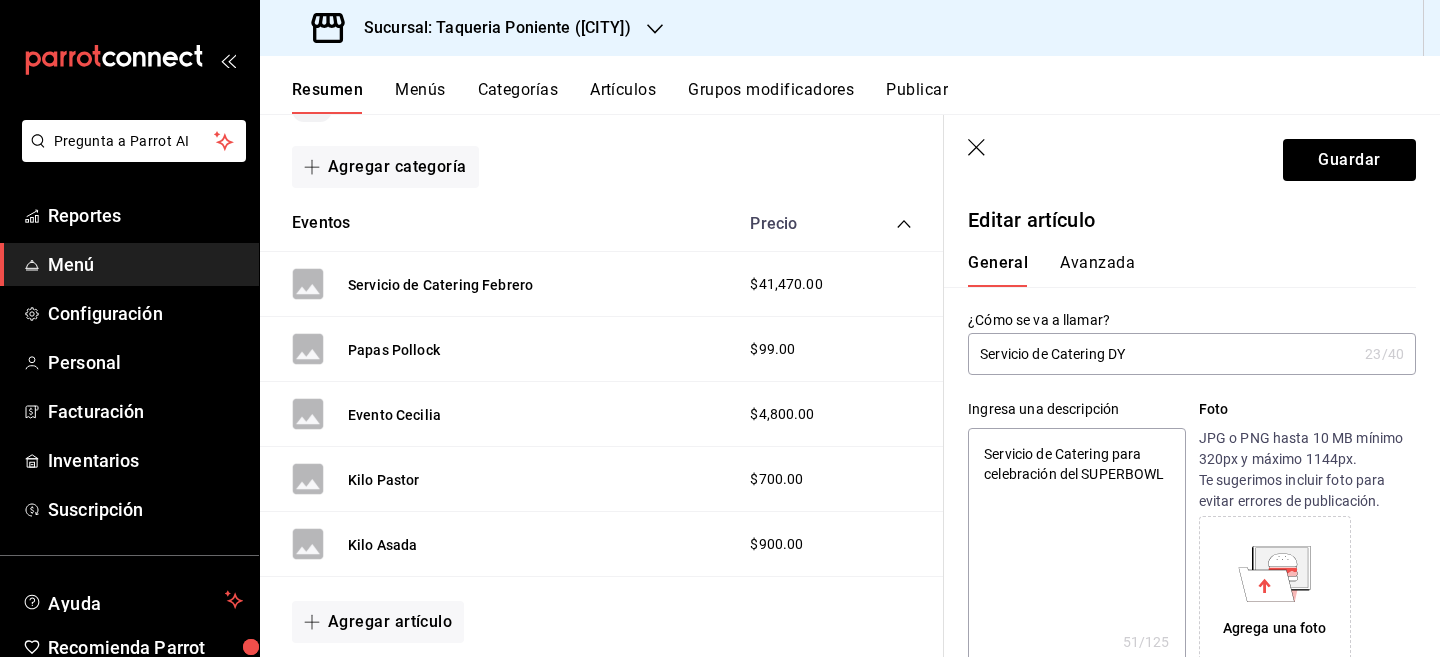 type on "Servicio de Catering DYL" 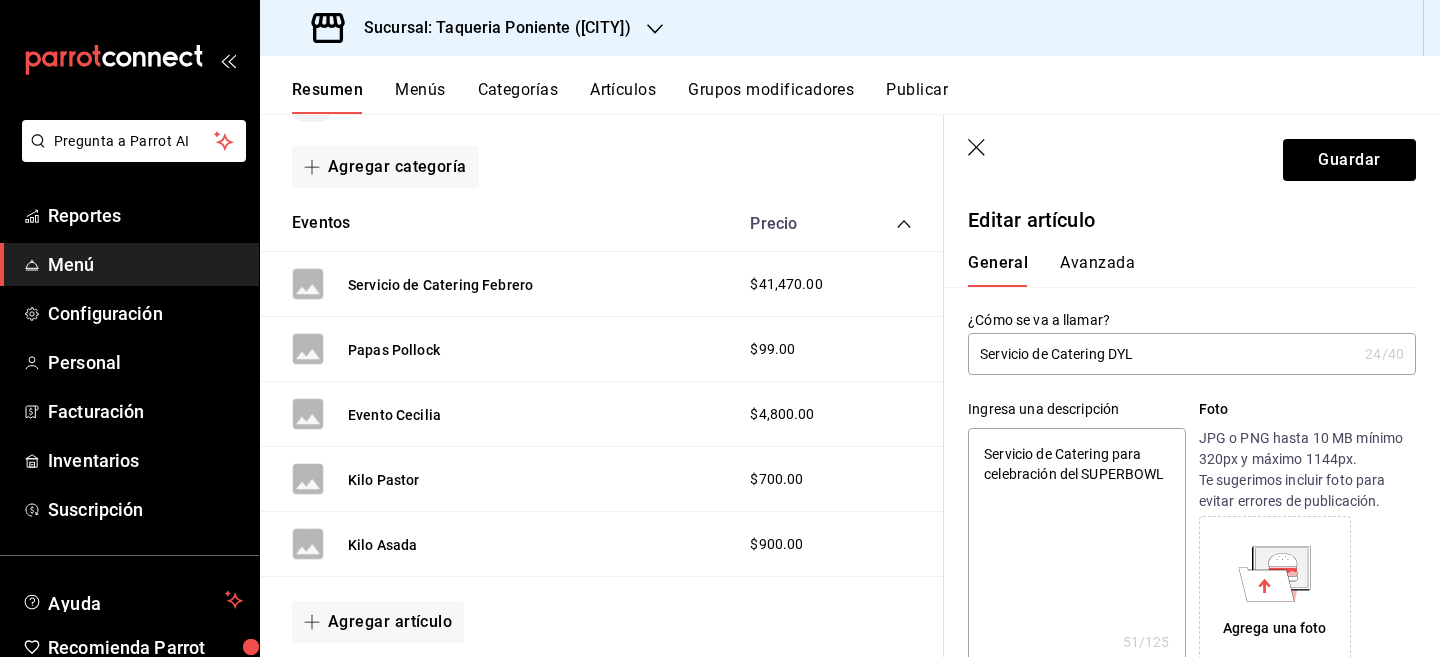 type on "Servicio de Catering DYLO" 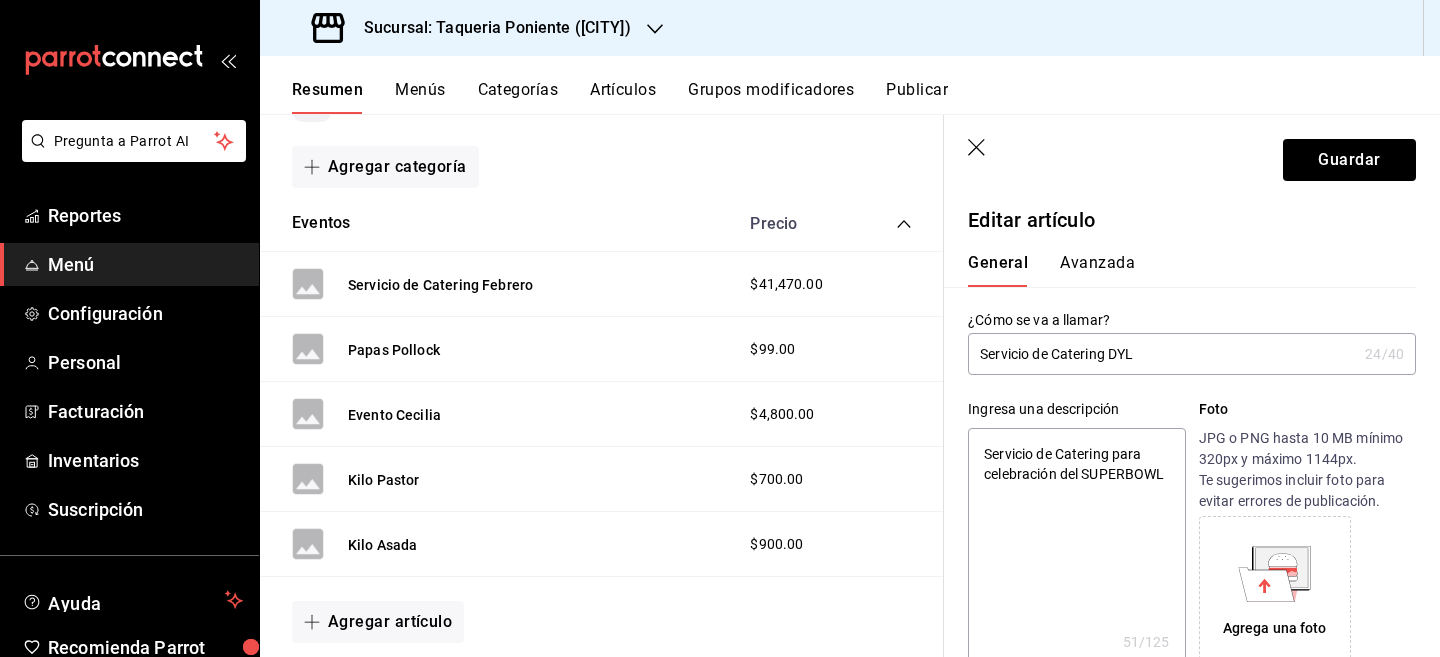 type on "x" 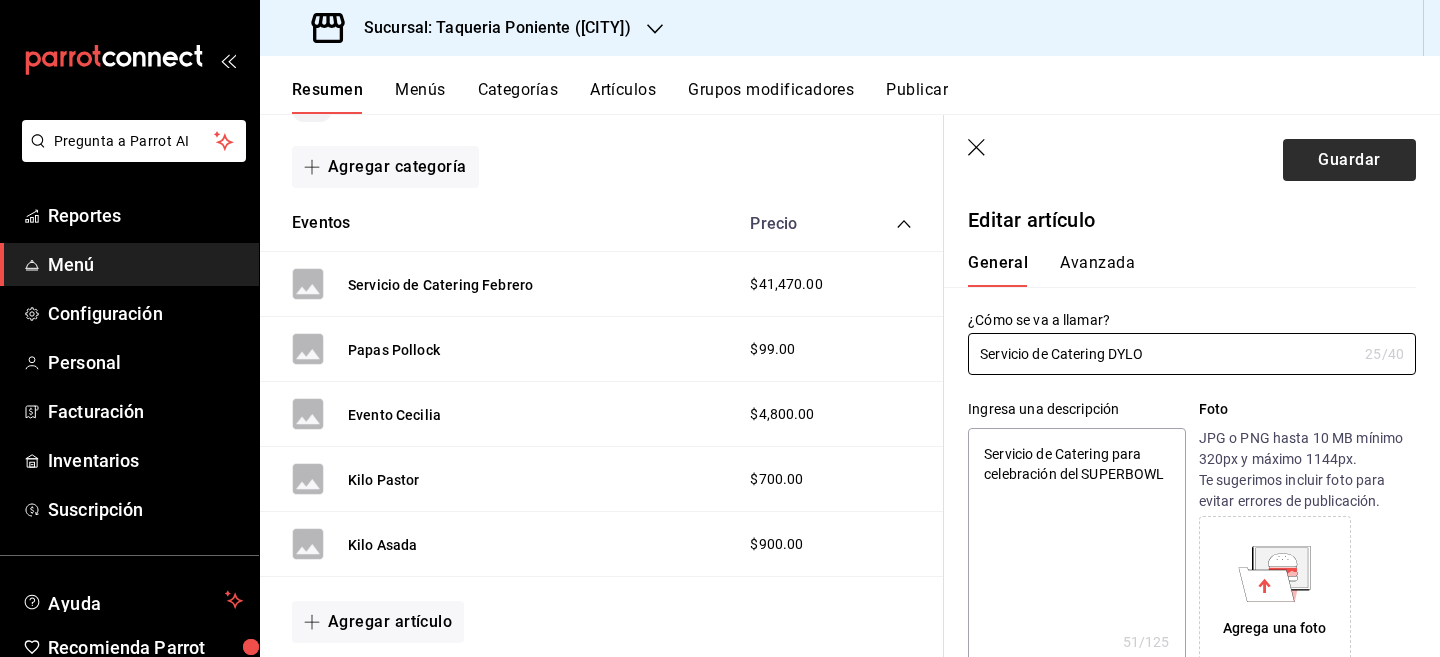 type on "Servicio de Catering DYL" 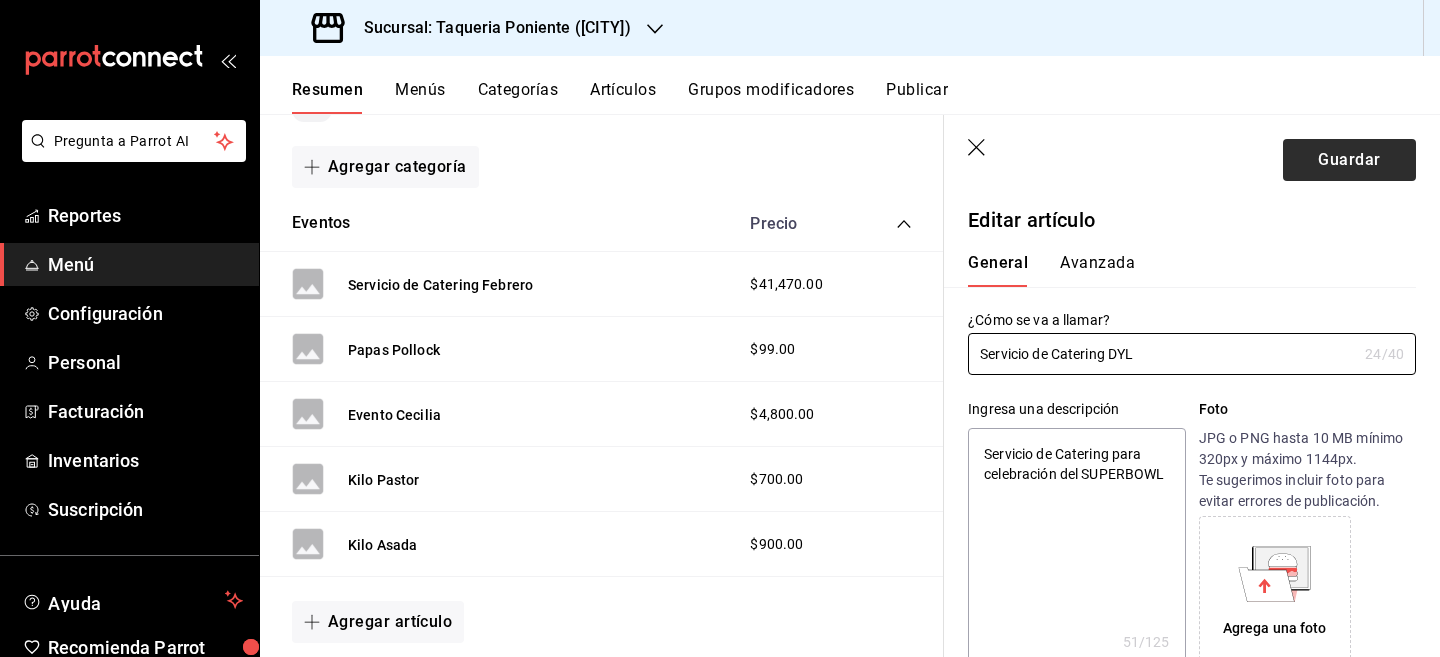 type on "Servicio de Catering DY" 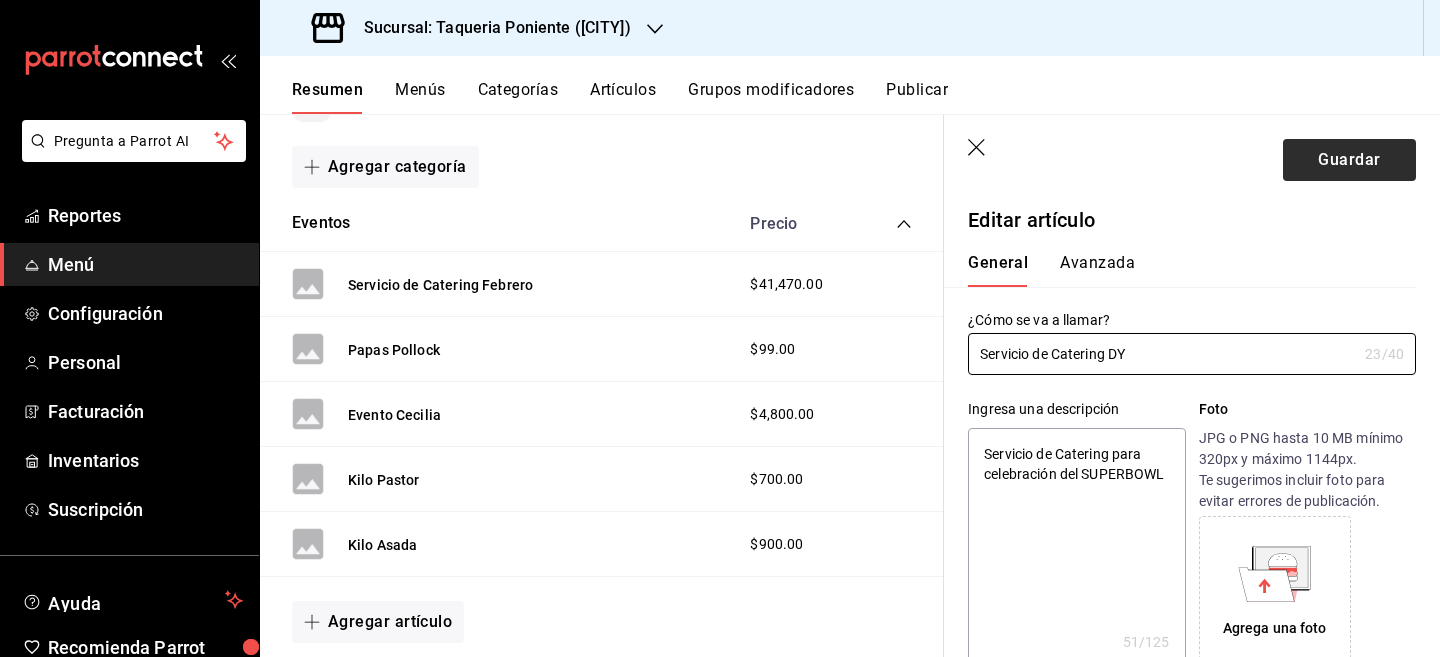 type on "Servicio de Catering D" 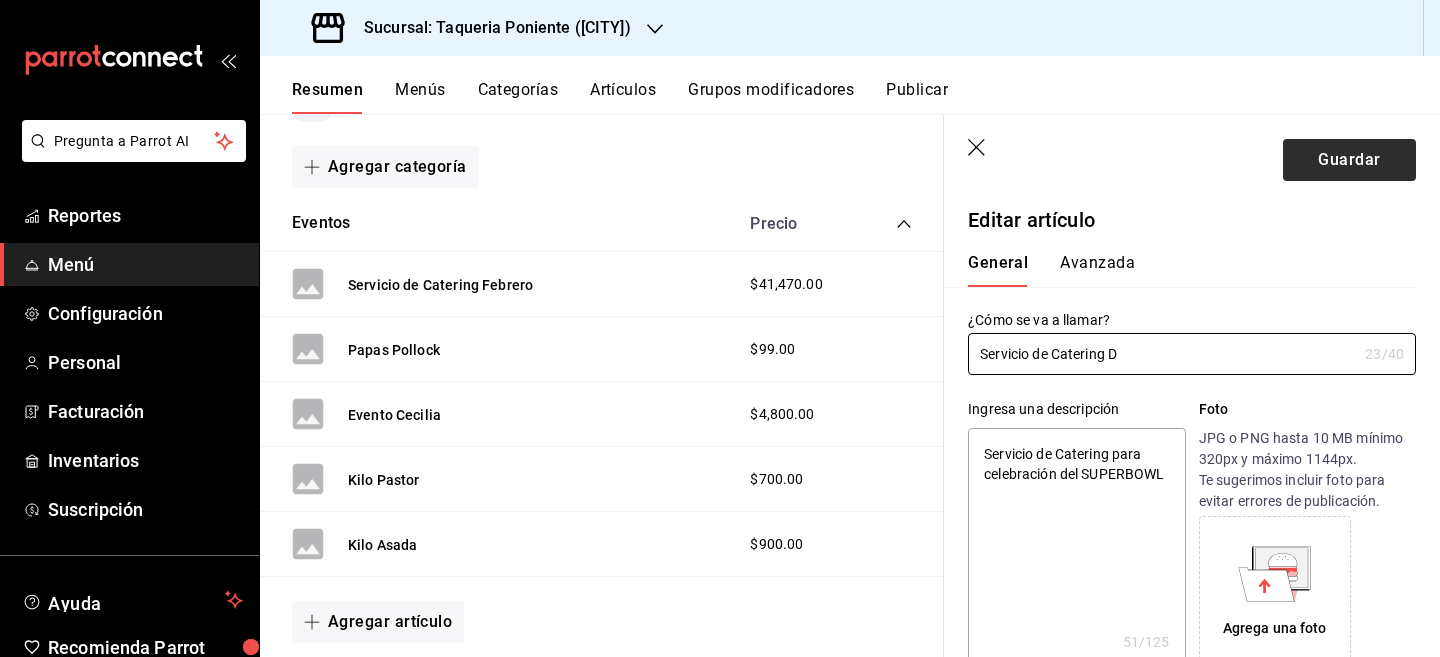type on "Servicio de Catering" 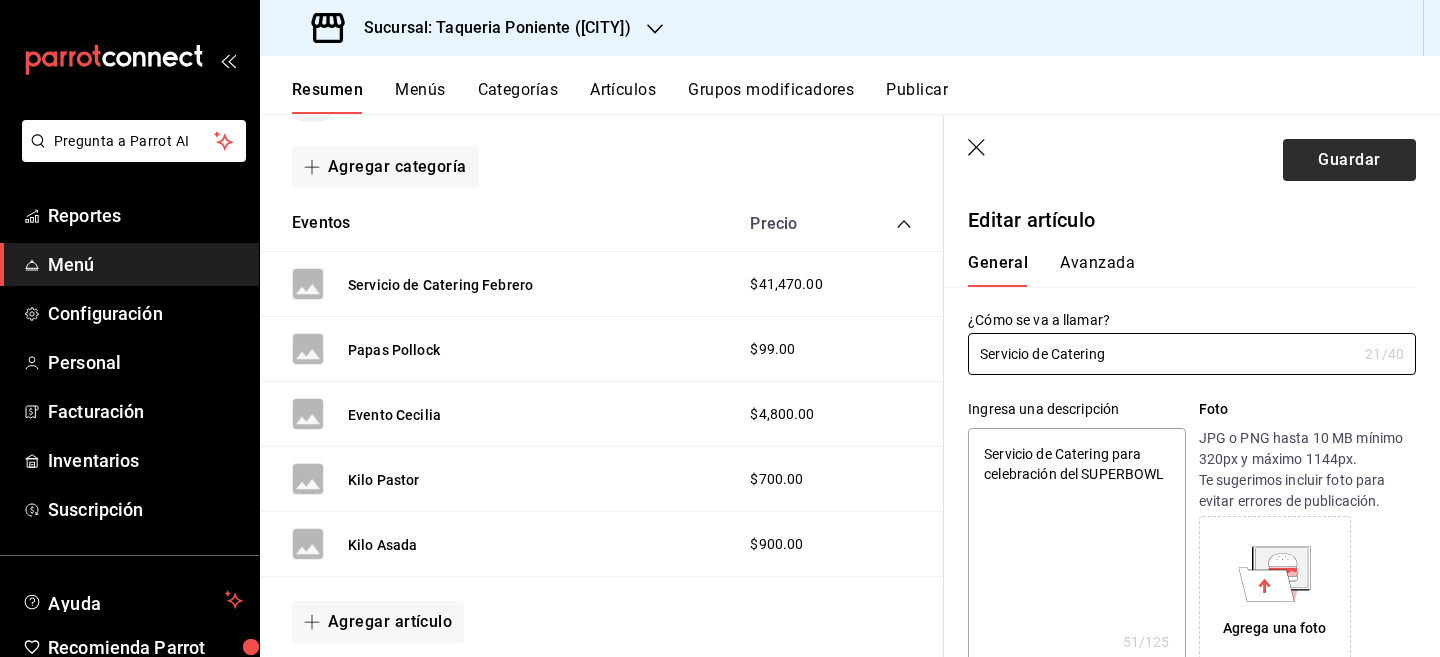 type on "Servicio de Catering" 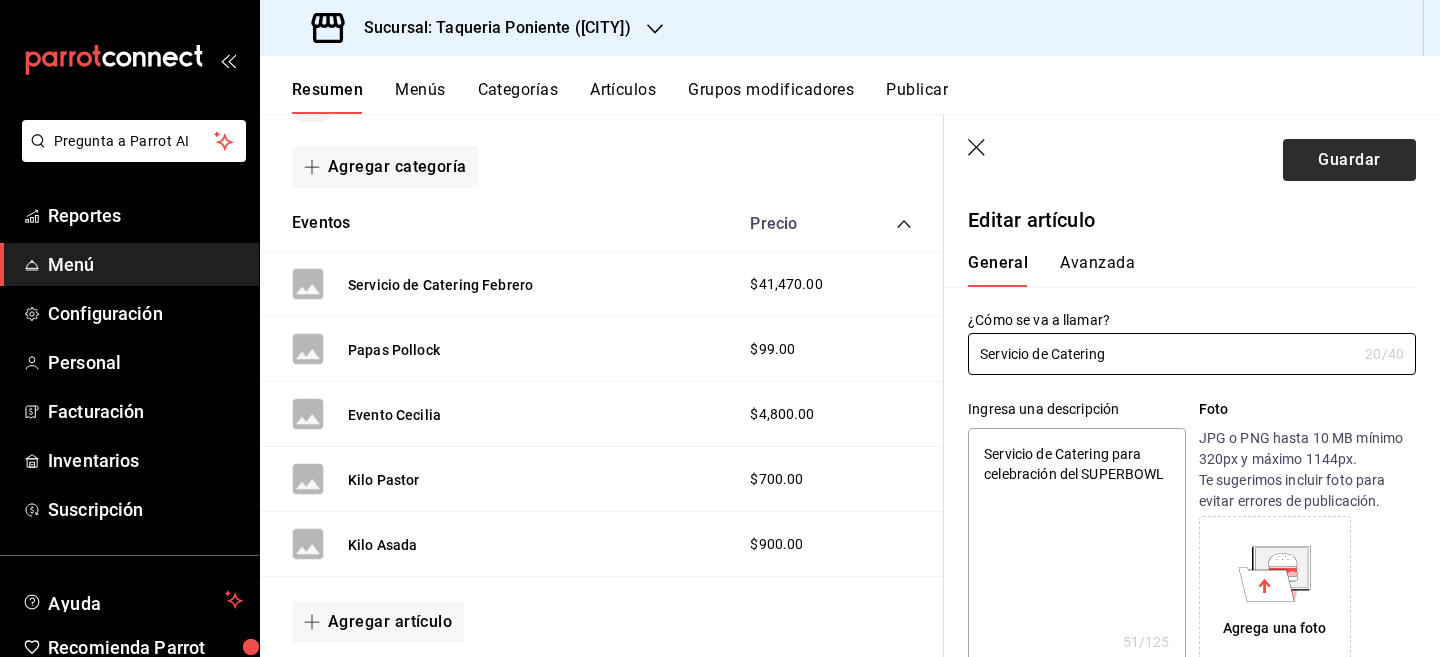 type on "Servicio de Catering" 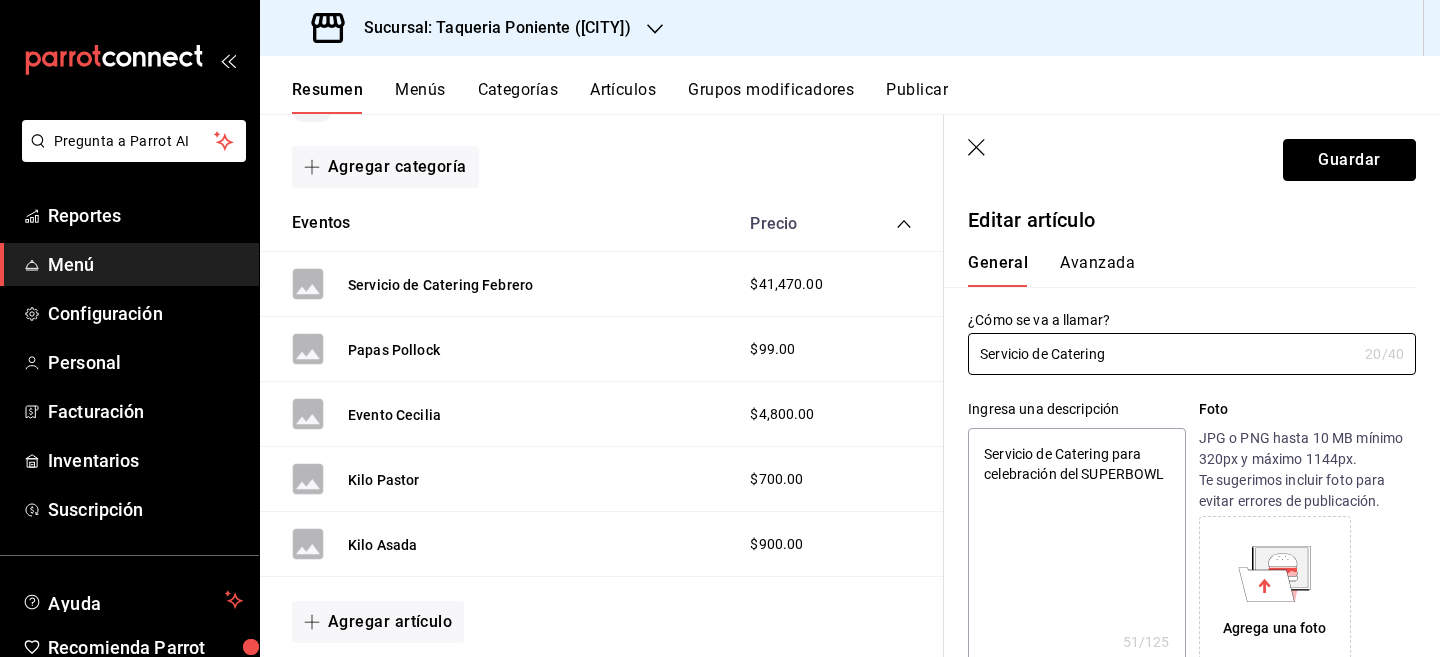 click on "Guardar" at bounding box center [1349, 160] 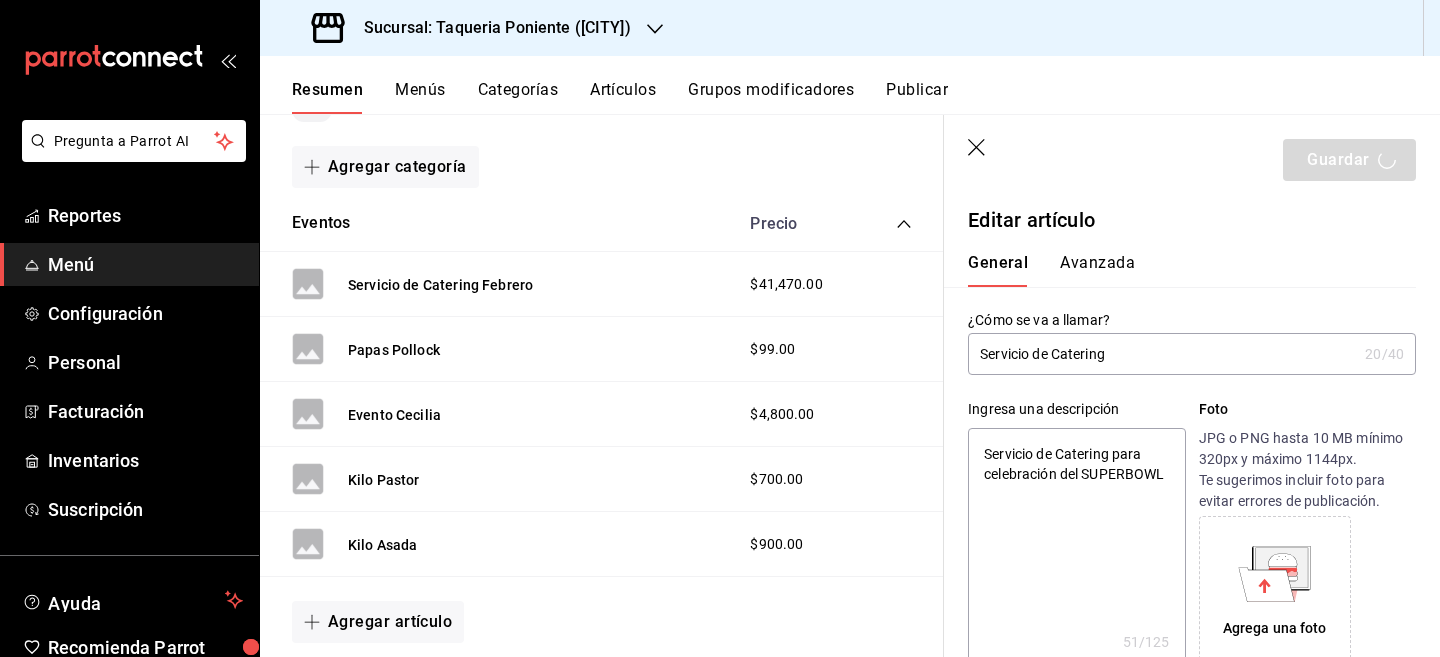 type on "x" 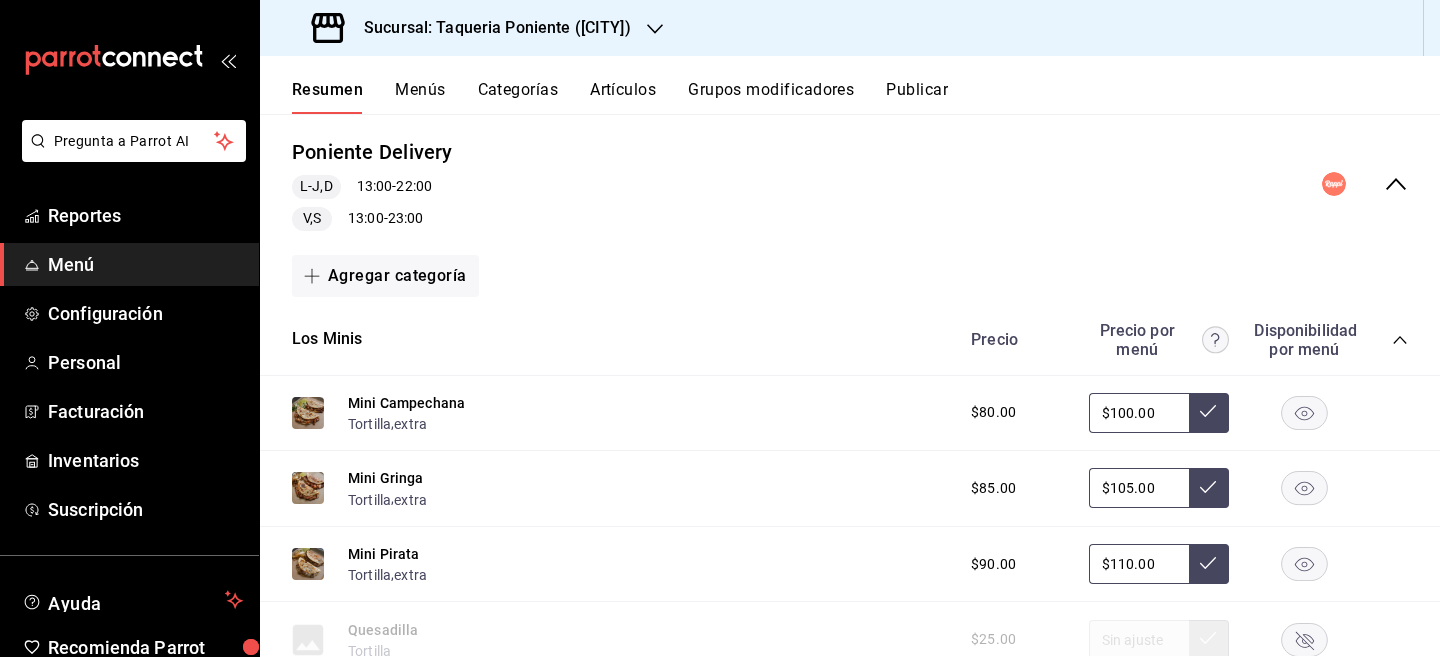 scroll, scrollTop: 0, scrollLeft: 0, axis: both 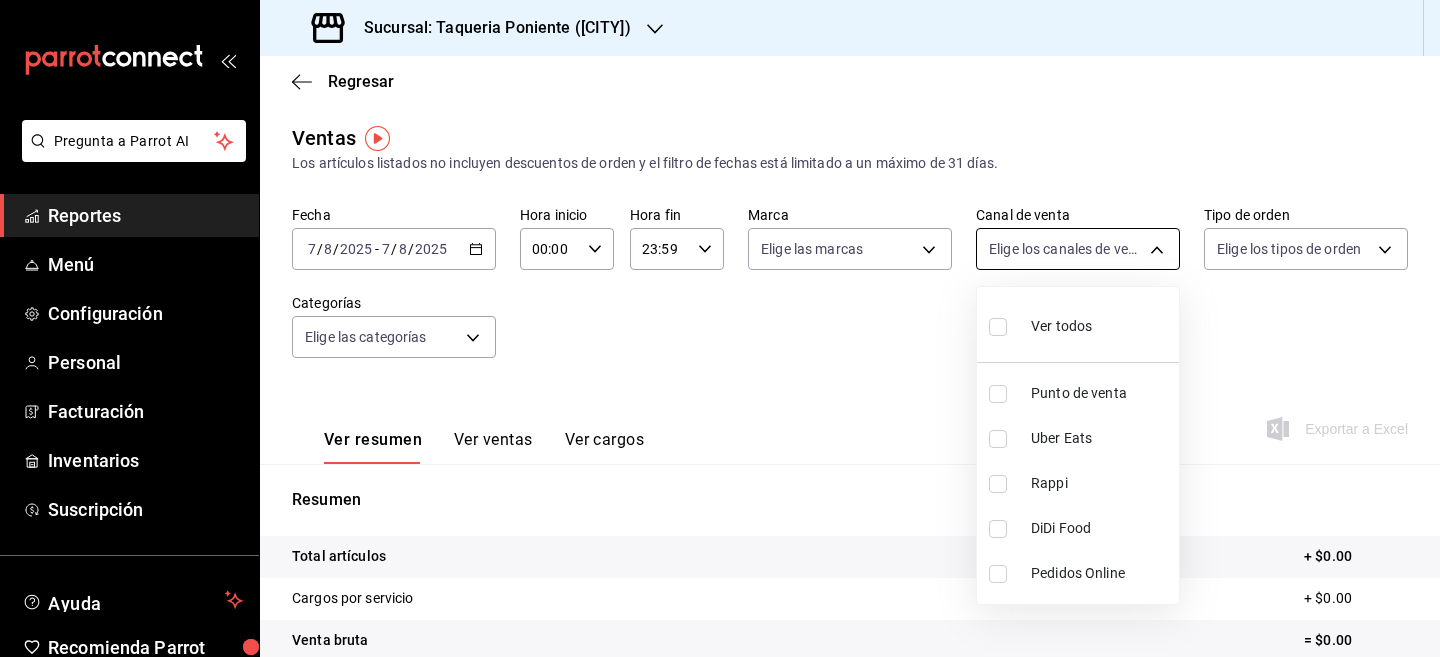 click on "Pregunta a Parrot AI Reportes   Menú   Configuración   Personal   Facturación   Inventarios   Suscripción   Ayuda Recomienda Parrot   [FIRST] [LAST]   Sugerir nueva función   Sucursal: Taqueria Poniente ([CITY]) Regresar Ventas Los artículos listados no incluyen descuentos de orden y el filtro de fechas está limitado a un máximo de 31 días. Fecha [DATE] [DATE] - [DATE] [DATE] Hora inicio 00:00 Hora inicio Hora fin 23:59 Hora fin Marca Elige las marcas Canal de venta Elige los canales de venta Tipo de orden Elige los tipos de orden Categorías Elige las categorías Ver resumen Ver ventas Ver cargos Exportar a Excel Resumen Total artículos + $0.00 Cargos por servicio + $0.00 Venta bruta = $0.00 Descuentos totales - $0.00 Certificados de regalo - $0.00 Venta total = $0.00 Impuestos - $0.00 Venta neta = $0.00 GANA 1 MES GRATIS EN TU SUSCRIPCIÓN AQUÍ Ver video tutorial Ir a video Pregunta a Parrot AI Reportes   Menú   Configuración   Personal   Facturación   Inventarios     Ayuda" at bounding box center [720, 328] 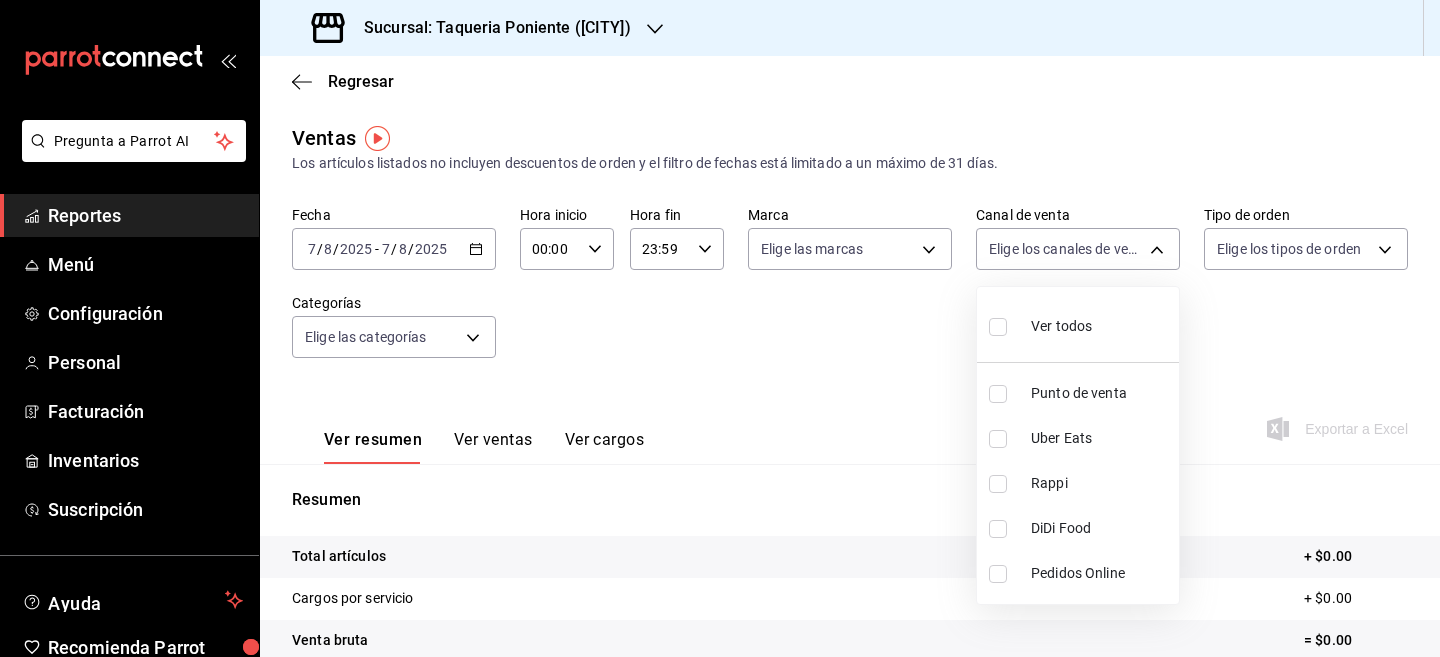 click at bounding box center [720, 328] 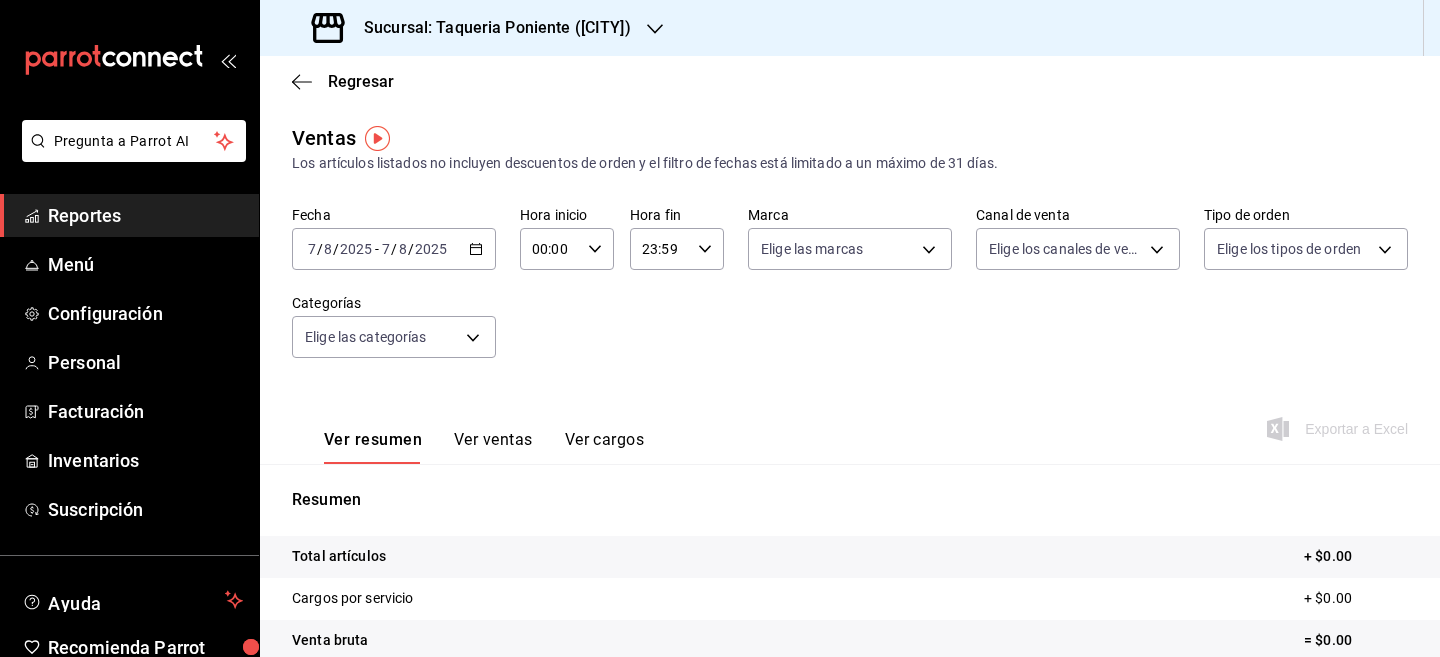 click on "Ver ventas" at bounding box center [493, 447] 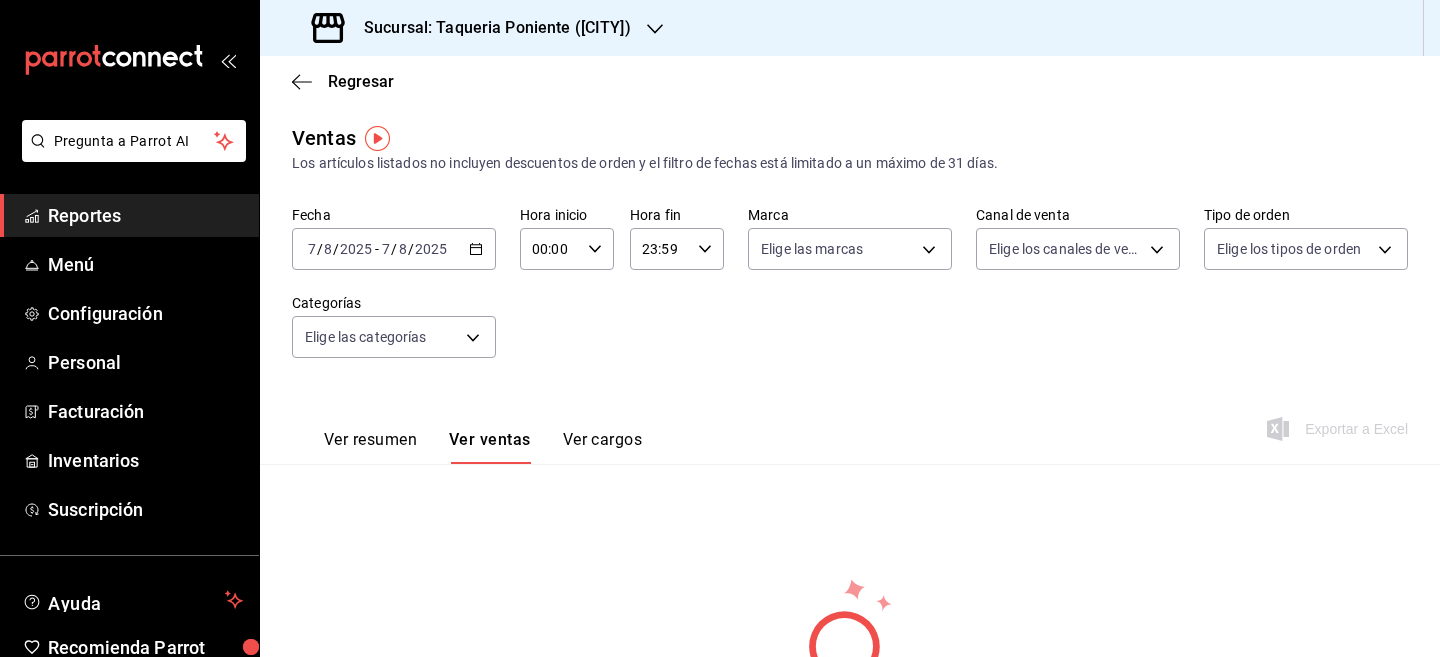 click on "Regresar" at bounding box center (850, 81) 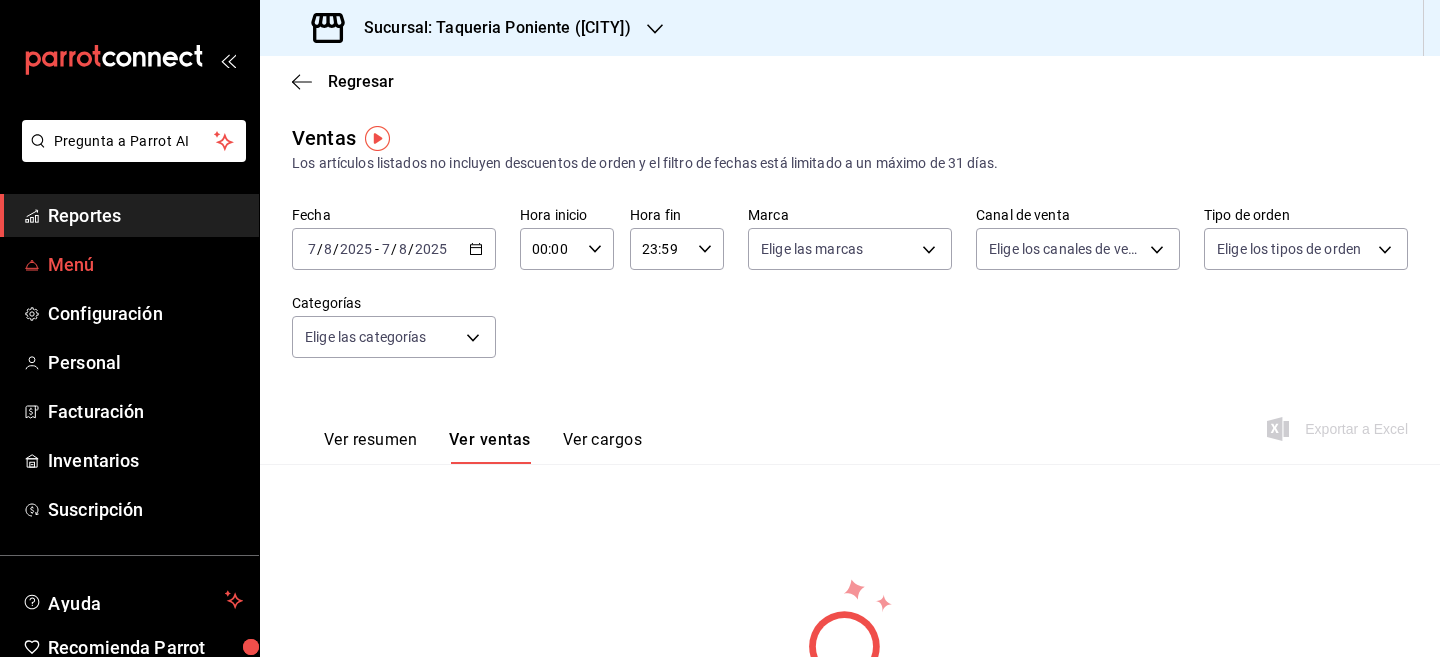click on "Menú" at bounding box center [145, 264] 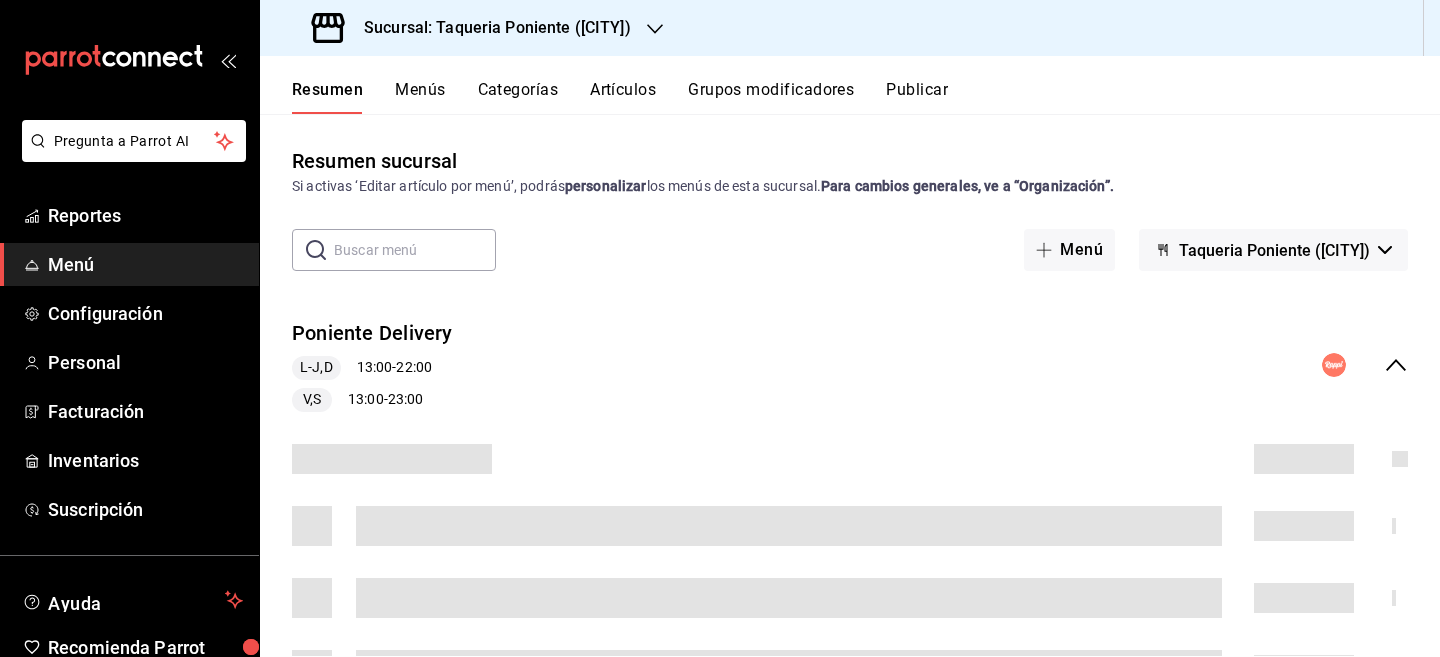 scroll, scrollTop: 5, scrollLeft: 0, axis: vertical 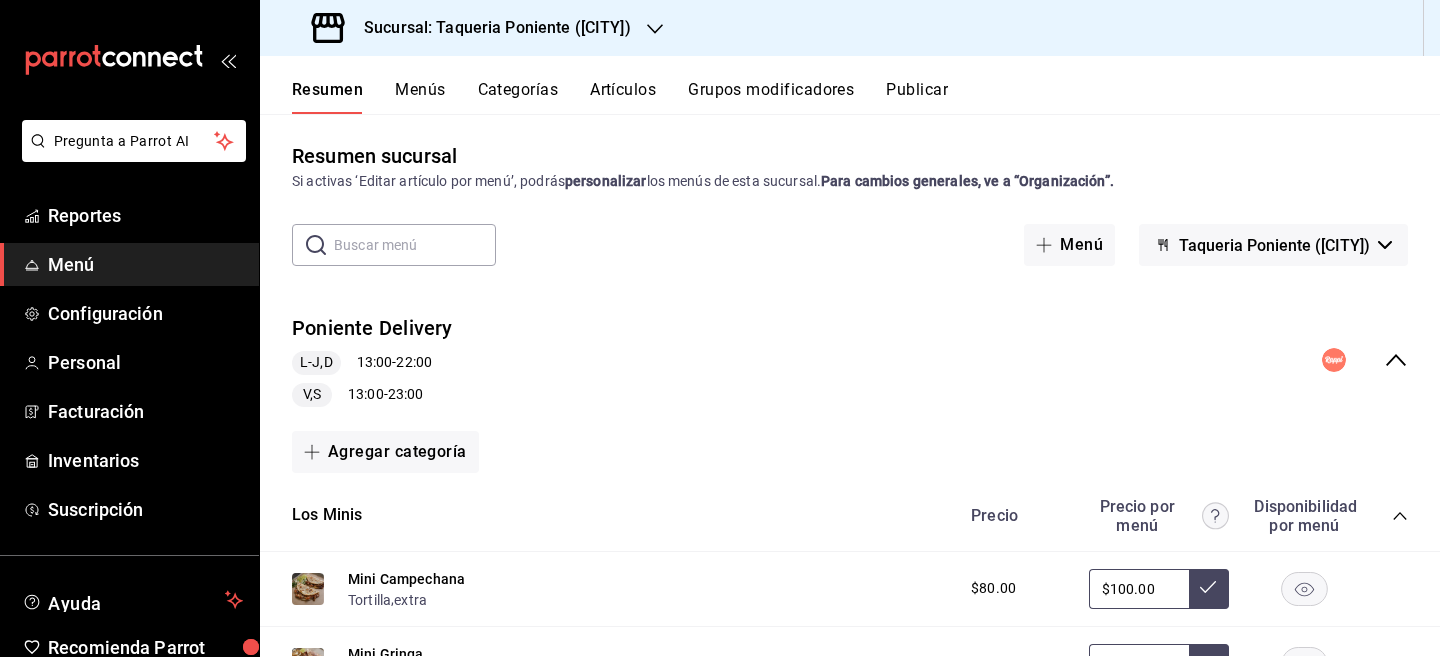 click on "Menús" at bounding box center [420, 97] 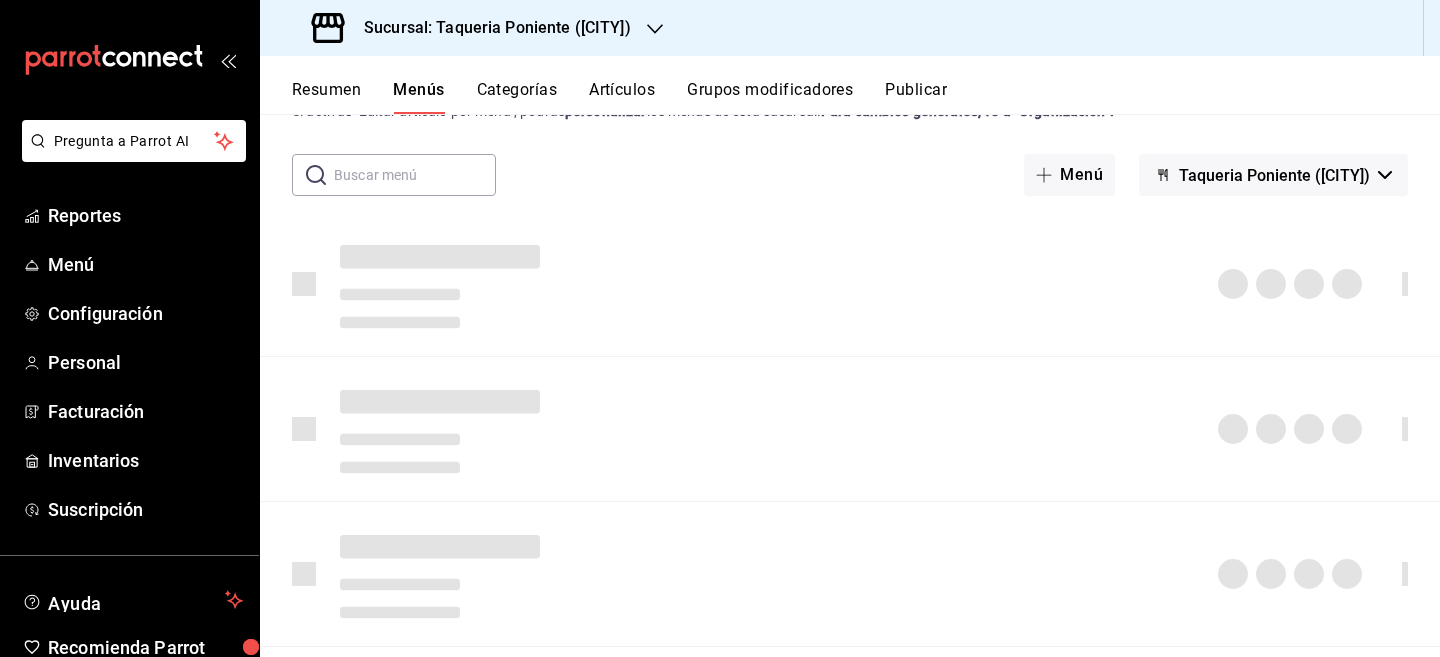 scroll, scrollTop: 1, scrollLeft: 0, axis: vertical 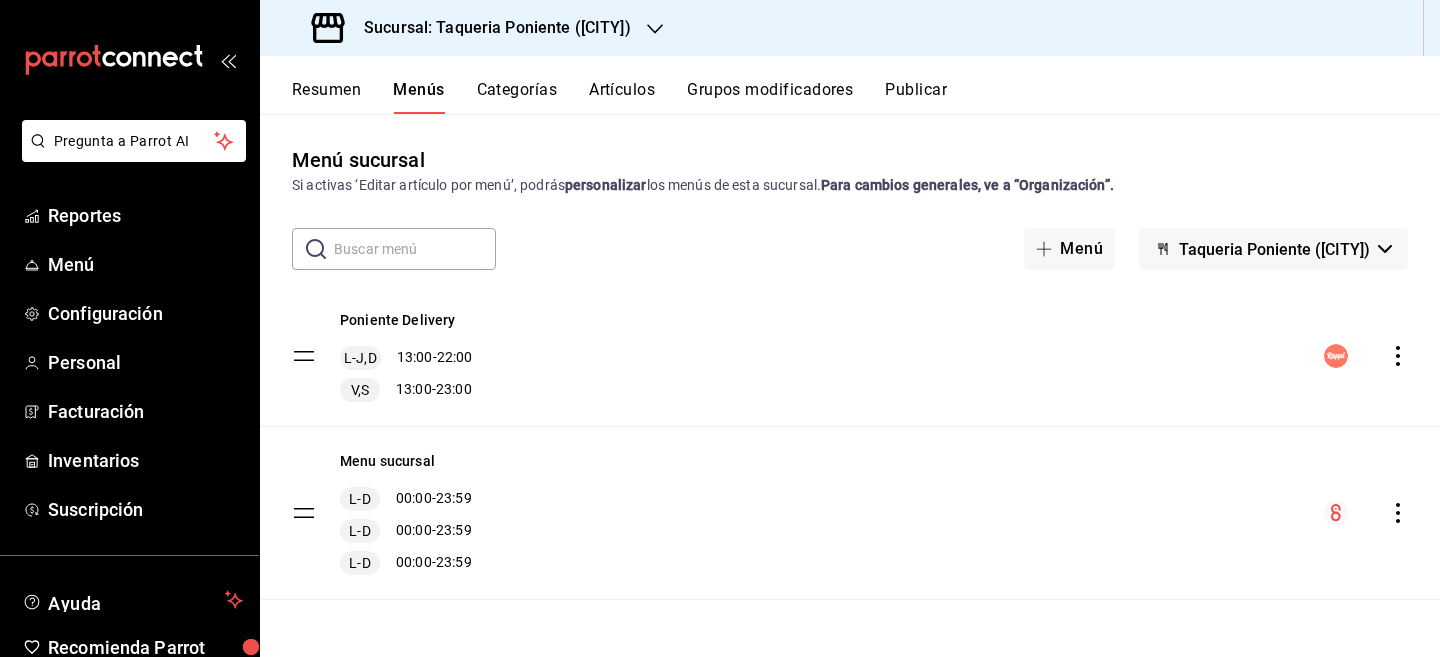 click on "Menu sucursal L-D 00:00  -  23:59 L-D 00:00  -  23:59 L-D 00:00  -  23:59" at bounding box center [850, 513] 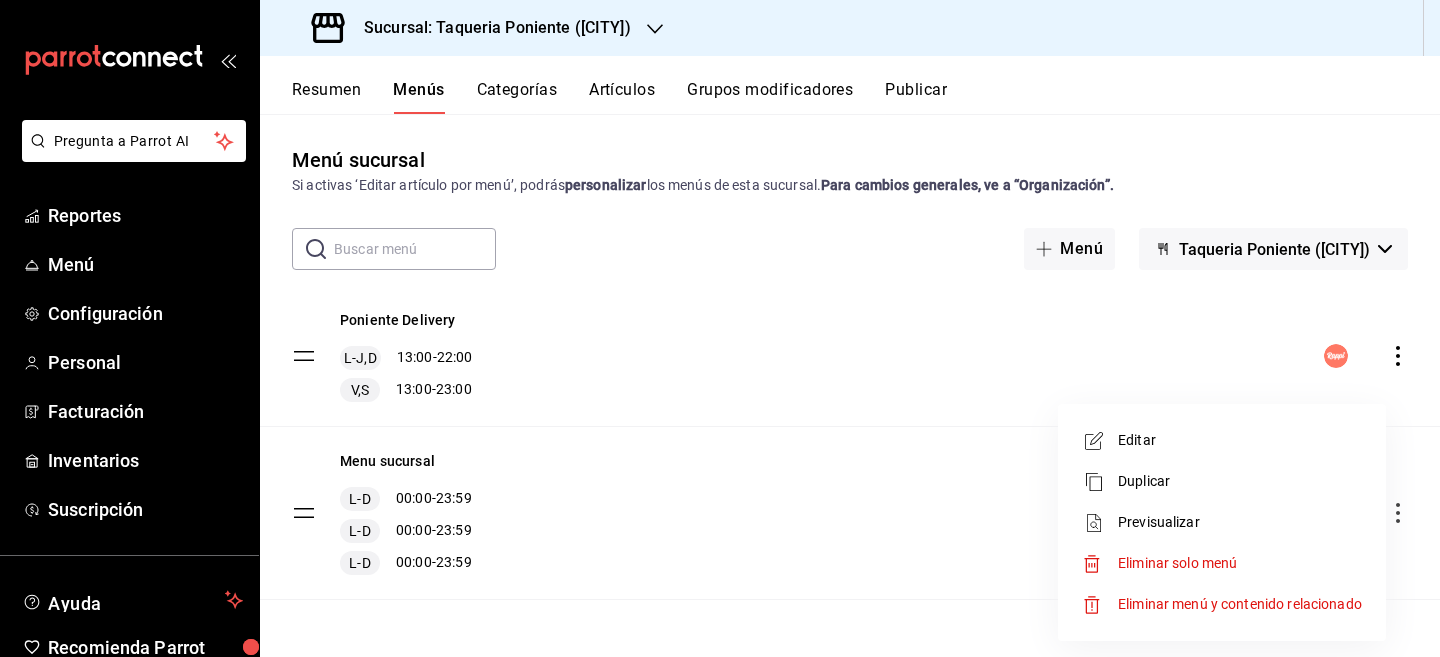 click at bounding box center [720, 328] 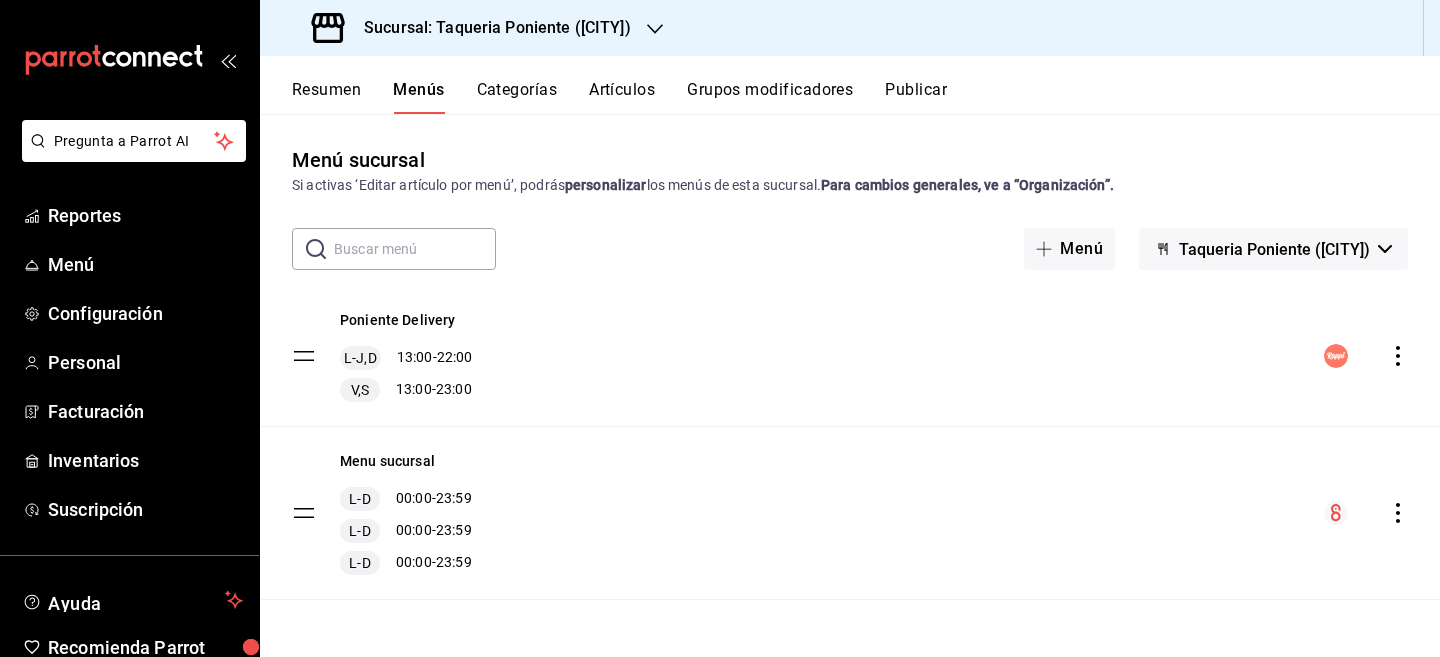 click on "Poniente Delivery L-J,D 13:00  -  22:00 V,S 13:00  -  23:00 Menu sucursal L-D 00:00  -  23:59 L-D 00:00  -  23:59 L-D 00:00  -  23:59" at bounding box center [850, 443] 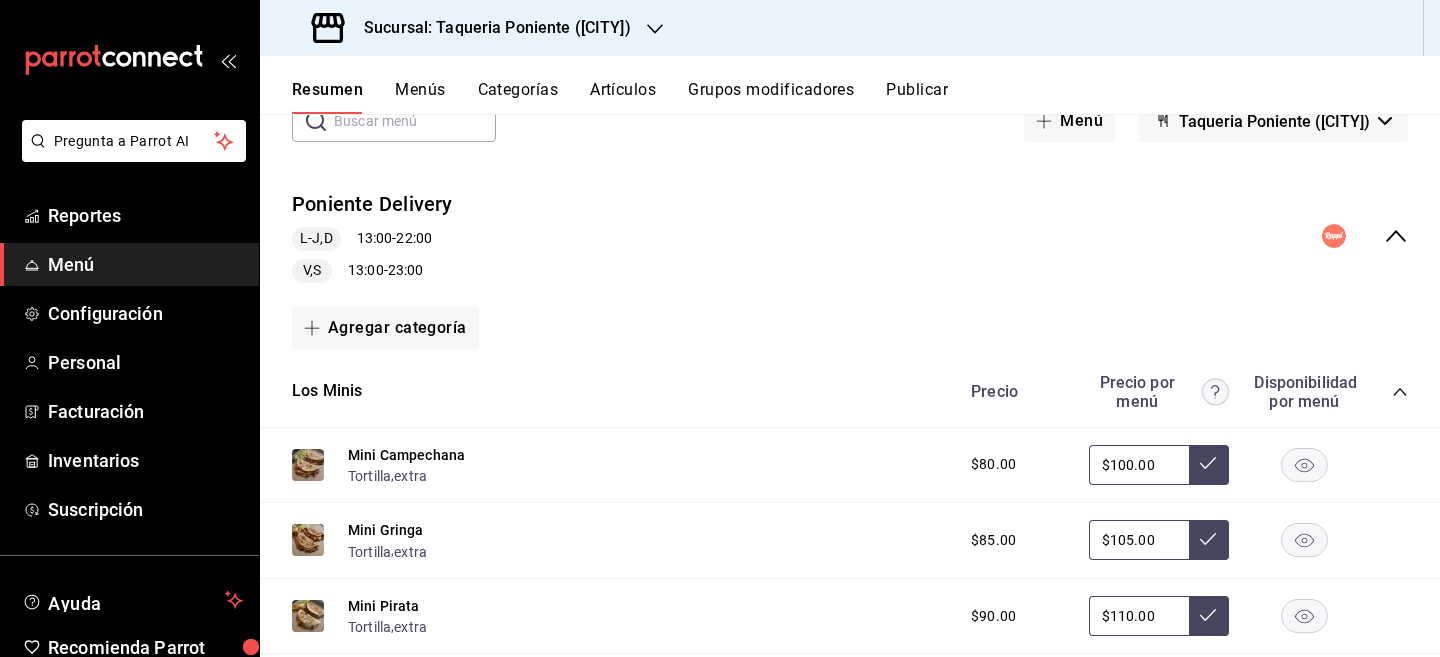 scroll, scrollTop: 1, scrollLeft: 0, axis: vertical 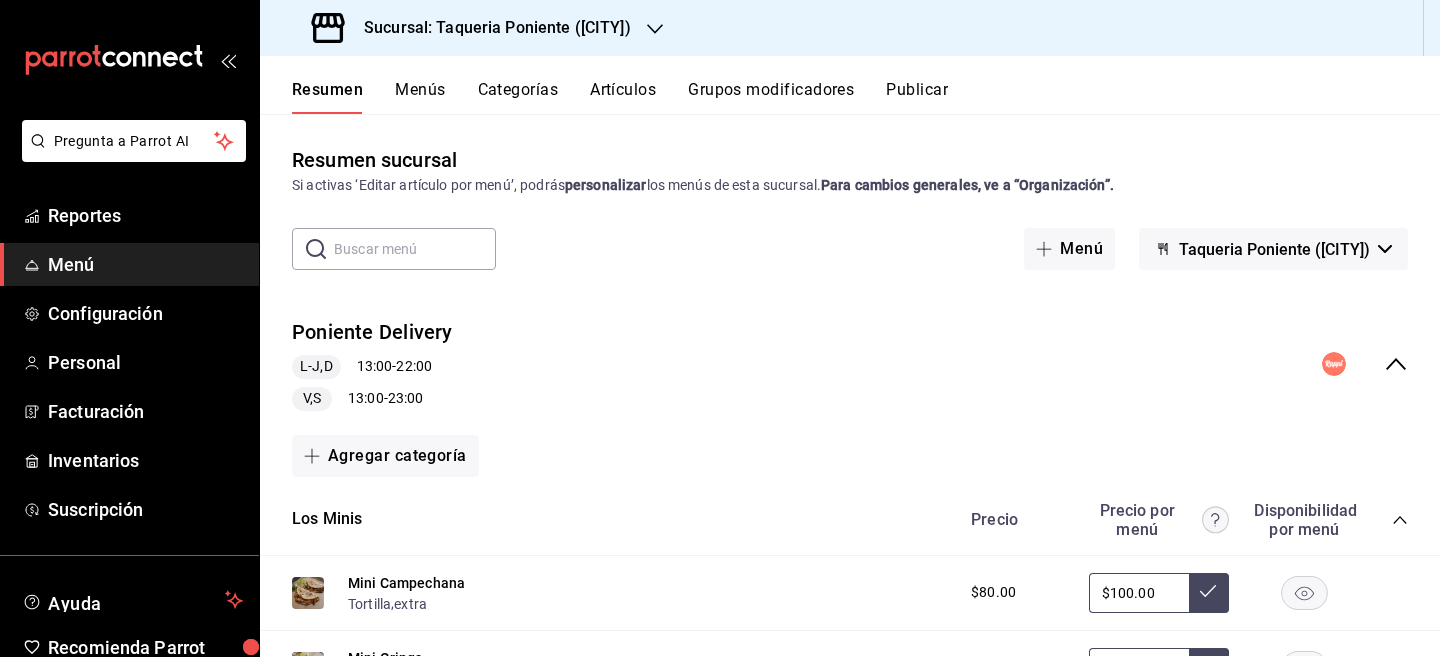 click 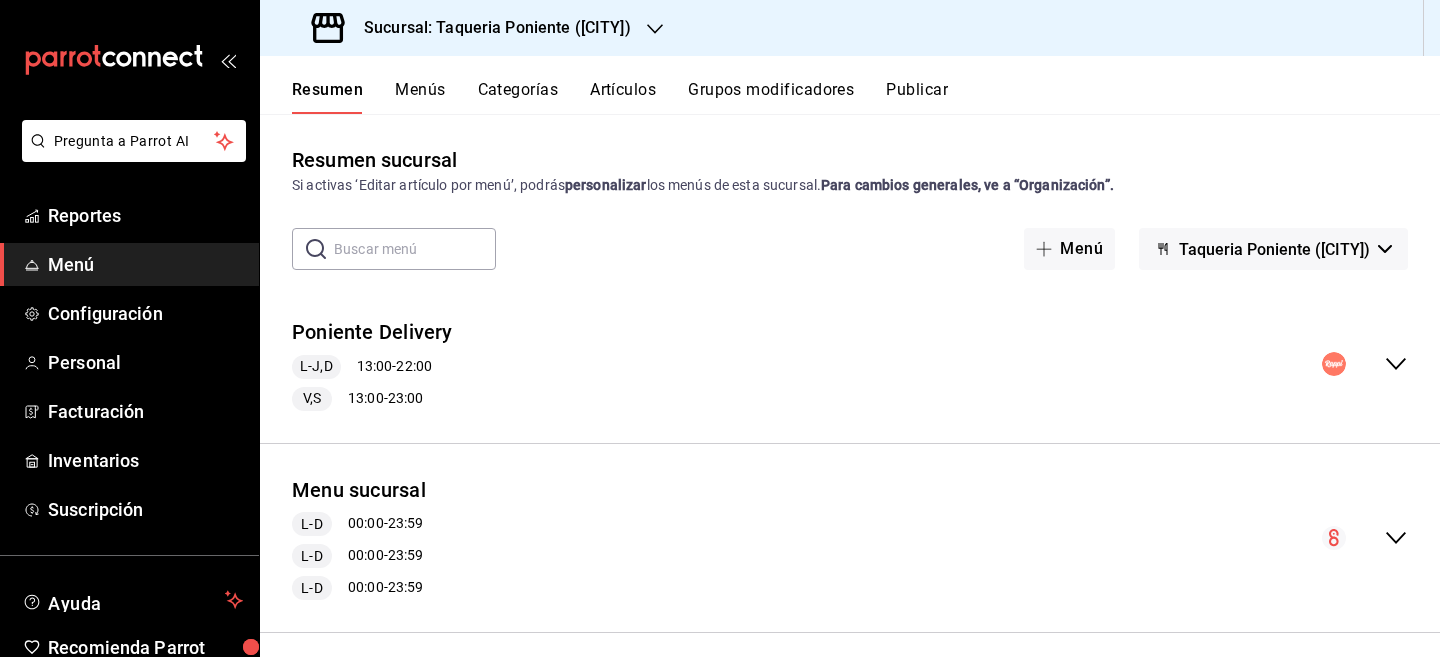 scroll, scrollTop: 18, scrollLeft: 0, axis: vertical 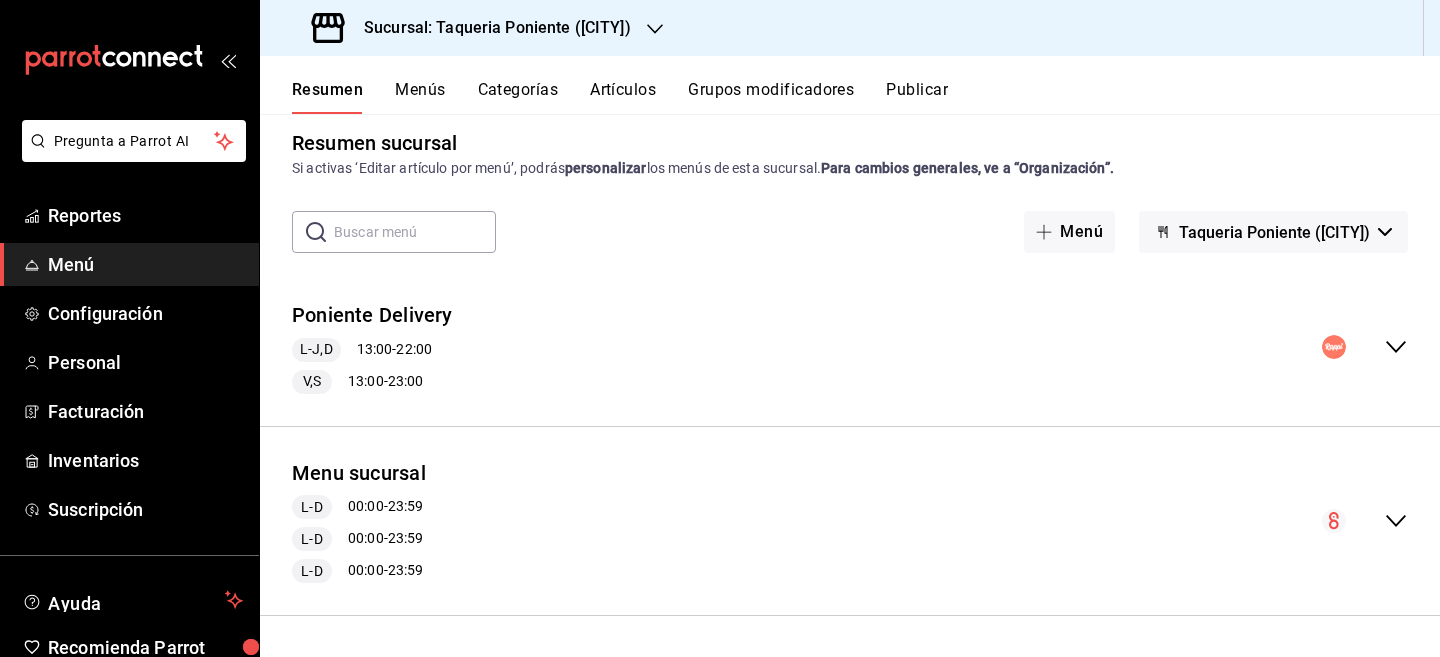 click on "Menu sucursal L-D 00:00  -  23:59 L-D 00:00  -  23:59 L-D 00:00  -  23:59" at bounding box center [850, 521] 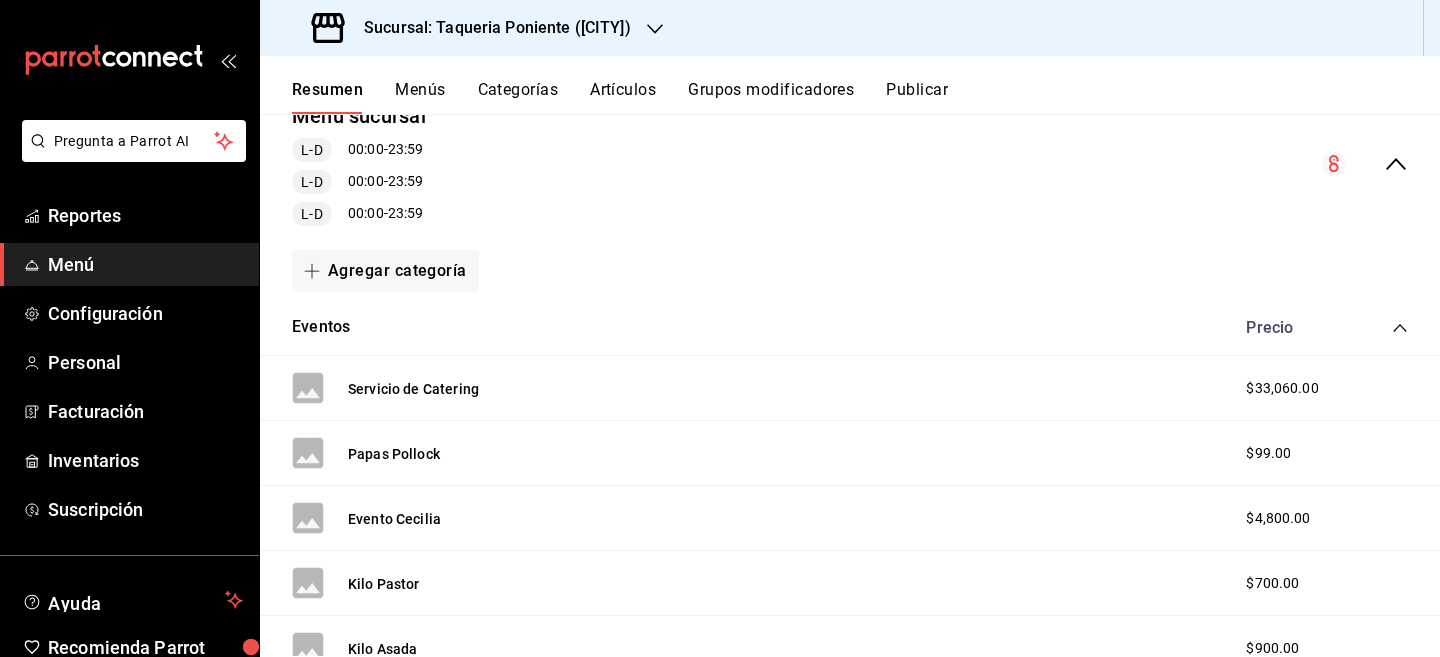 scroll, scrollTop: 433, scrollLeft: 0, axis: vertical 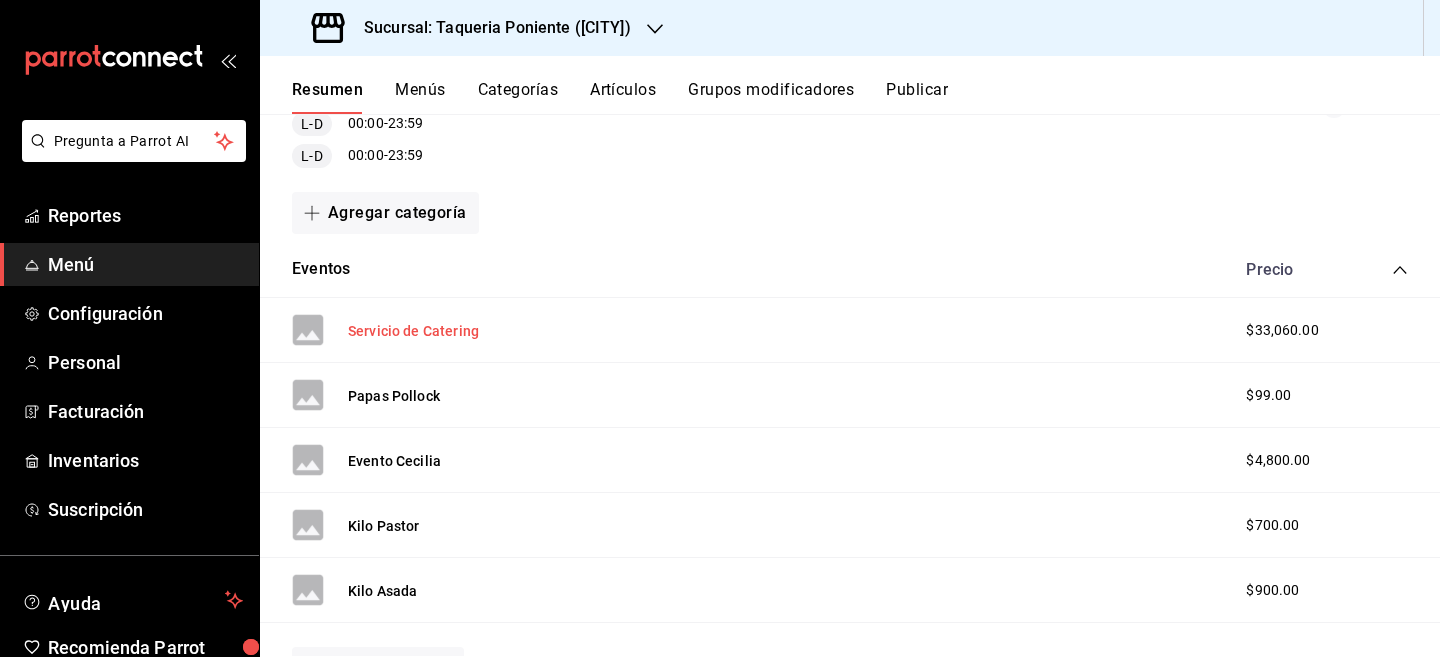 click on "Servicio de Catering" at bounding box center [413, 331] 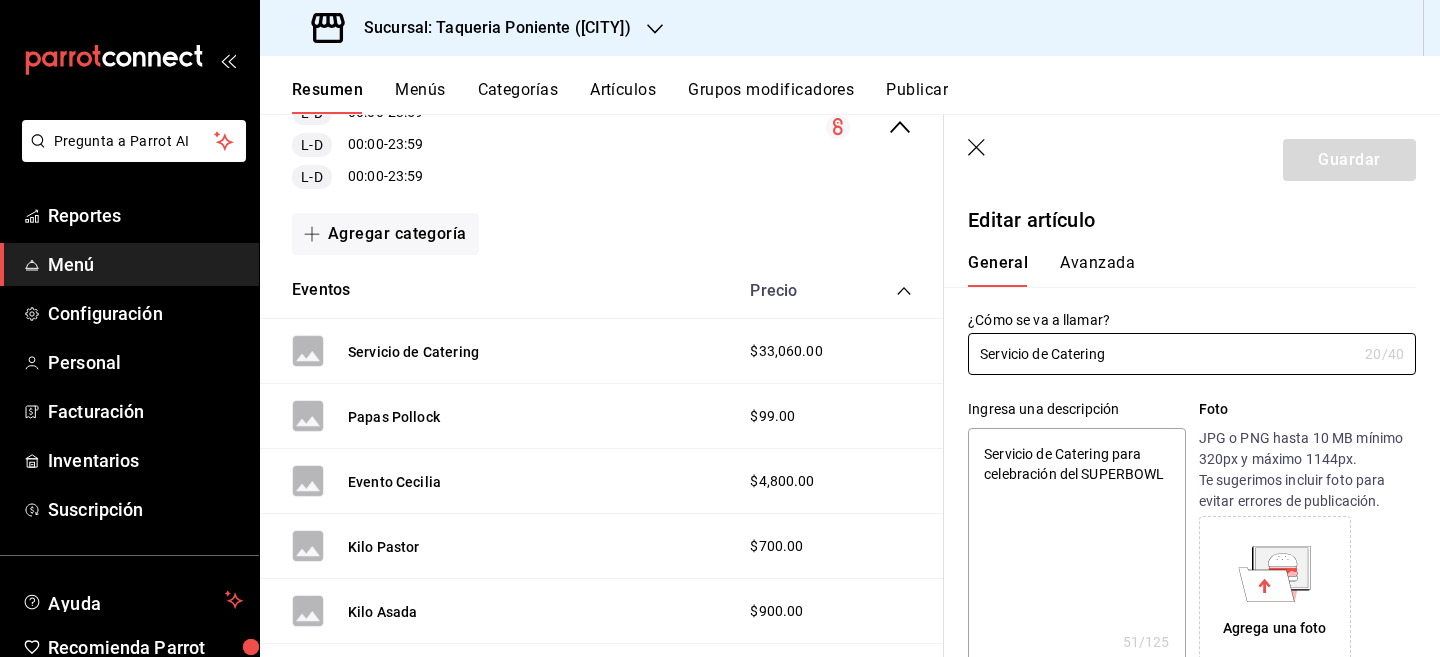 type on "x" 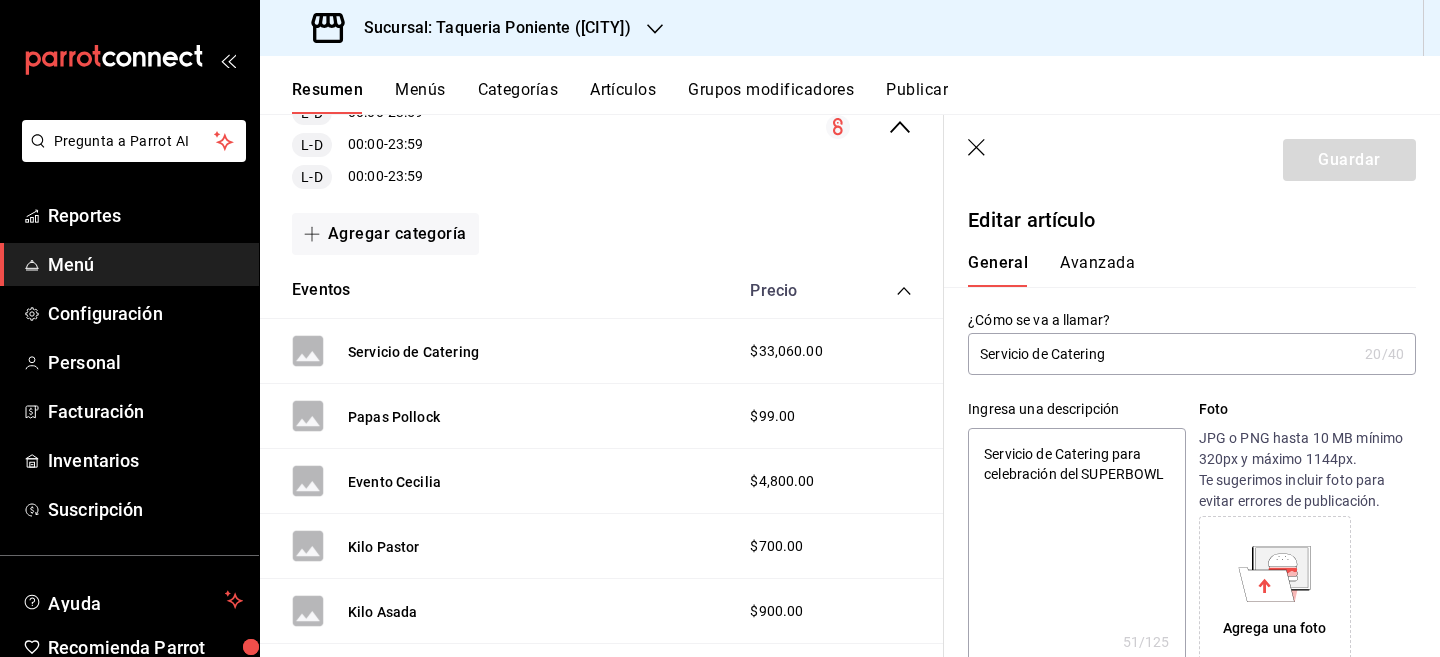 drag, startPoint x: 1062, startPoint y: 472, endPoint x: 1185, endPoint y: 500, distance: 126.146736 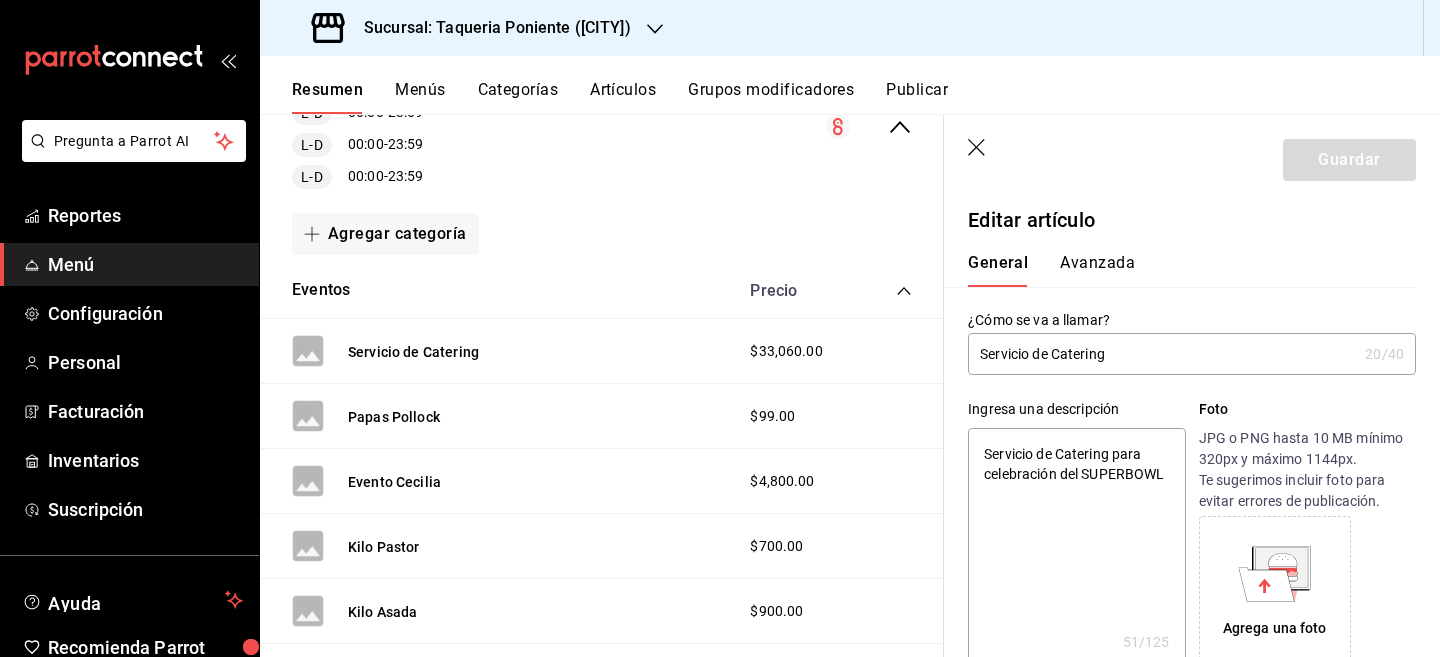 click on "Ingresa una descripción Servicio de Catering para celebración del SUPERBOWL x 51 /125 ​ Foto JPG o PNG hasta 10 MB mínimo 320px y máximo 1144px. Te sugerimos incluir foto para evitar errores de publicación. Agrega una foto" at bounding box center [1192, 533] 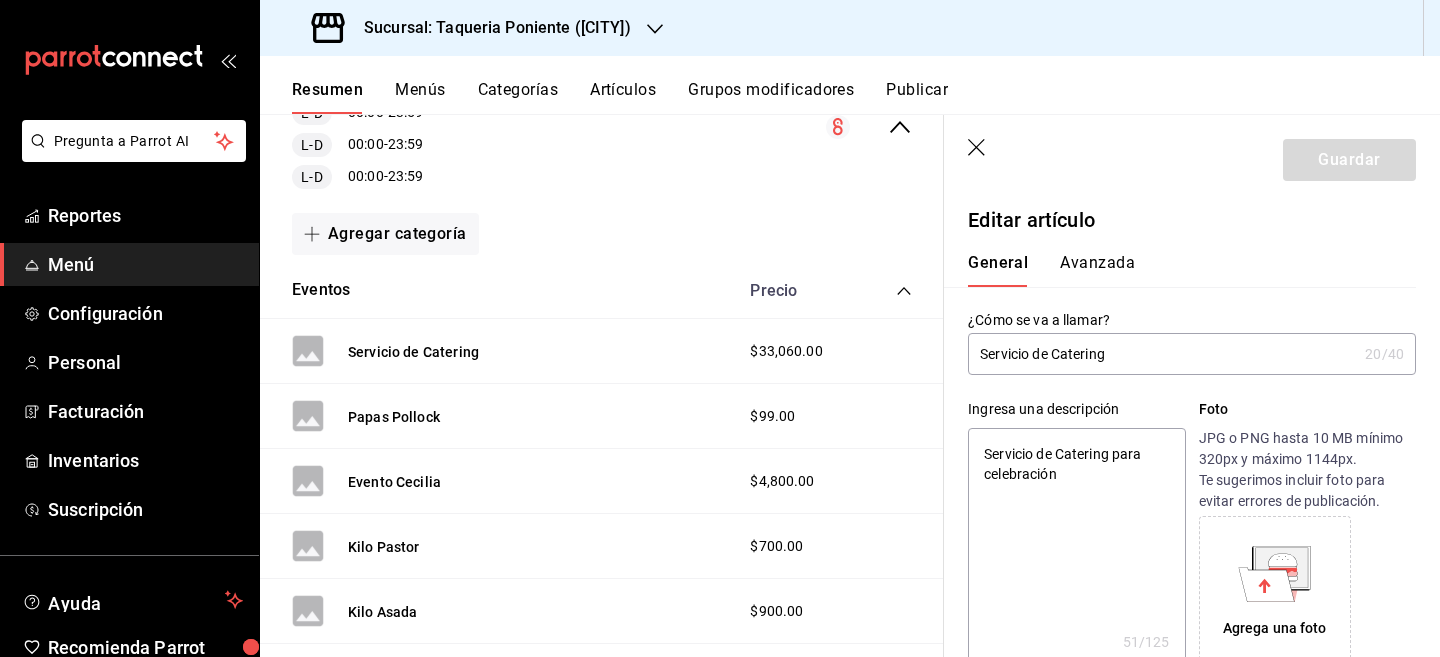 type on "x" 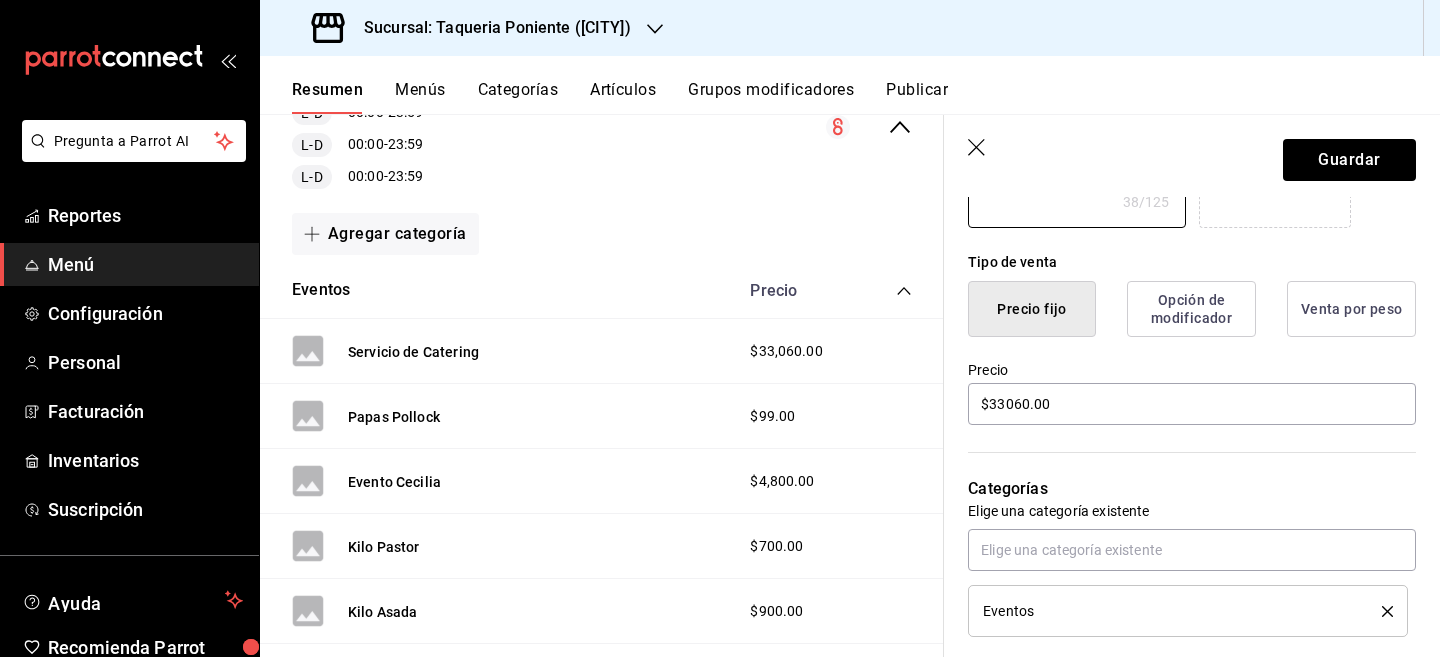 scroll, scrollTop: 445, scrollLeft: 0, axis: vertical 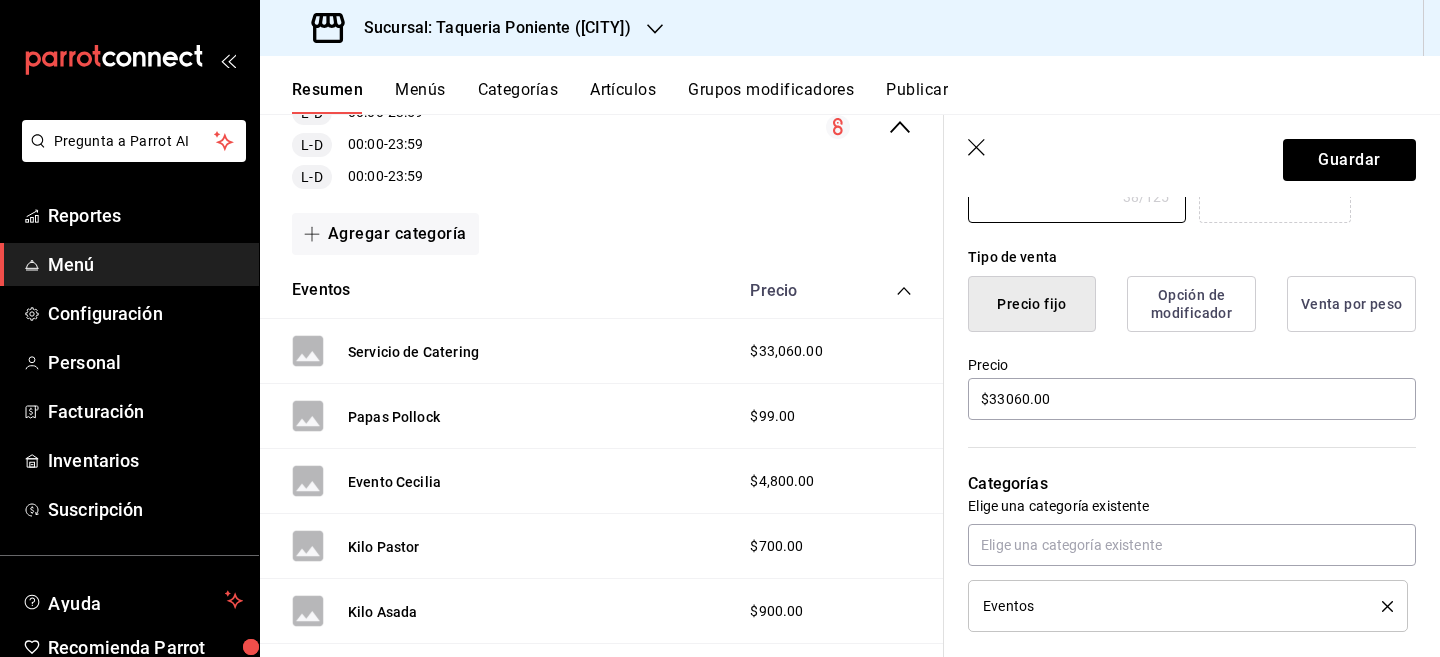 type on "Servicio de Catering para celebración" 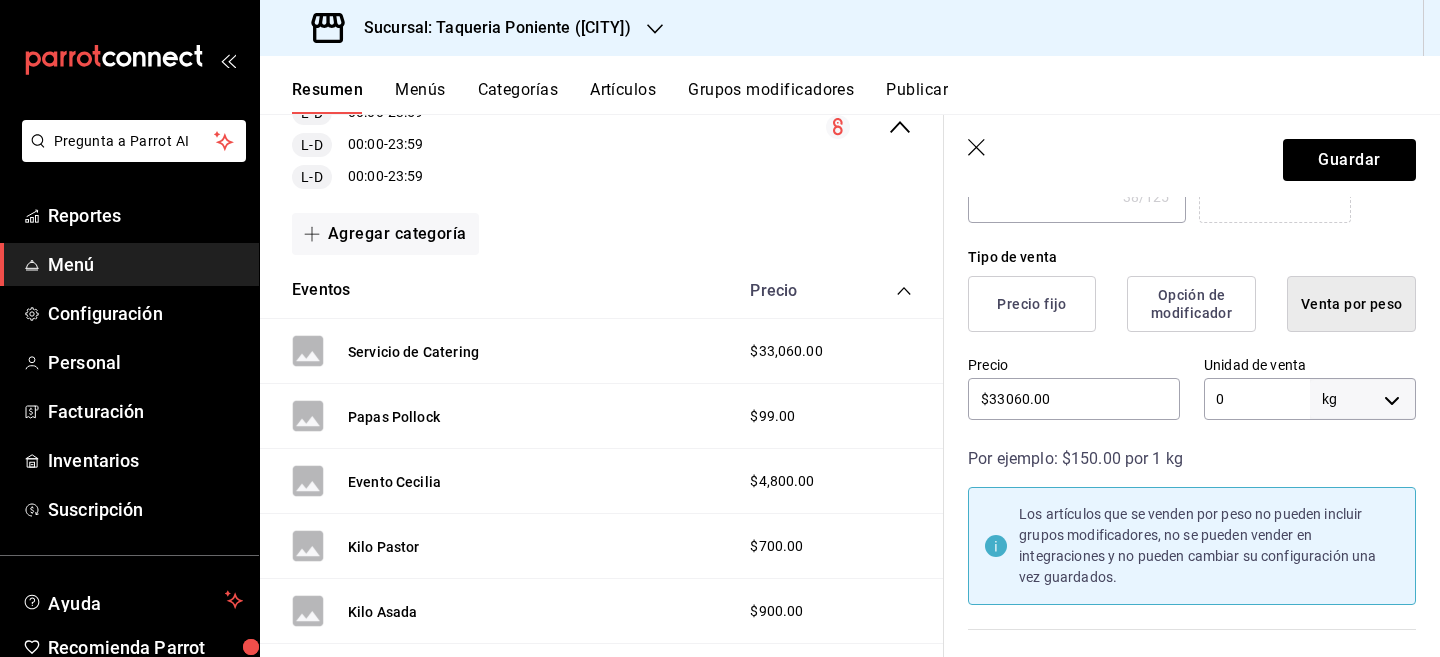 click on "Precio fijo" at bounding box center [1032, 304] 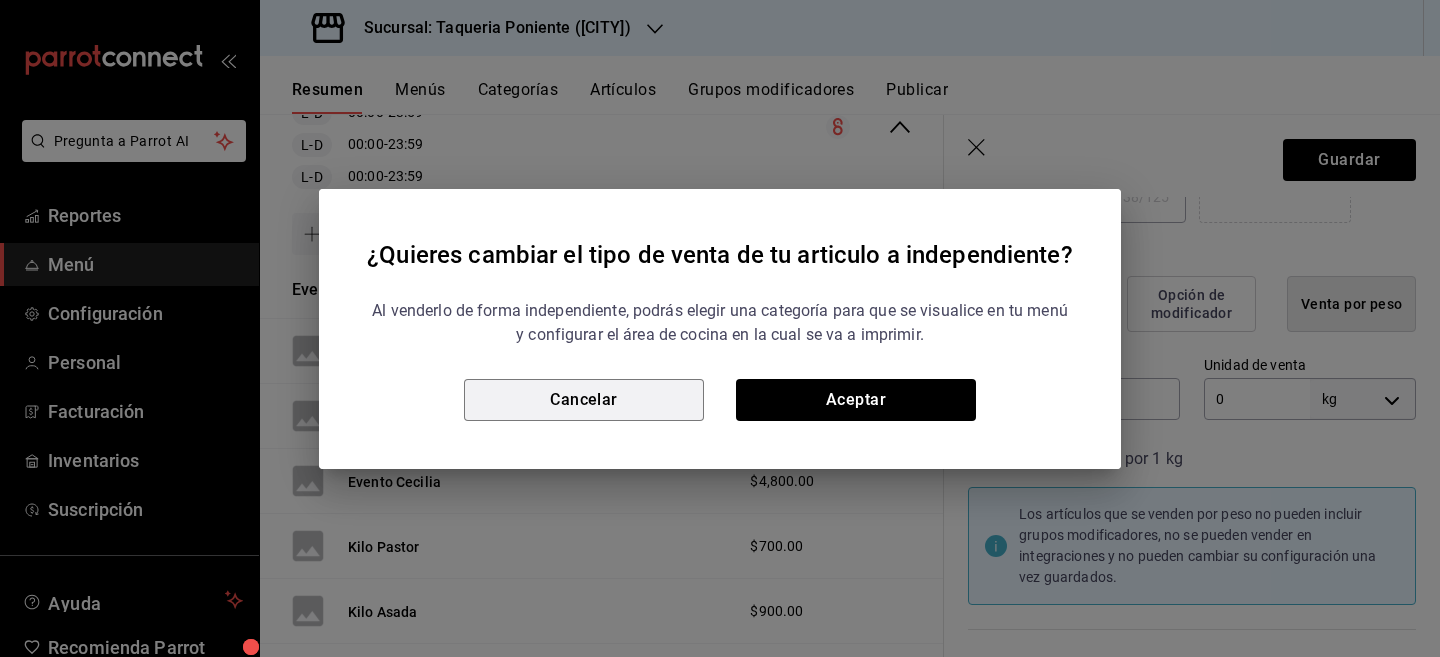 click on "Cancelar" at bounding box center (584, 400) 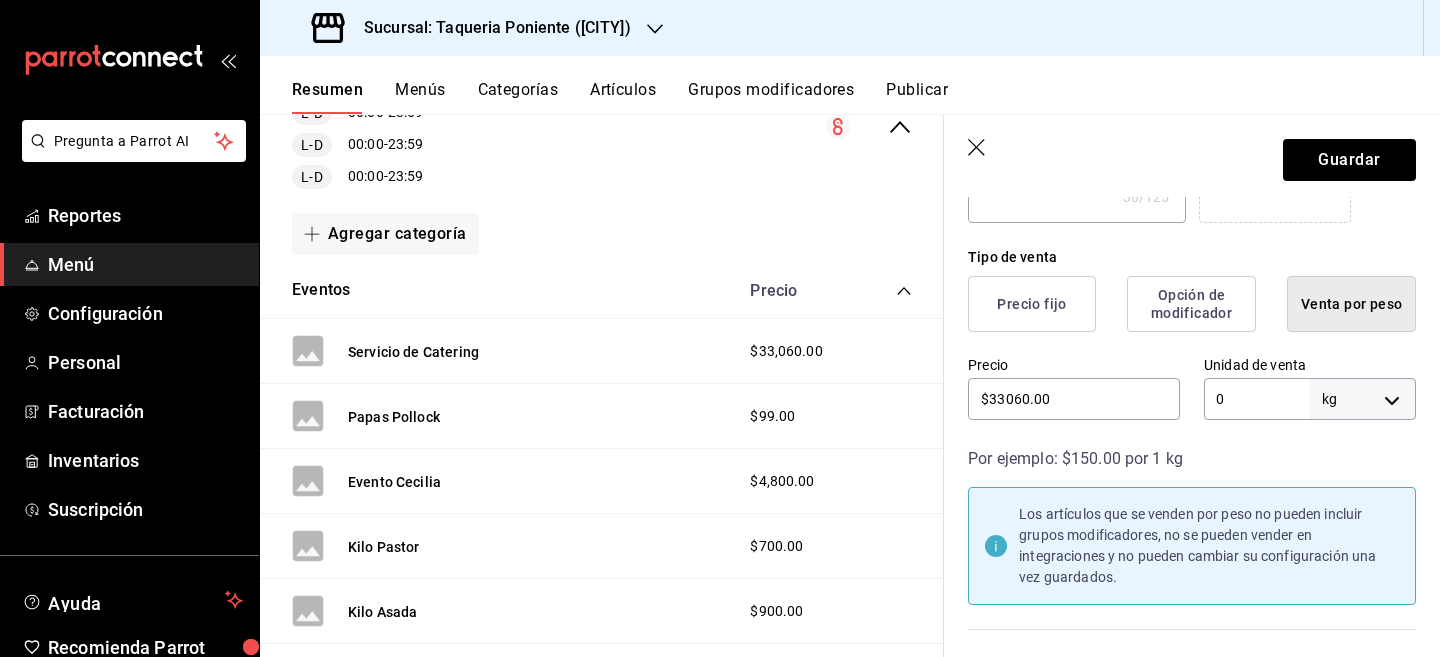 click on "Precio fijo" at bounding box center (1032, 304) 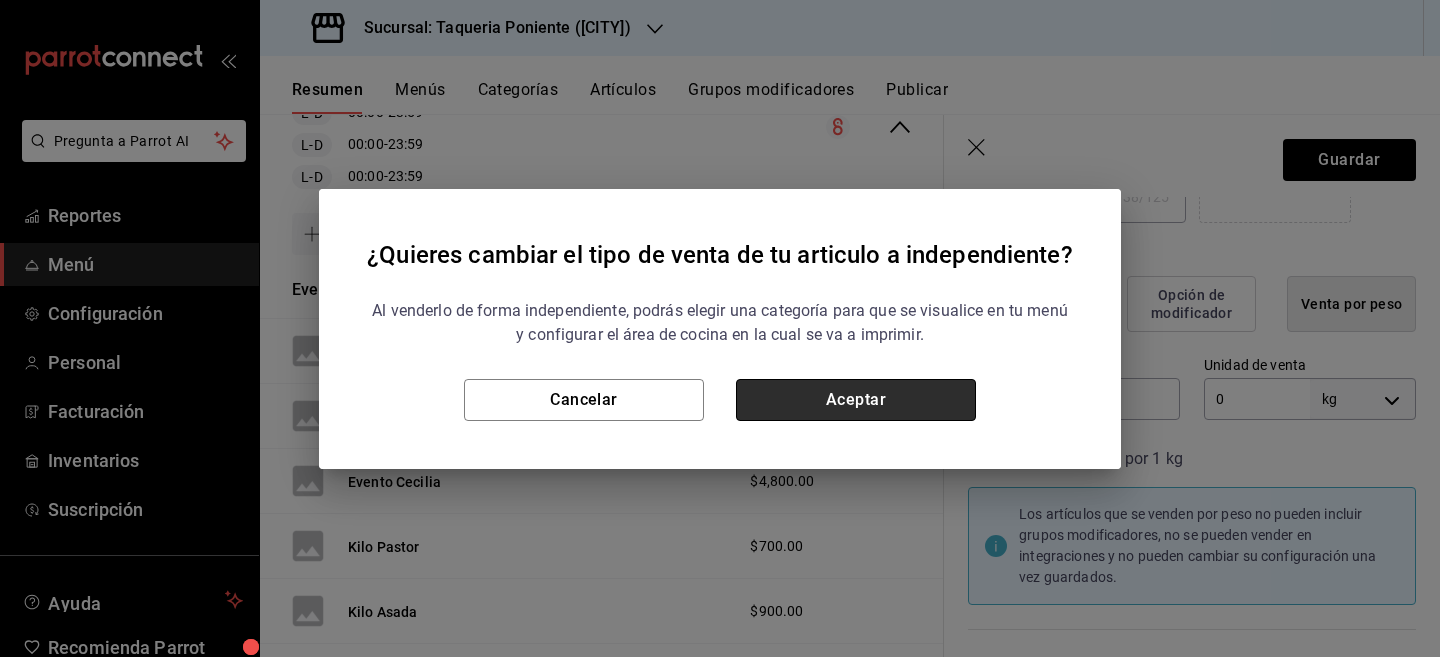 click on "Aceptar" at bounding box center (856, 400) 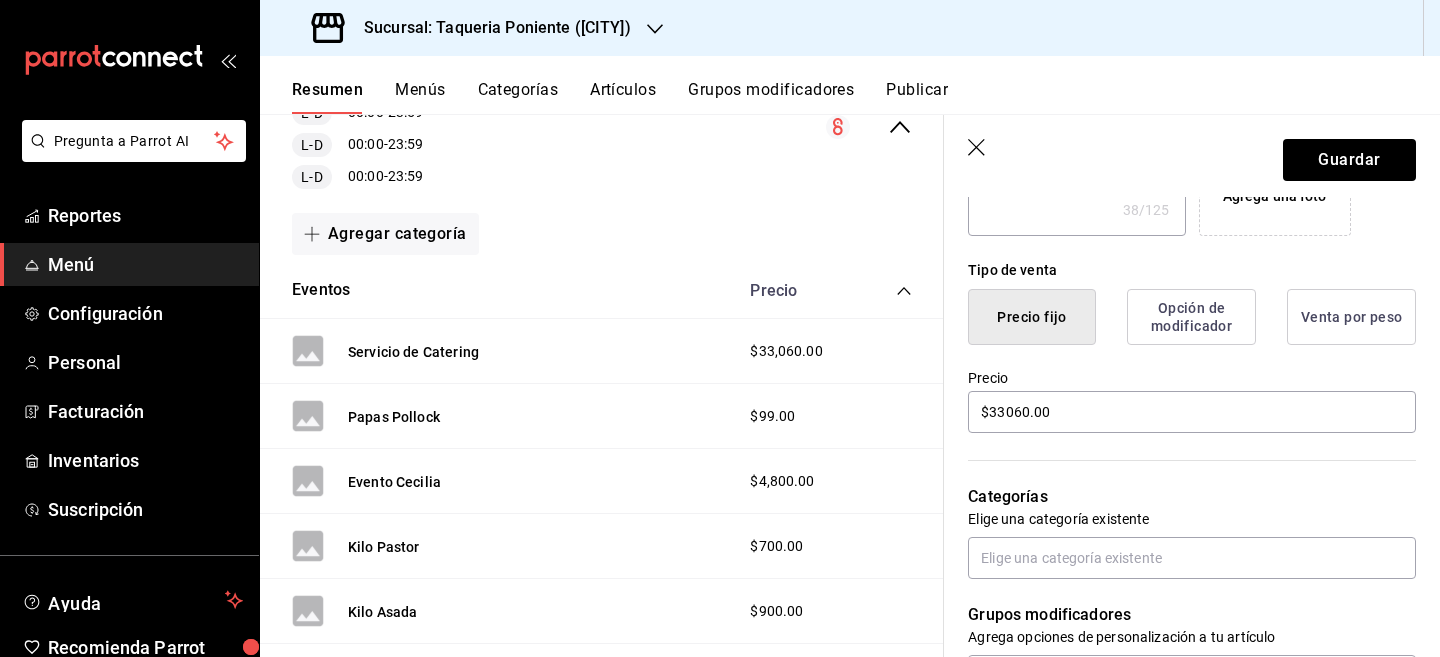 scroll, scrollTop: 431, scrollLeft: 0, axis: vertical 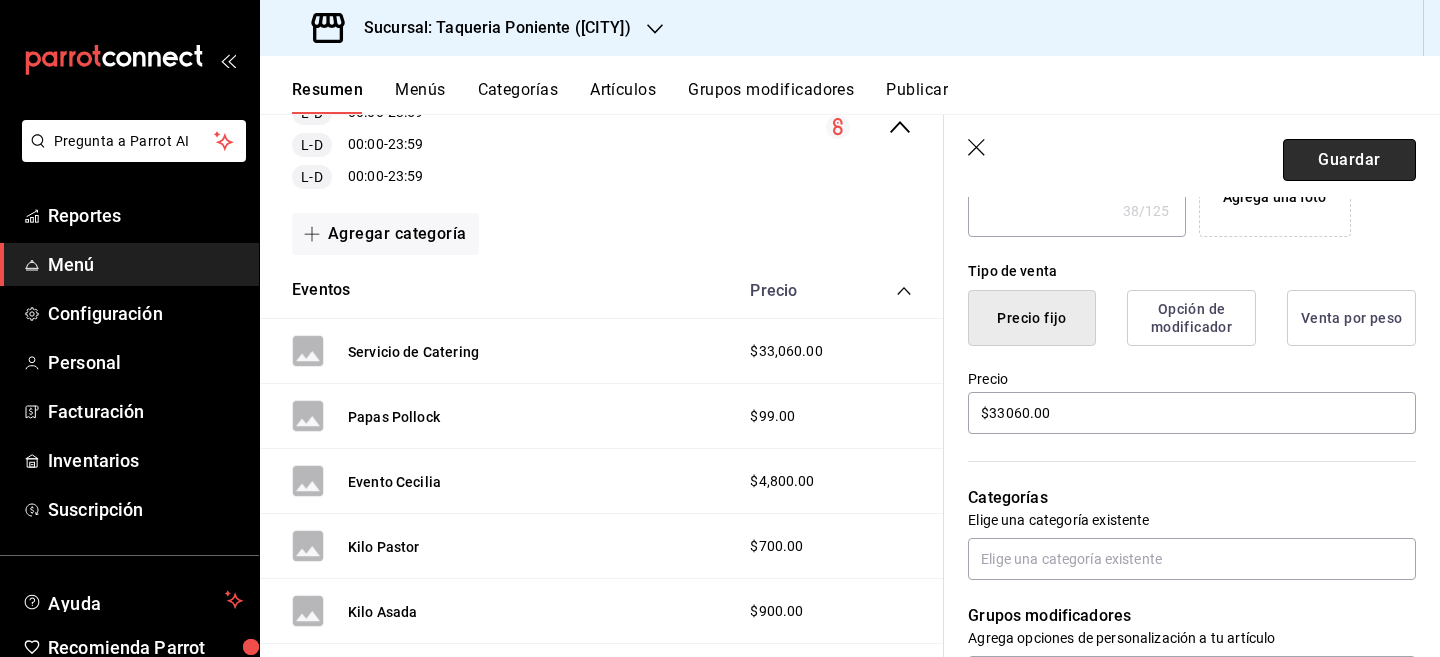 click on "Guardar" at bounding box center (1349, 160) 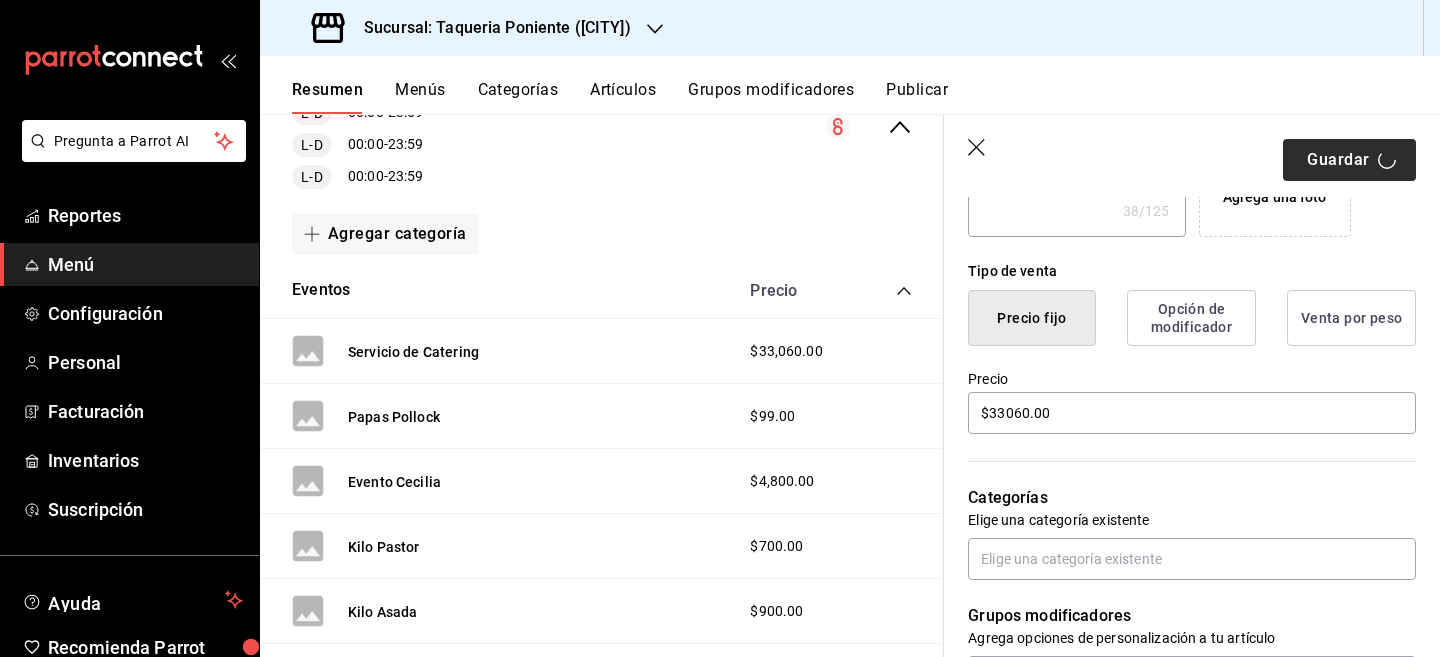 type on "x" 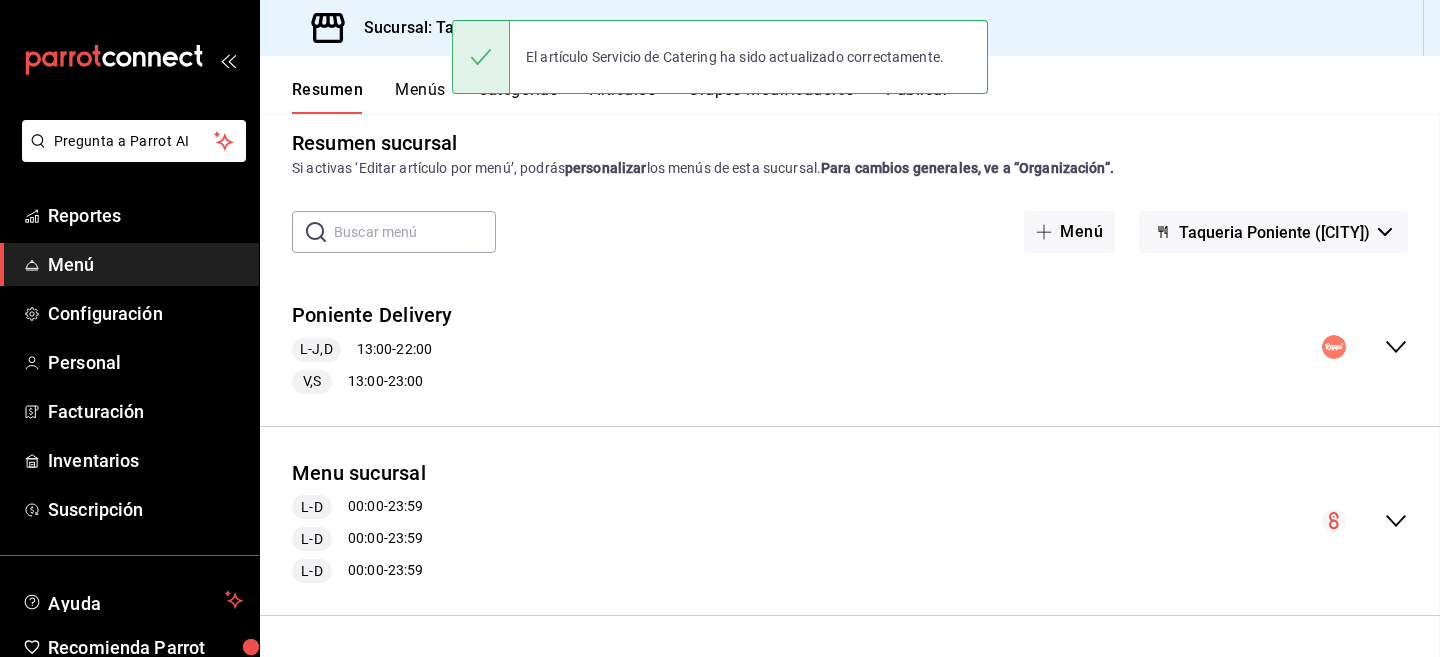 scroll, scrollTop: 0, scrollLeft: 0, axis: both 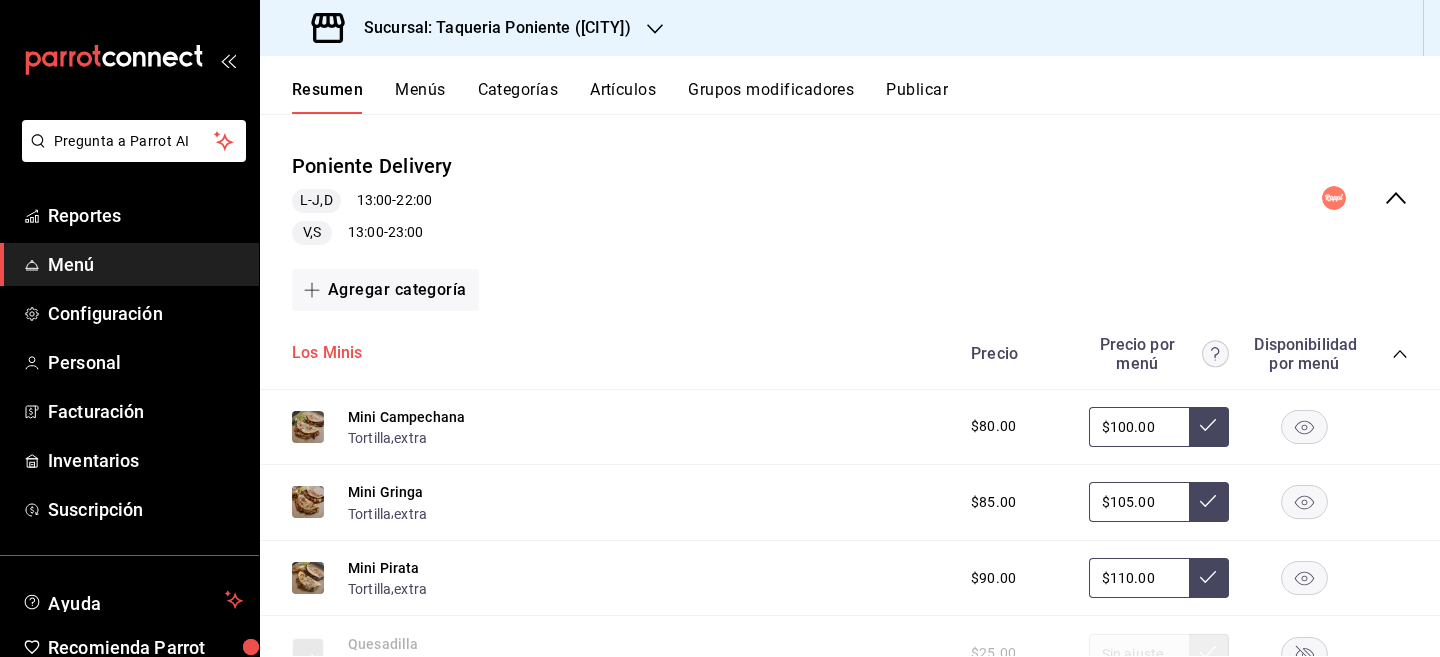 click on "Los Minis" at bounding box center (327, 353) 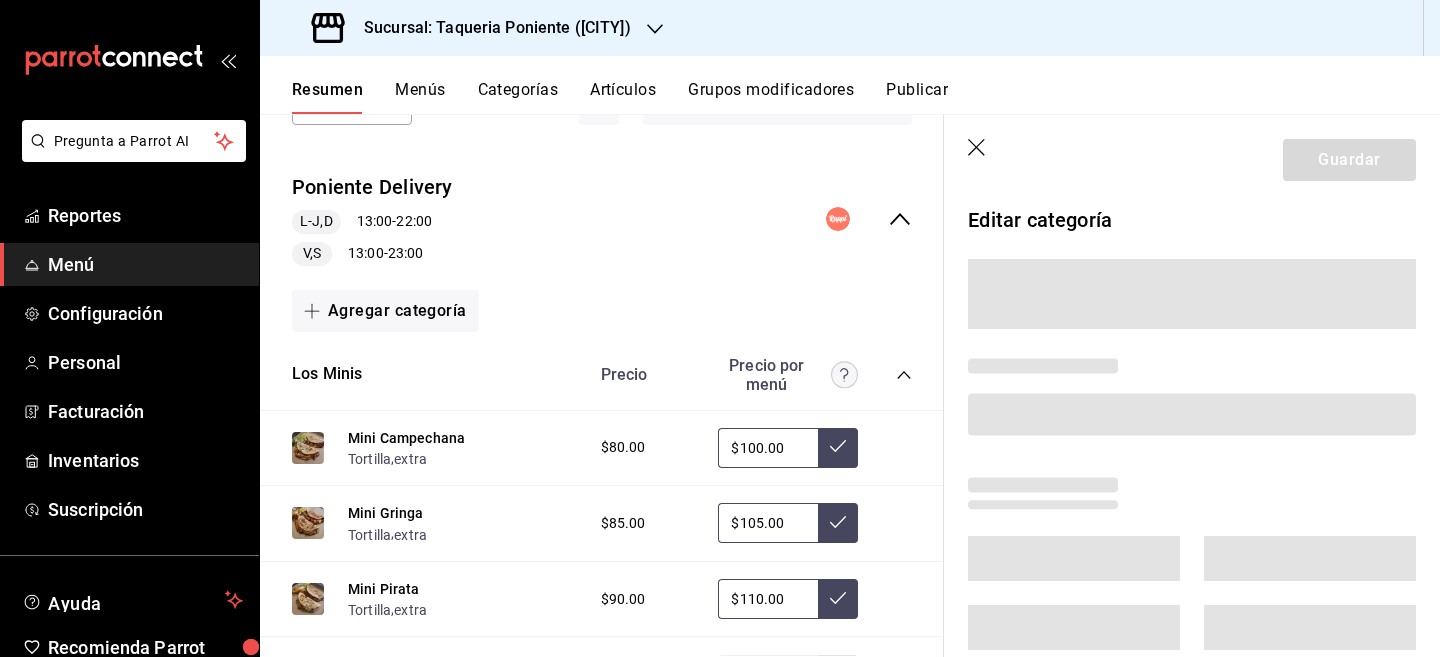 click 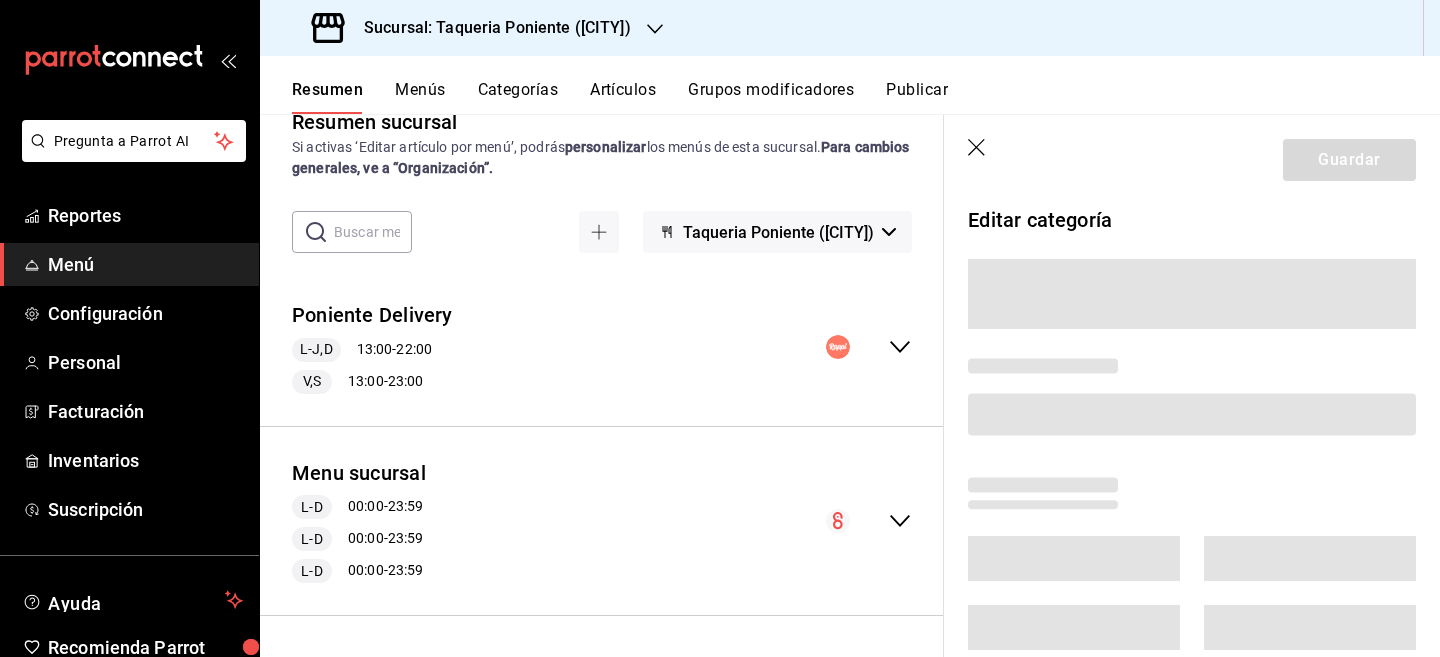scroll, scrollTop: 39, scrollLeft: 0, axis: vertical 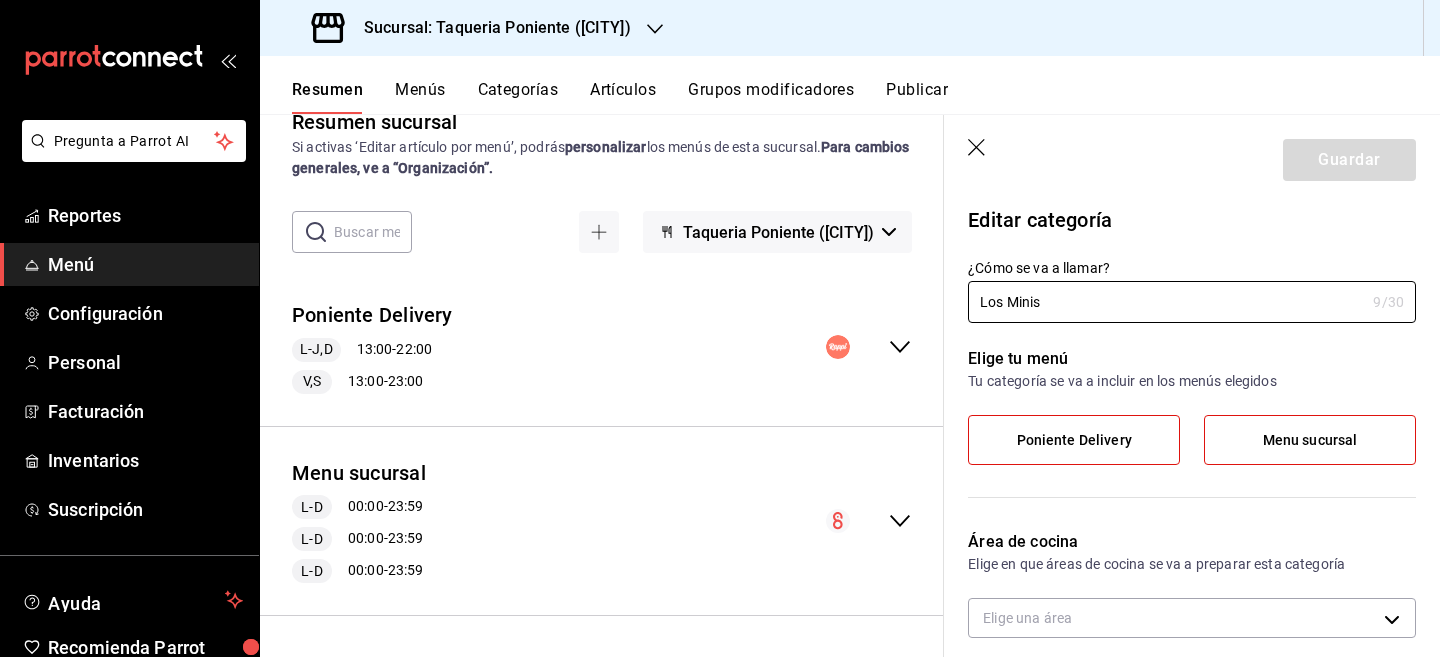 type on "e6251faf-1206-40b6-ab80-9961c819e750" 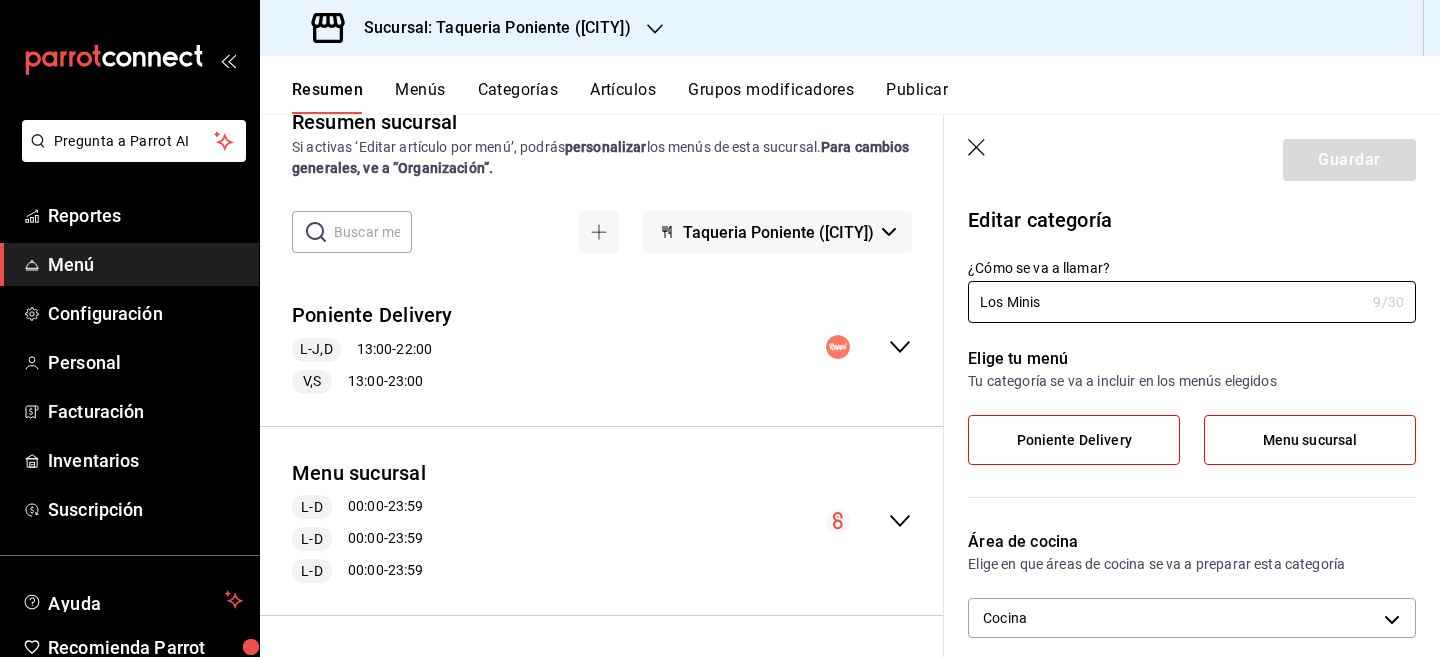 click on "Guardar" at bounding box center (1192, 156) 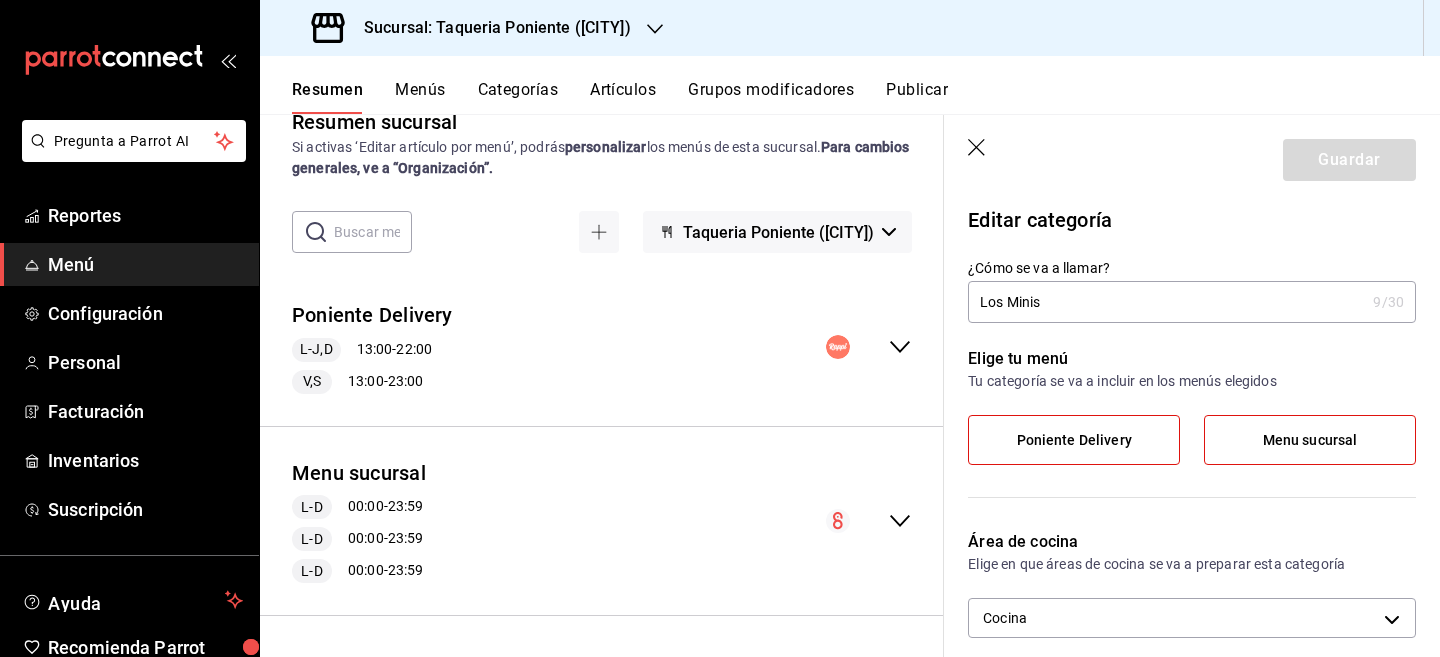 click 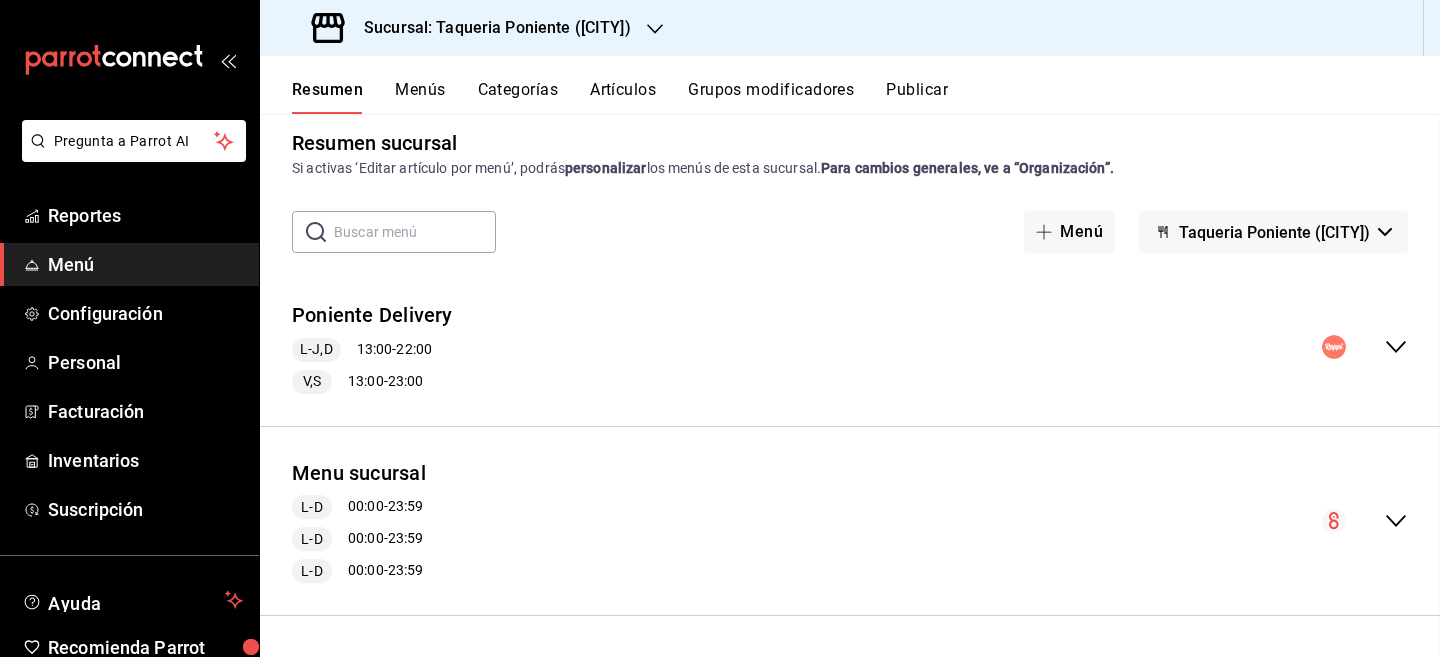 scroll, scrollTop: 18, scrollLeft: 0, axis: vertical 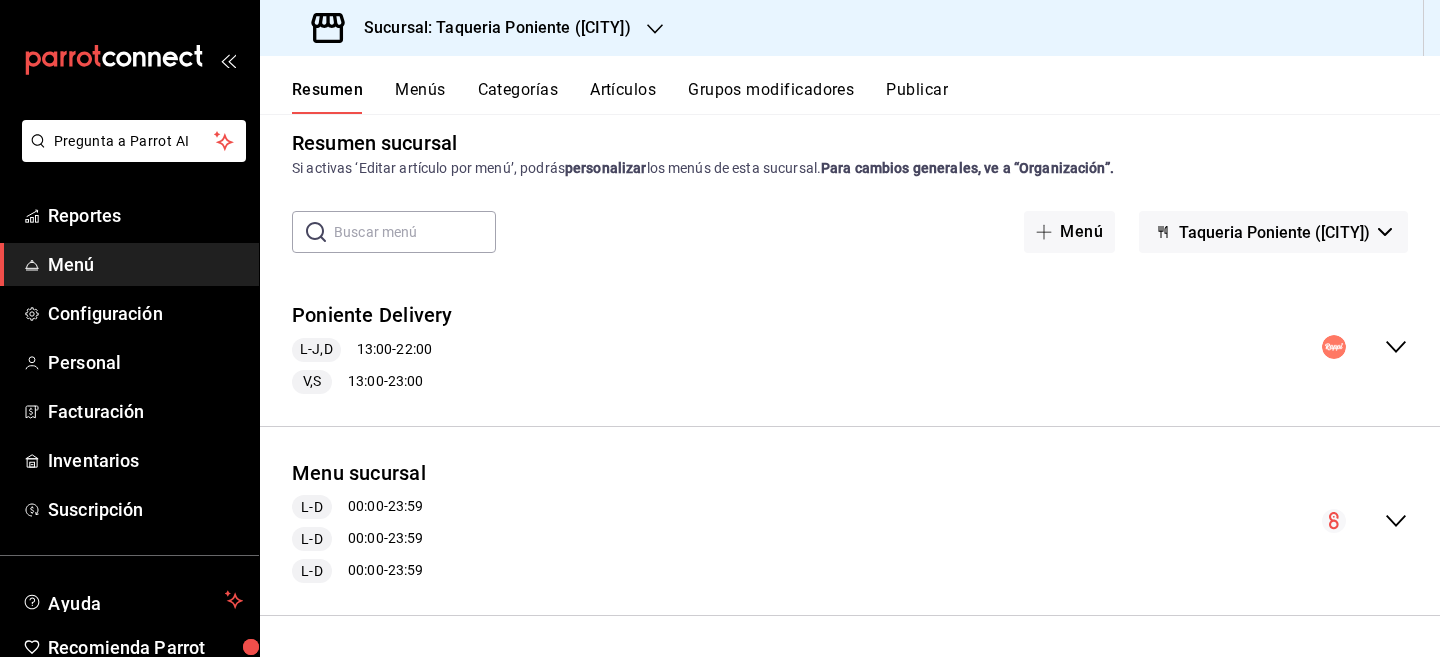 click 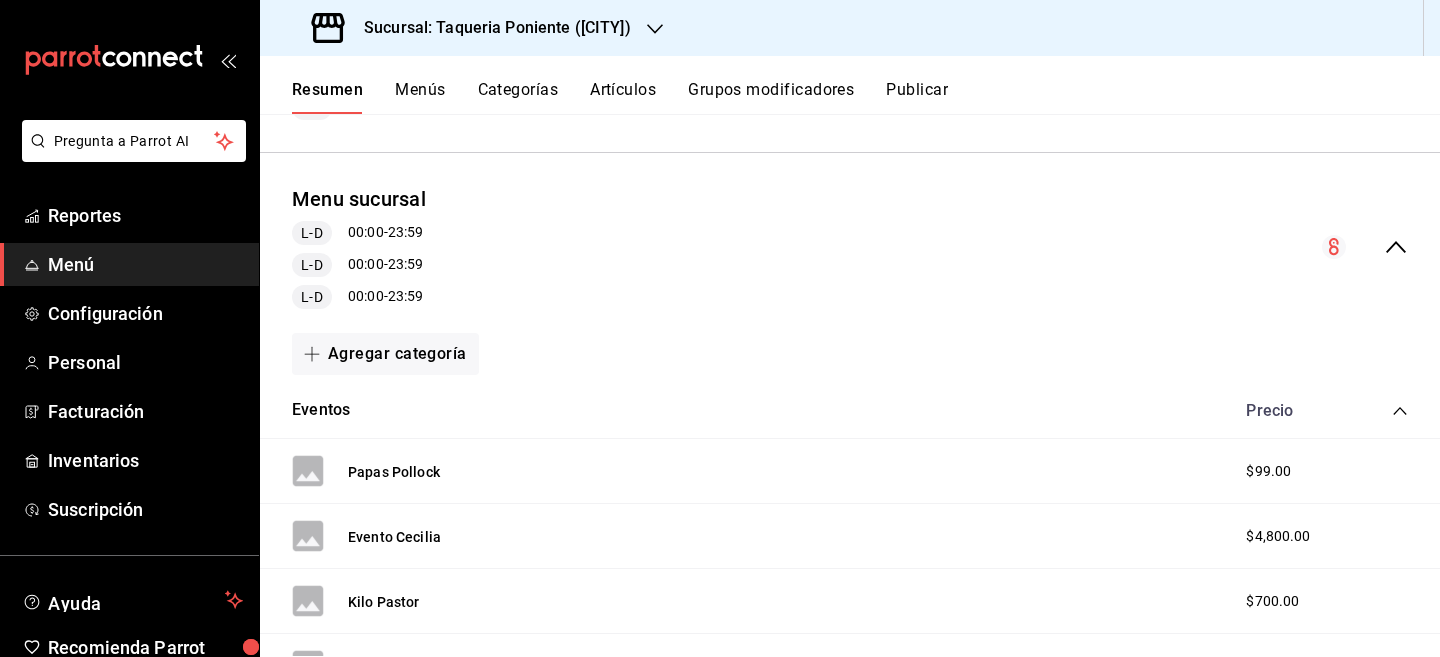 scroll, scrollTop: 293, scrollLeft: 0, axis: vertical 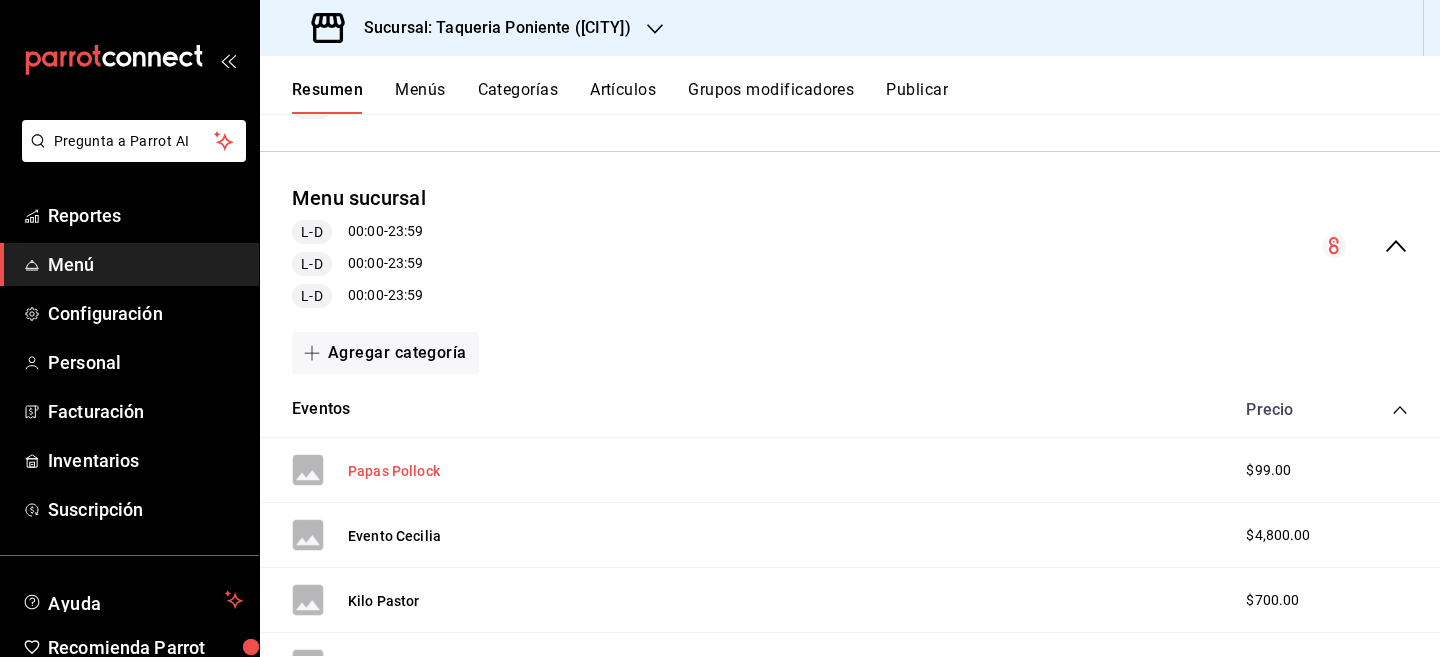 click on "Papas Pollock" at bounding box center (394, 471) 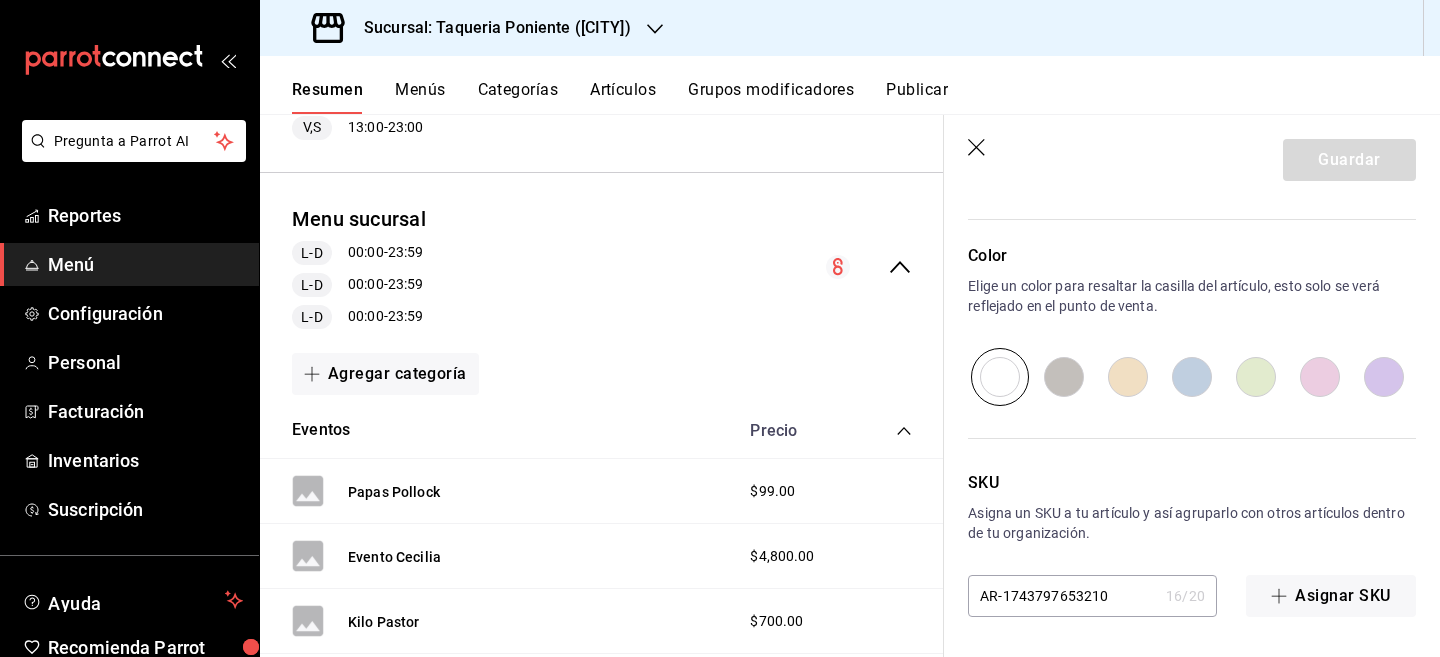 scroll, scrollTop: 0, scrollLeft: 0, axis: both 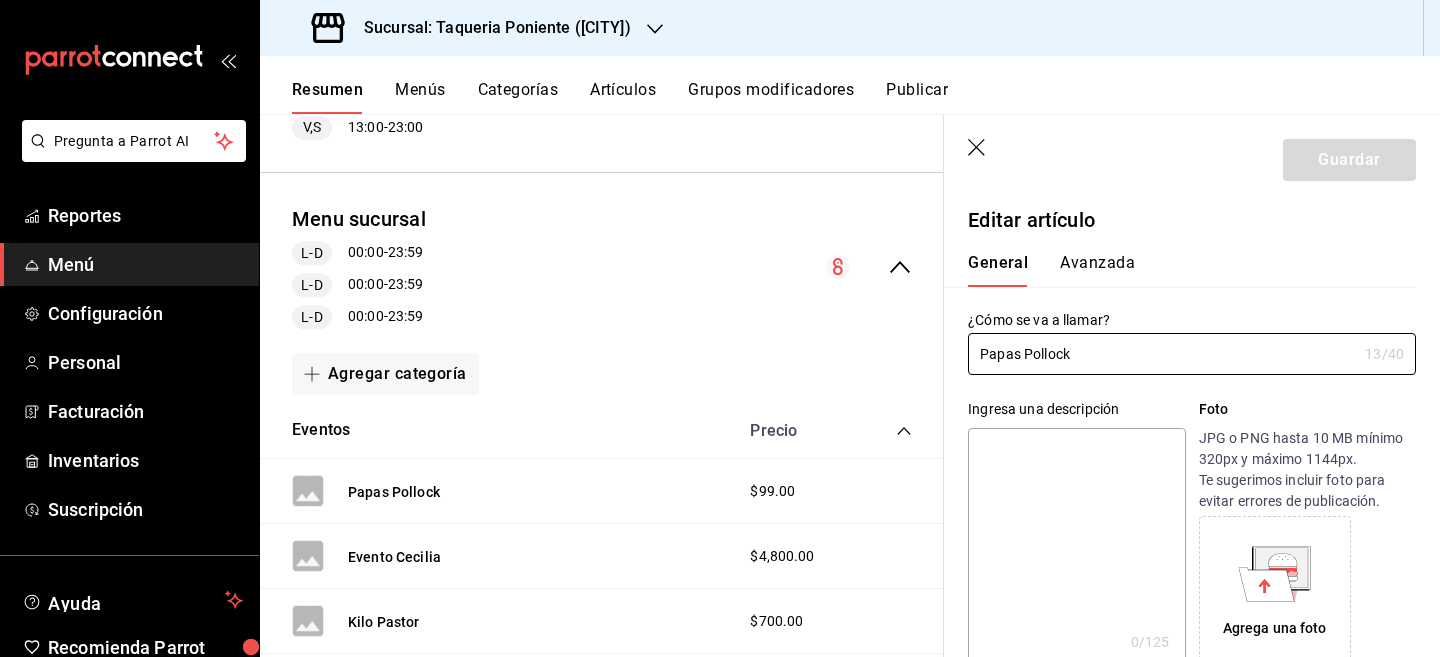 click on "Guardar" at bounding box center [1192, 156] 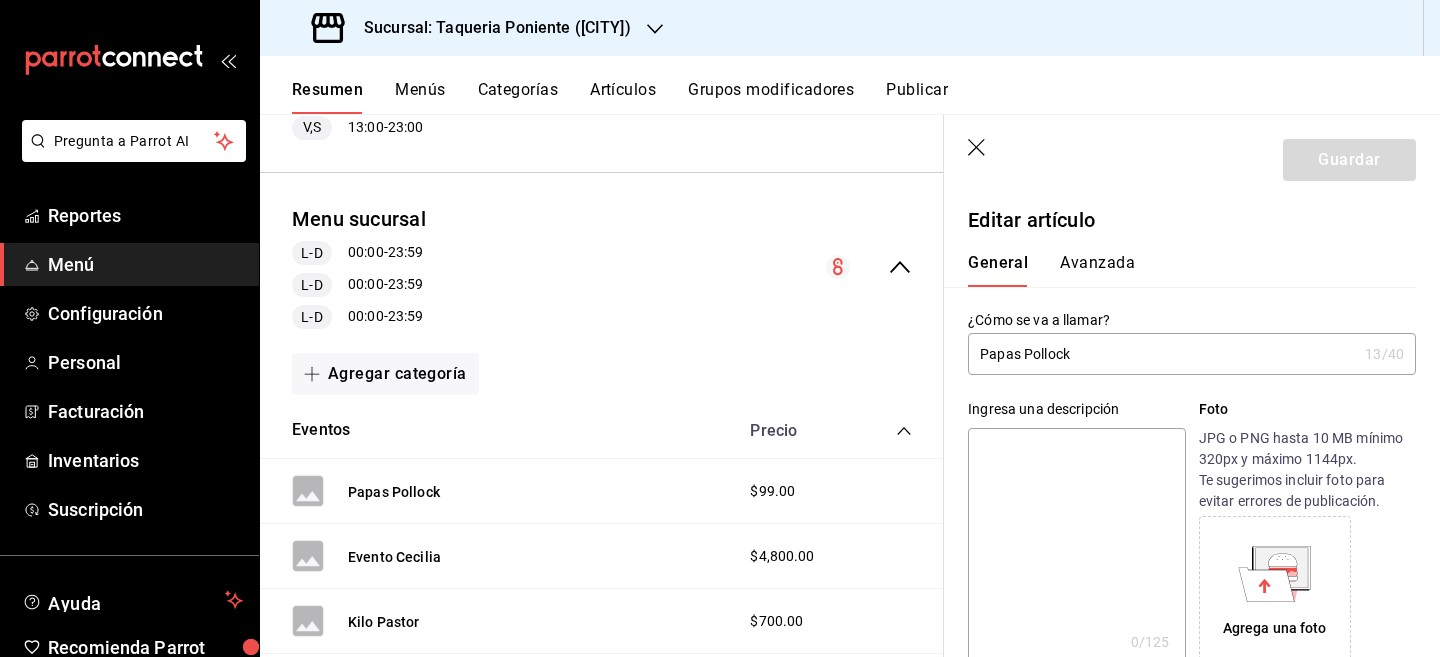 click 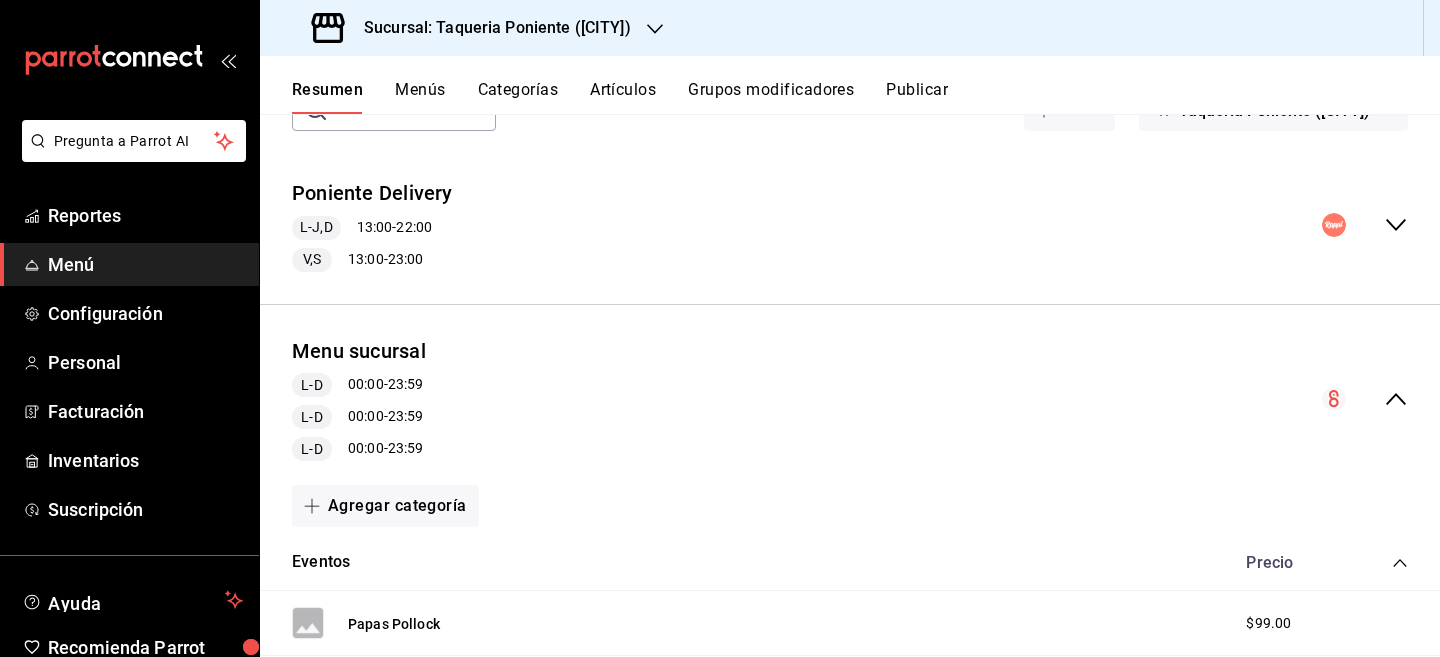 scroll, scrollTop: 0, scrollLeft: 0, axis: both 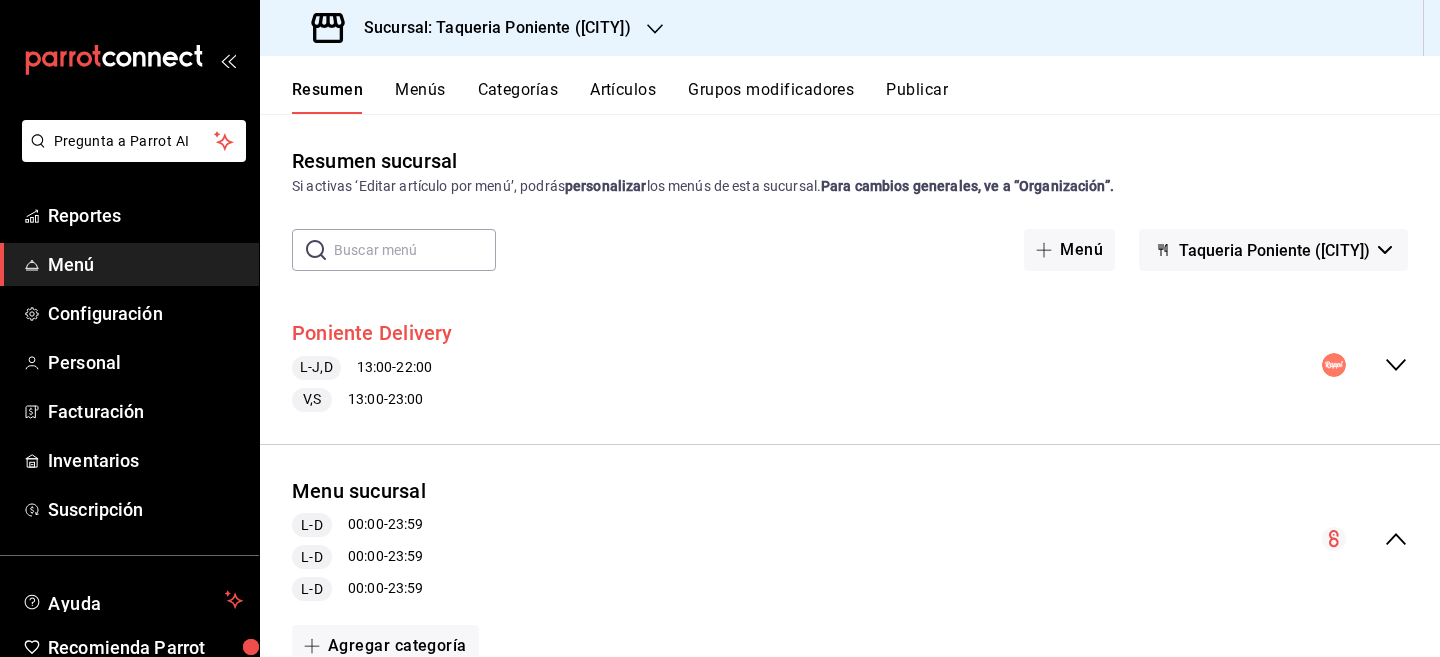 click on "Poniente Delivery" at bounding box center [372, 333] 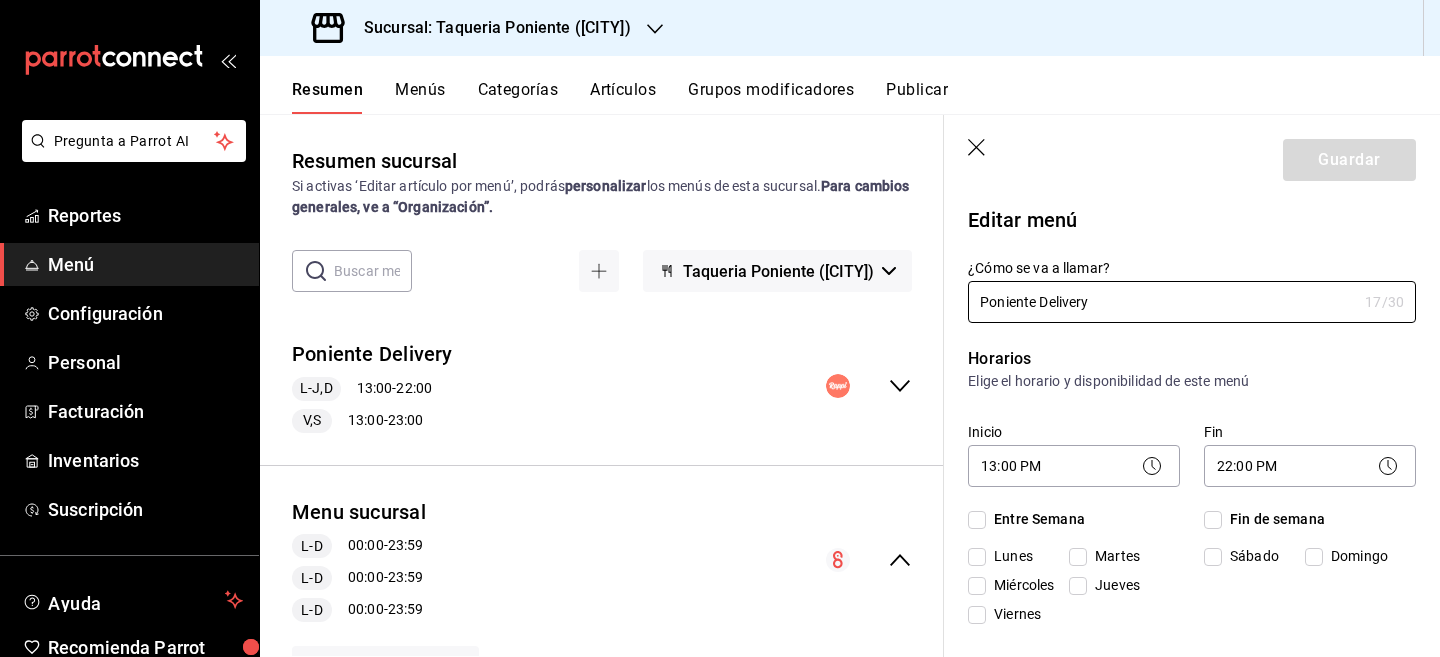 checkbox on "true" 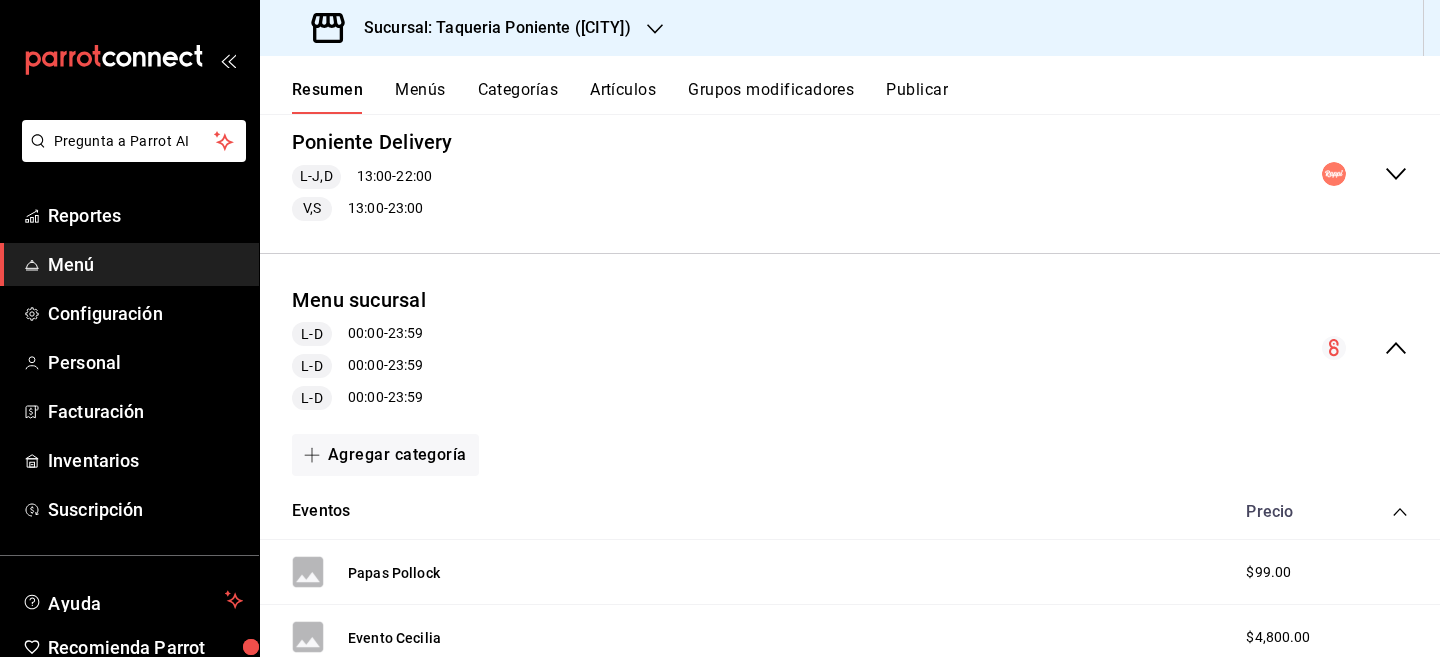 scroll, scrollTop: 184, scrollLeft: 0, axis: vertical 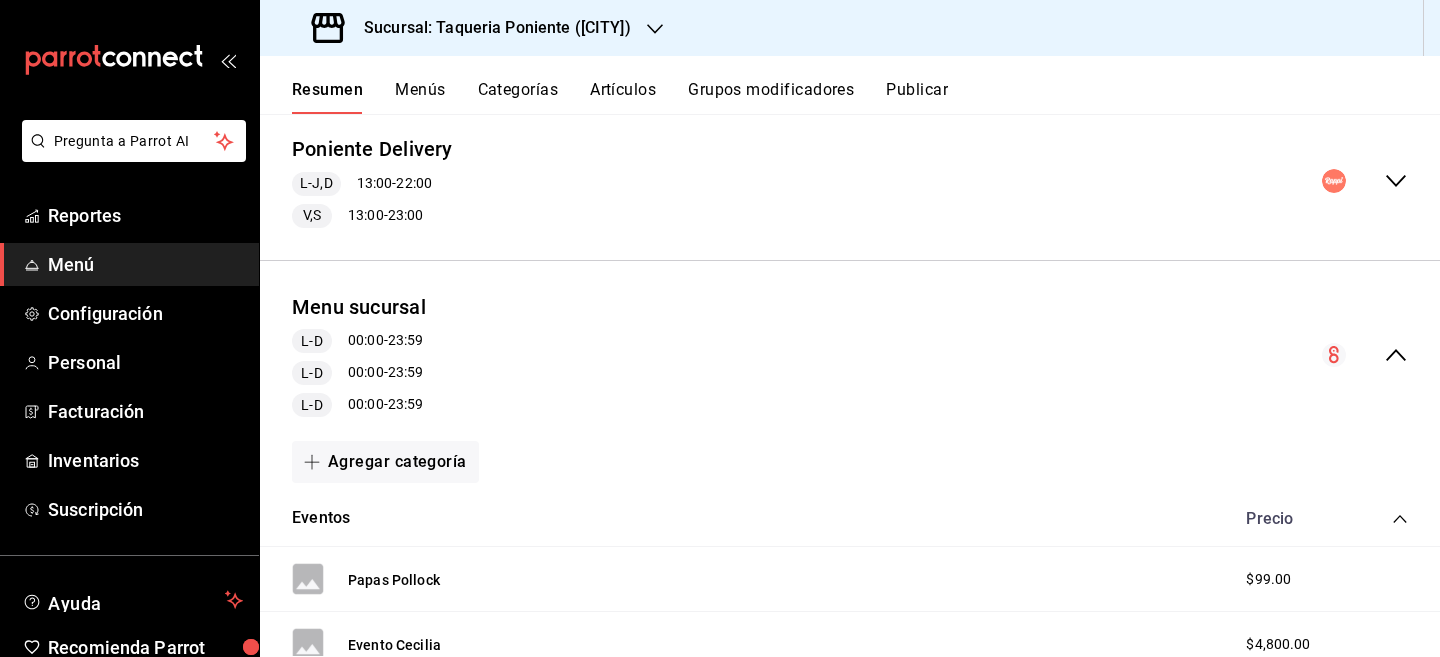 click on "Poniente Delivery L-J,D 13:00  -  22:00 V,S 13:00  -  23:00 Agregar categoría Los Minis Precio Precio por menú   Disponibilidad por menú Mini Campechana Tortilla ,  extra $80.00 $100.00 Mini Gringa Tortilla ,  extra $85.00 $105.00 Mini Pirata Tortilla ,  extra $90.00 $110.00 Quesadilla Tortilla $25.00 Agregar artículo Los Grandes Precio Precio por menú   Pirata Tortilla ,  extra $165.00 $195.00 Gringa Tortilla ,  extra $150.00 $170.00 Campechana Tortilla ,  extra $155.00 $180.00 Alambre de Chuleta Tortilla ,  extra ,  Extra Frijoles $200.00 $260.00 Alambre Pollo Tortilla ,  extra $200.00 $260.00 Como comí 2024 sabor boing $170.00 Agregar artículo Tacos Precio Precio por menú   Agregar artículo Complementos Precio Precio por menú   Agregar artículo Bebidas Precio Precio por menú   Agregar artículo" at bounding box center [850, 182] 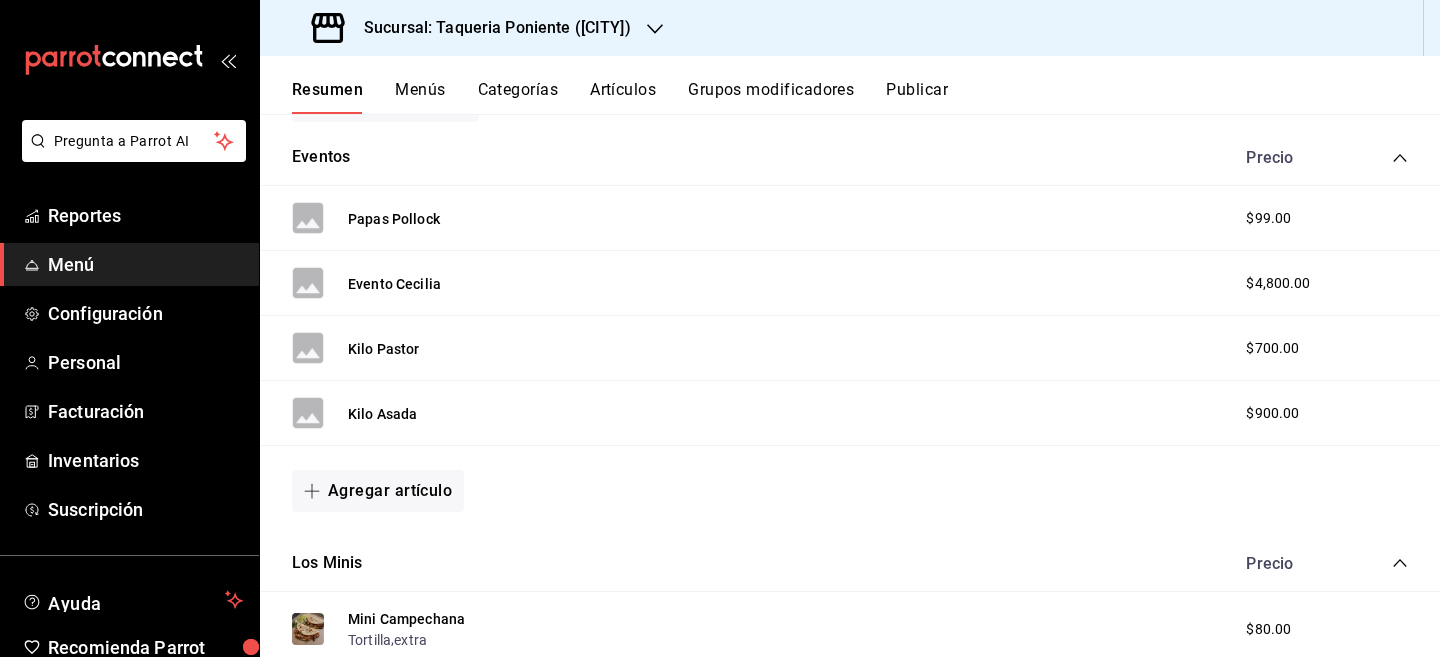 scroll, scrollTop: 1876, scrollLeft: 0, axis: vertical 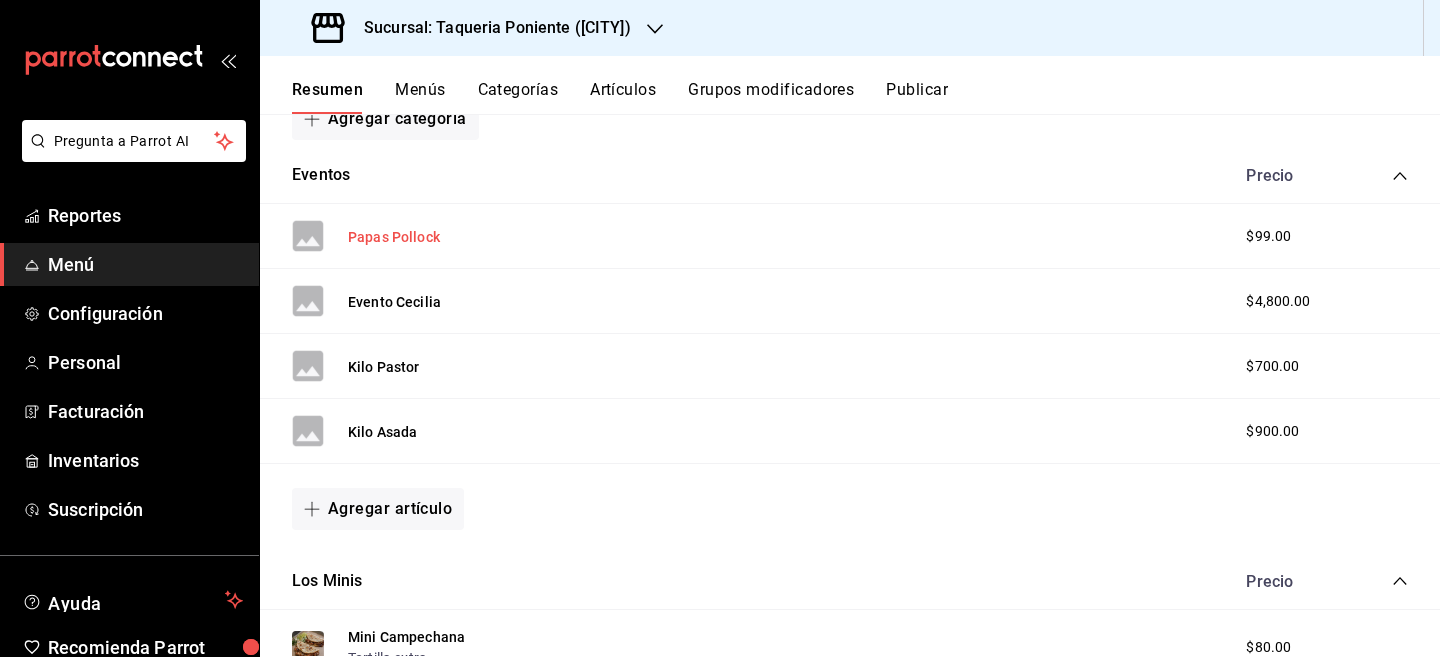 click on "Papas Pollock" at bounding box center [394, 237] 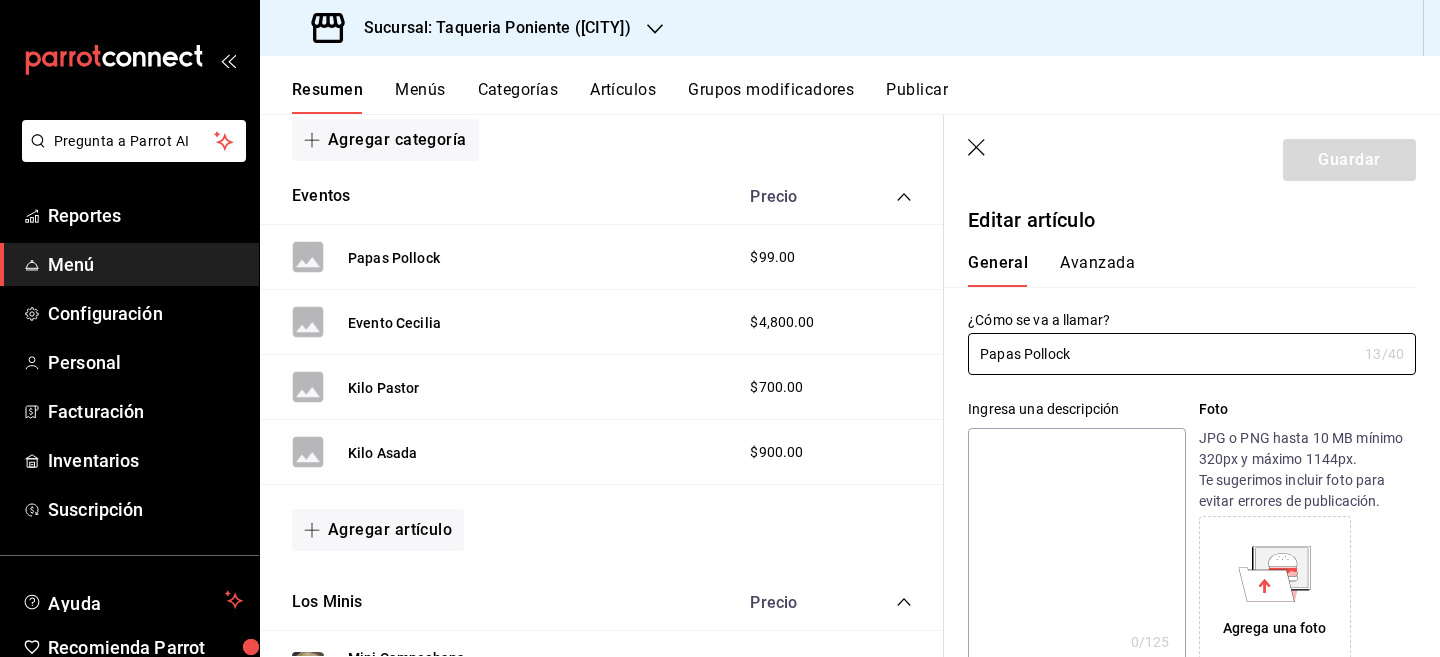type on "$99.00" 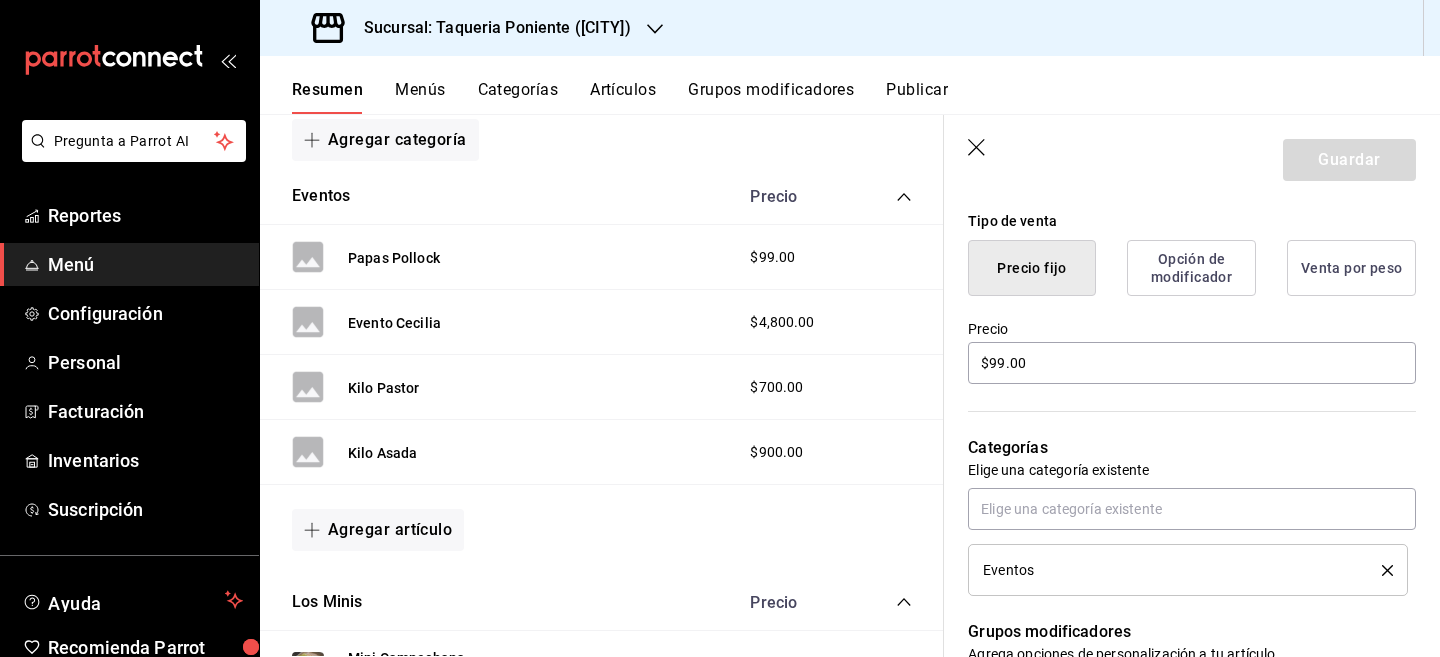 scroll, scrollTop: 0, scrollLeft: 0, axis: both 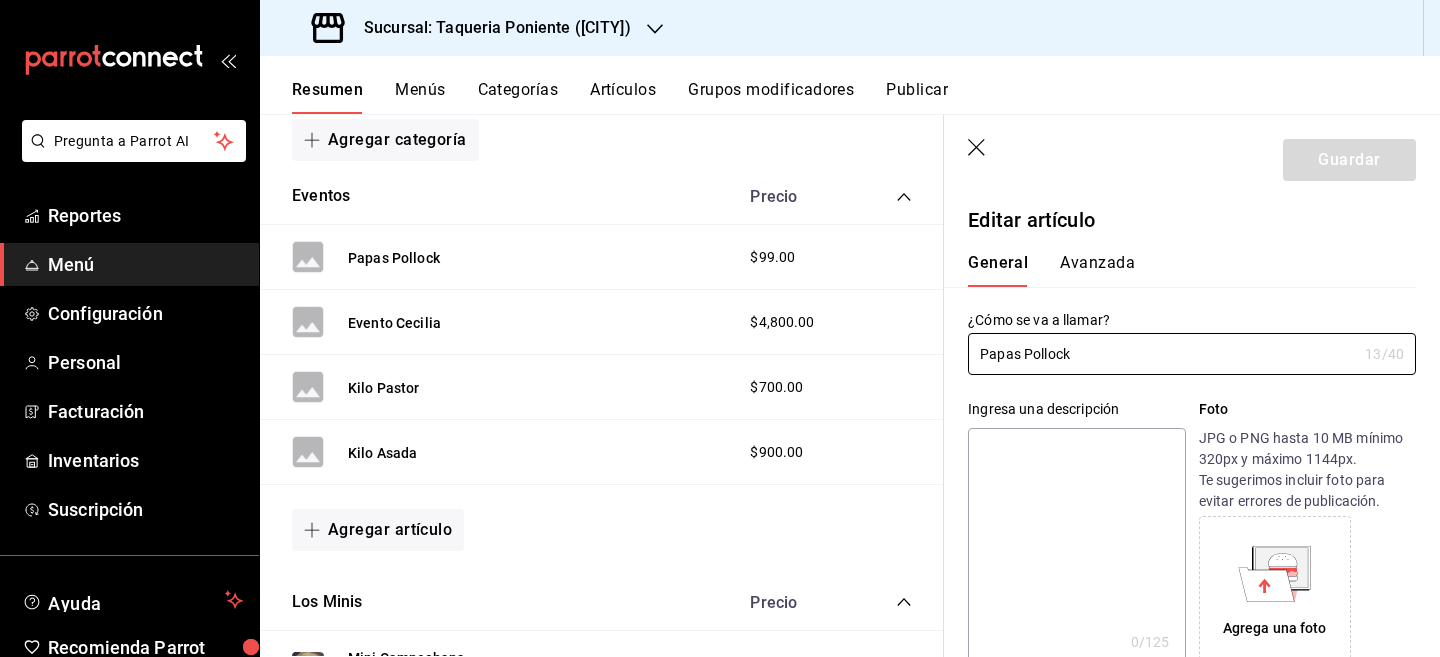 drag, startPoint x: 1108, startPoint y: 355, endPoint x: 941, endPoint y: 356, distance: 167.00299 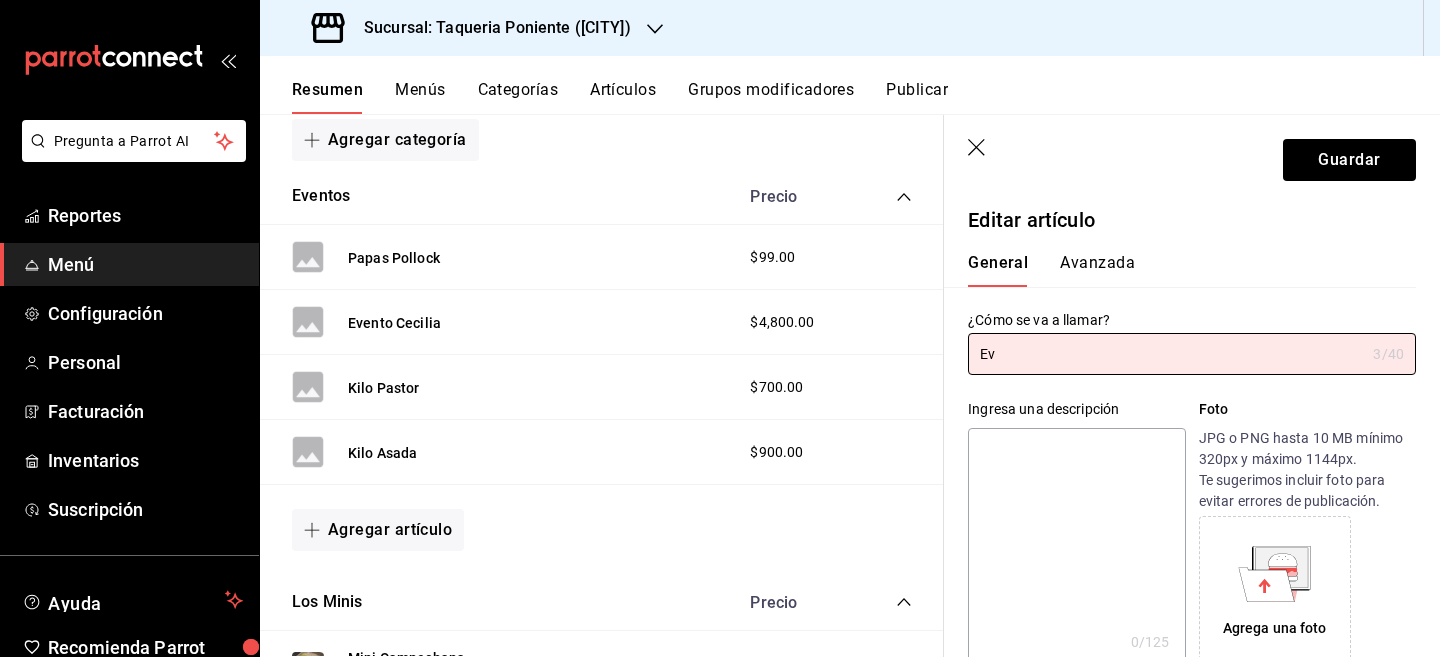 type on "E" 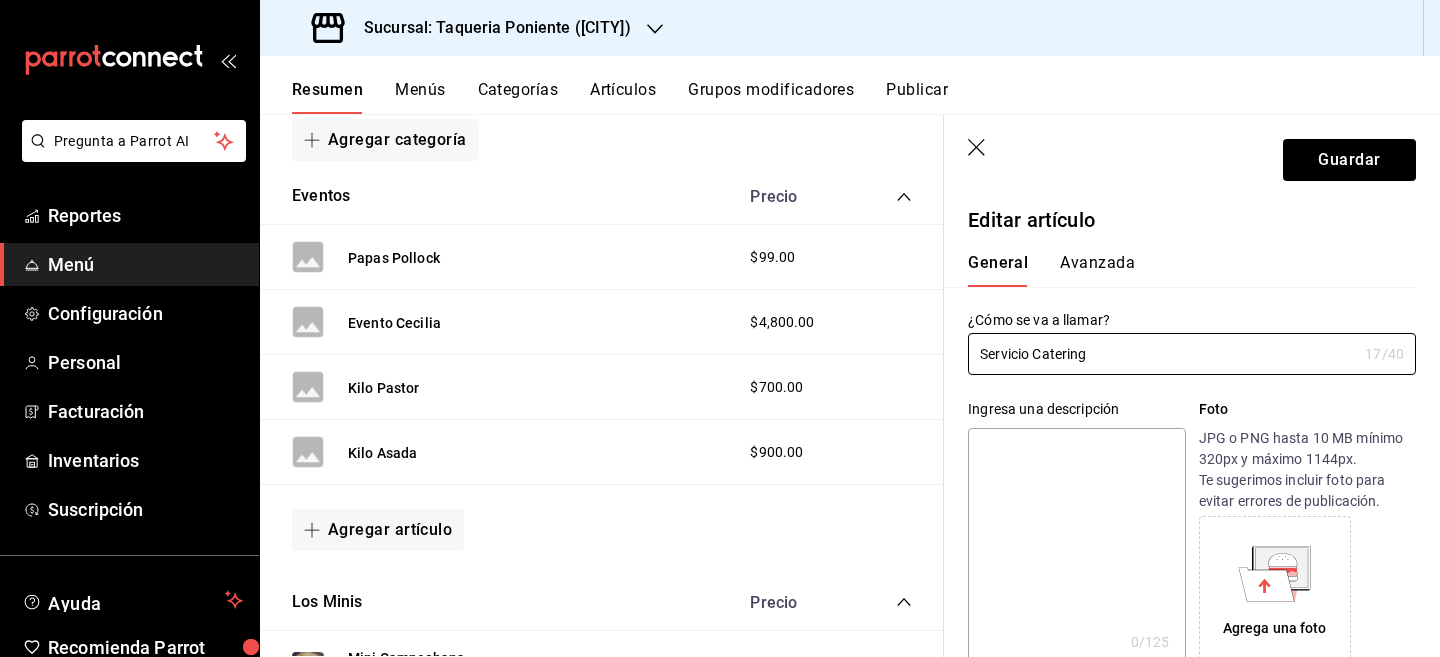 type on "Servicio Catering" 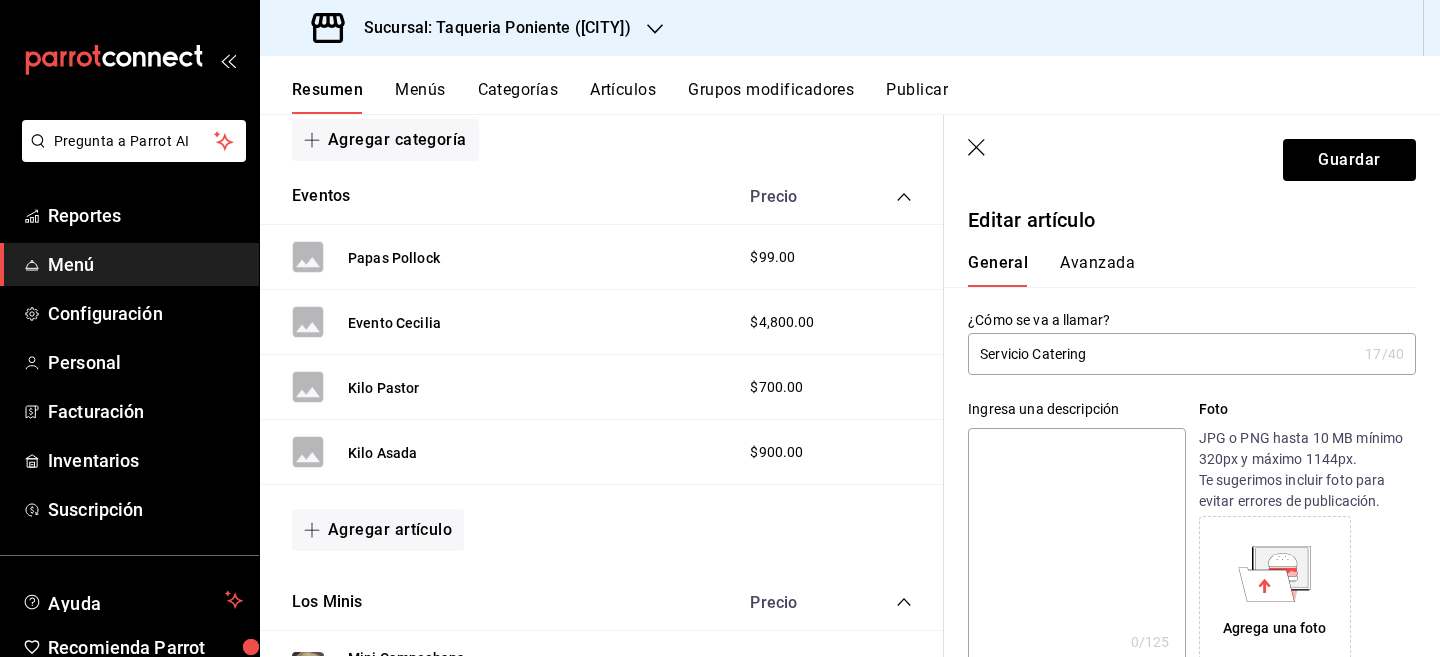 click at bounding box center (1076, 548) 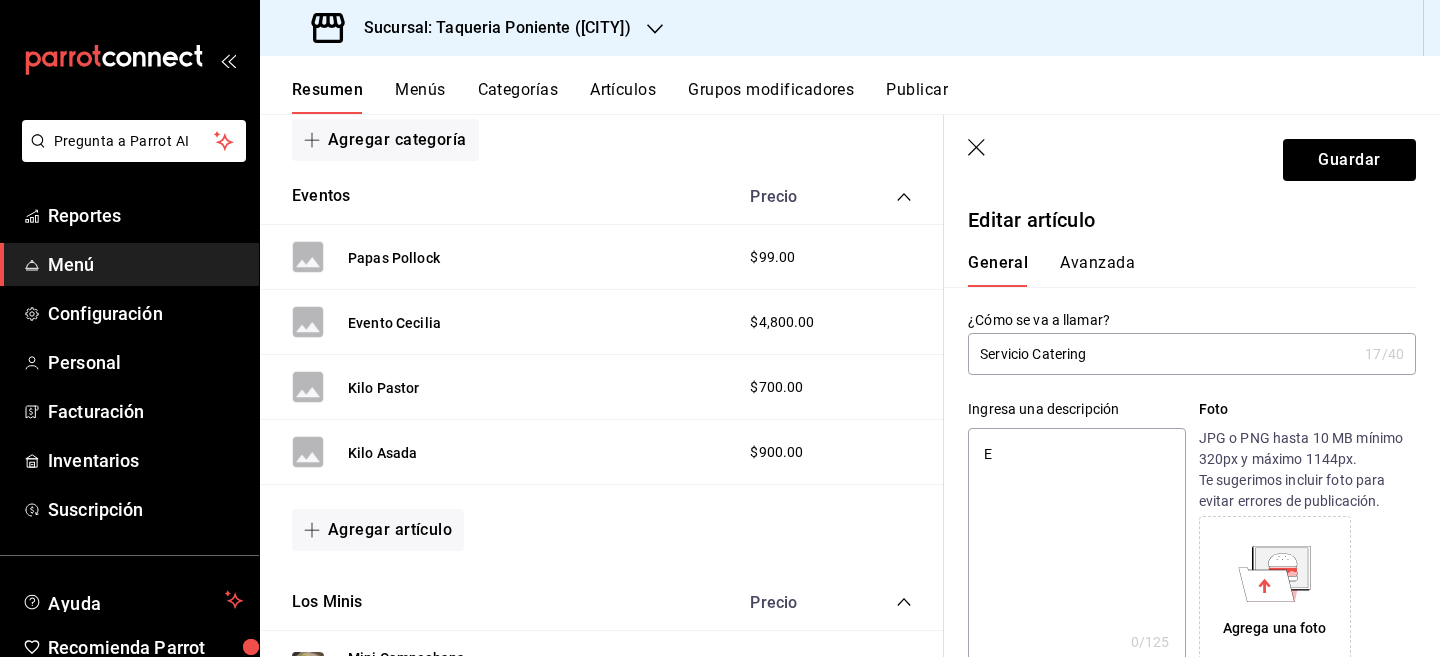 type on "x" 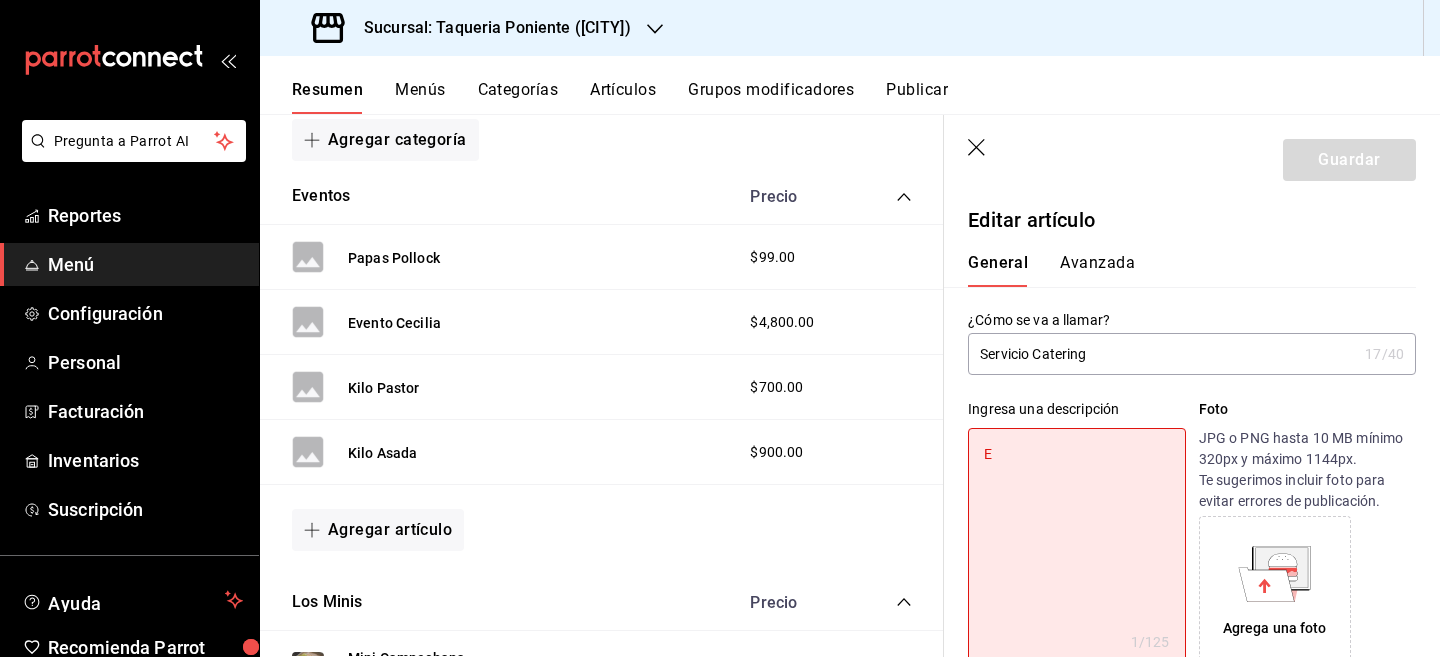type on "Ev" 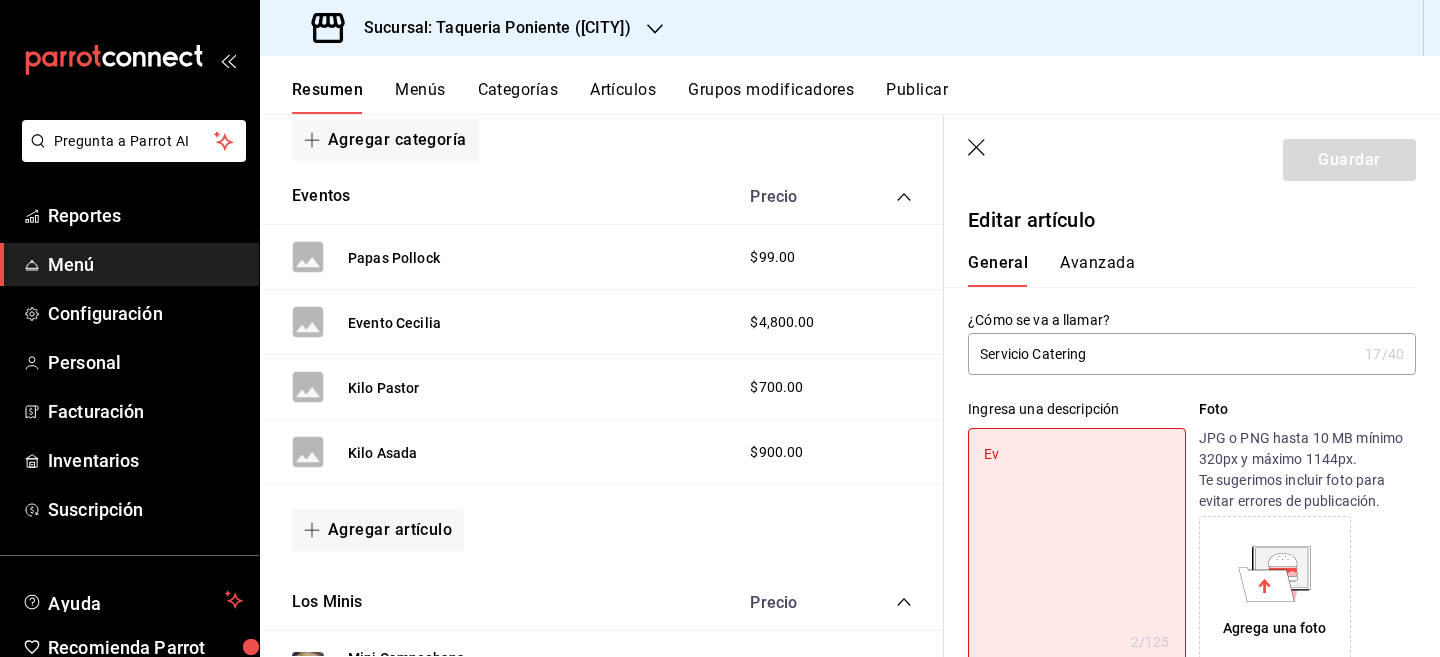 type on "Eve" 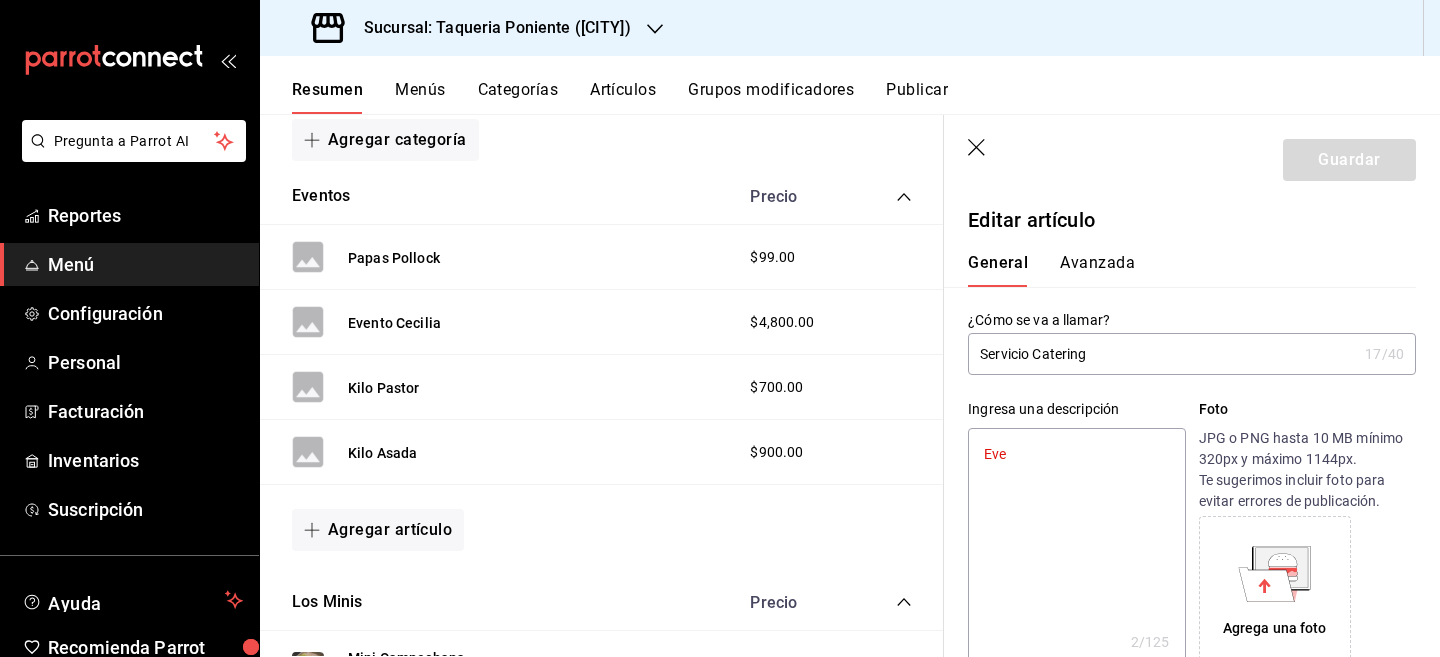 type on "Even" 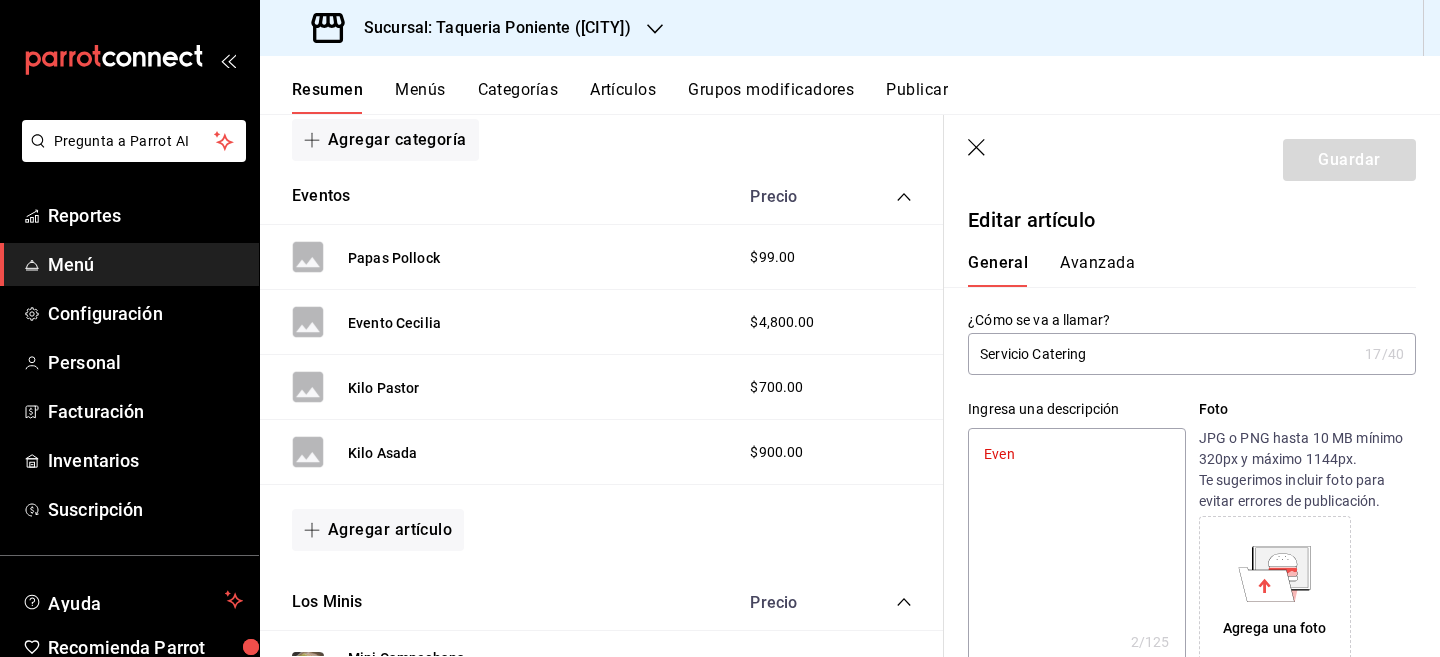 type on "Event" 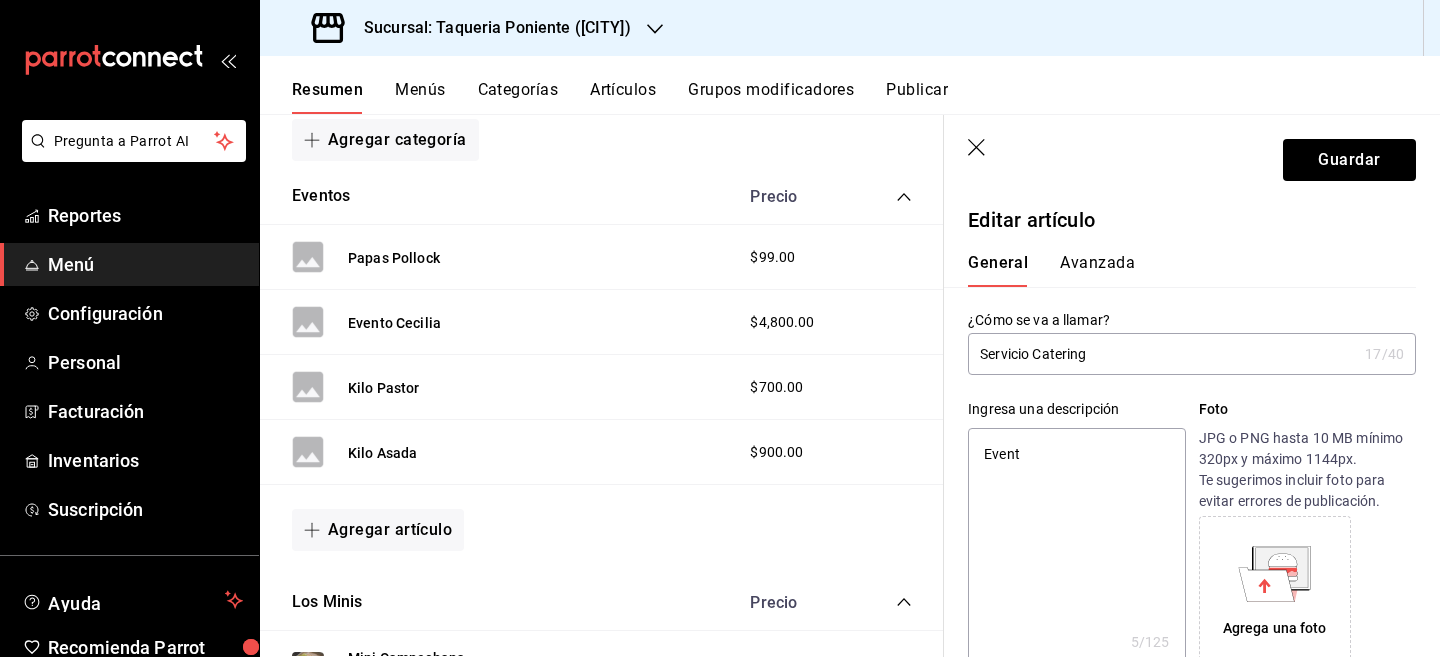 type on "Evento" 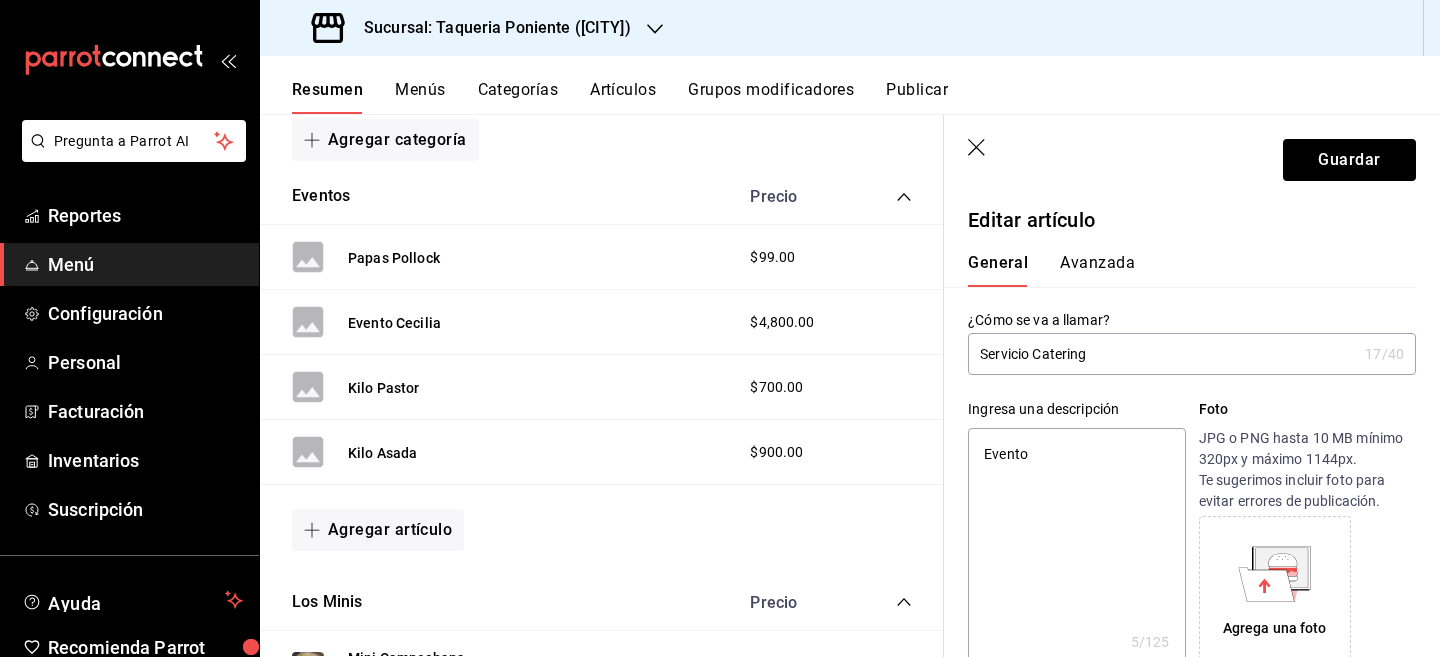 type on "Evento" 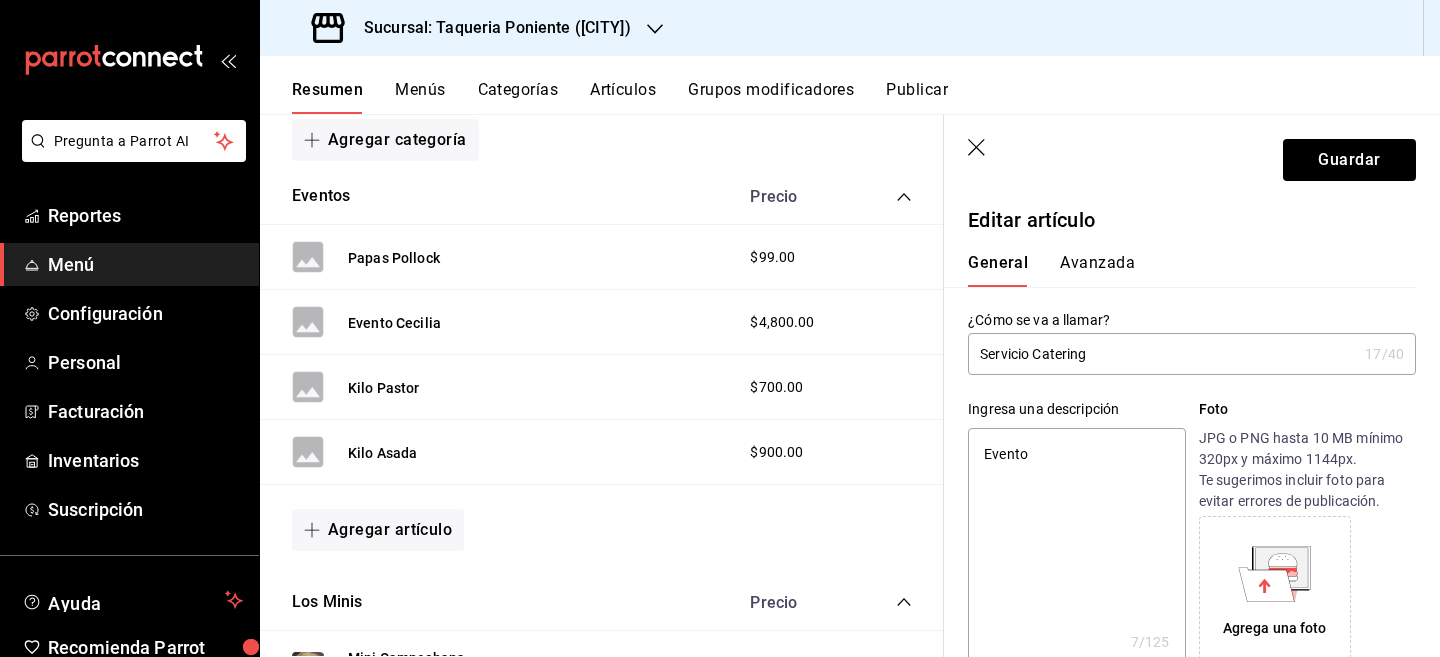 type on "Evento C" 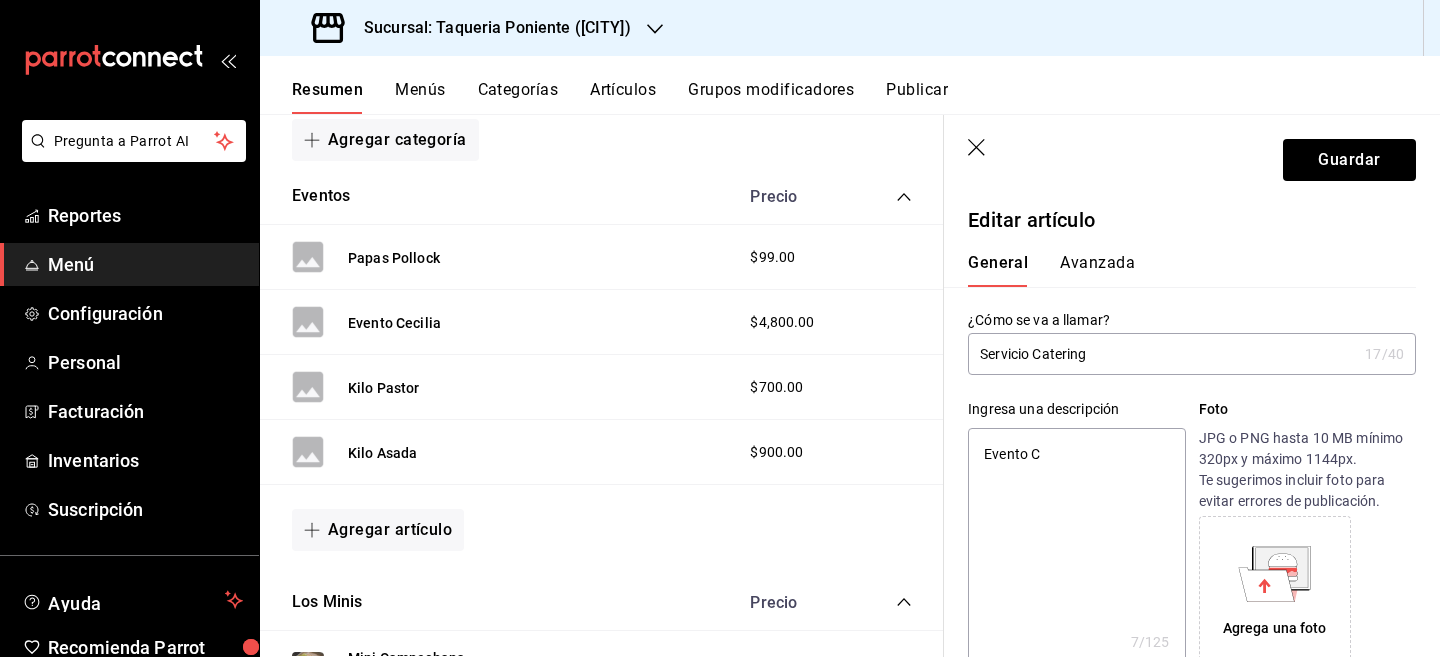 type on "x" 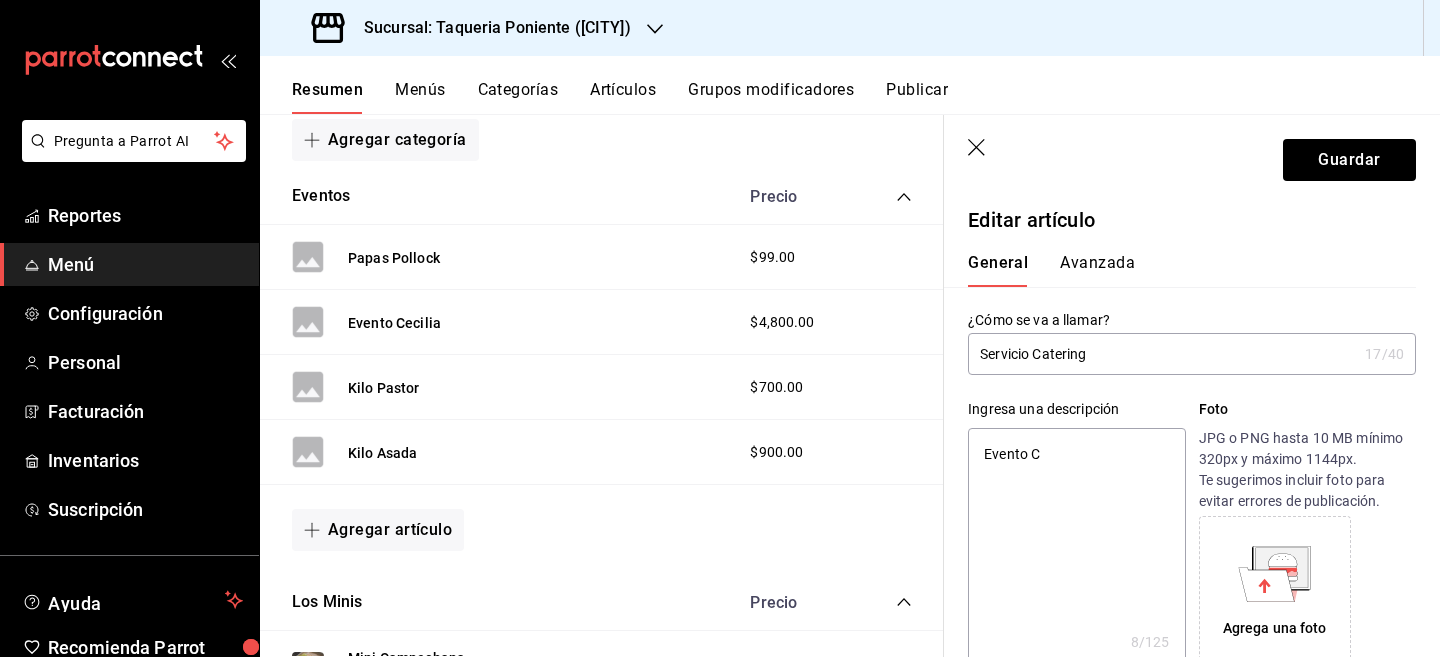 type on "Evento Co" 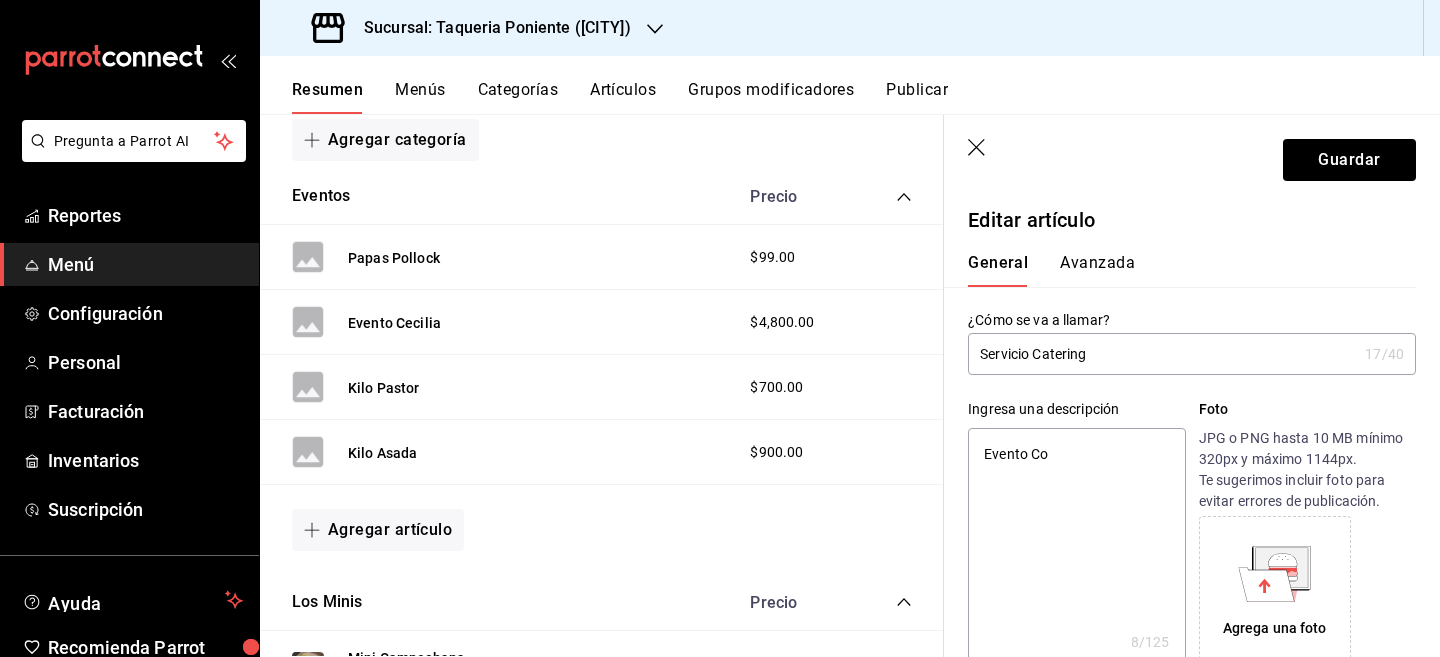 type on "Evento Cor" 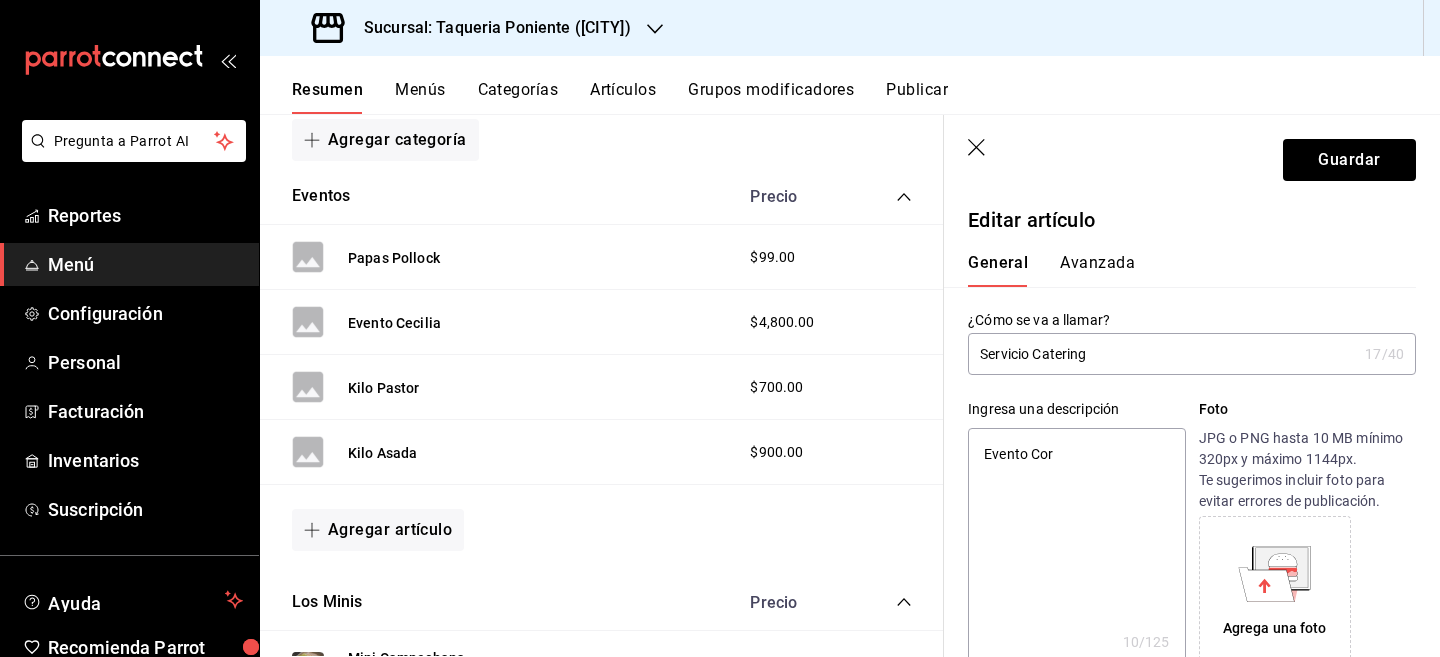type on "Evento Corp" 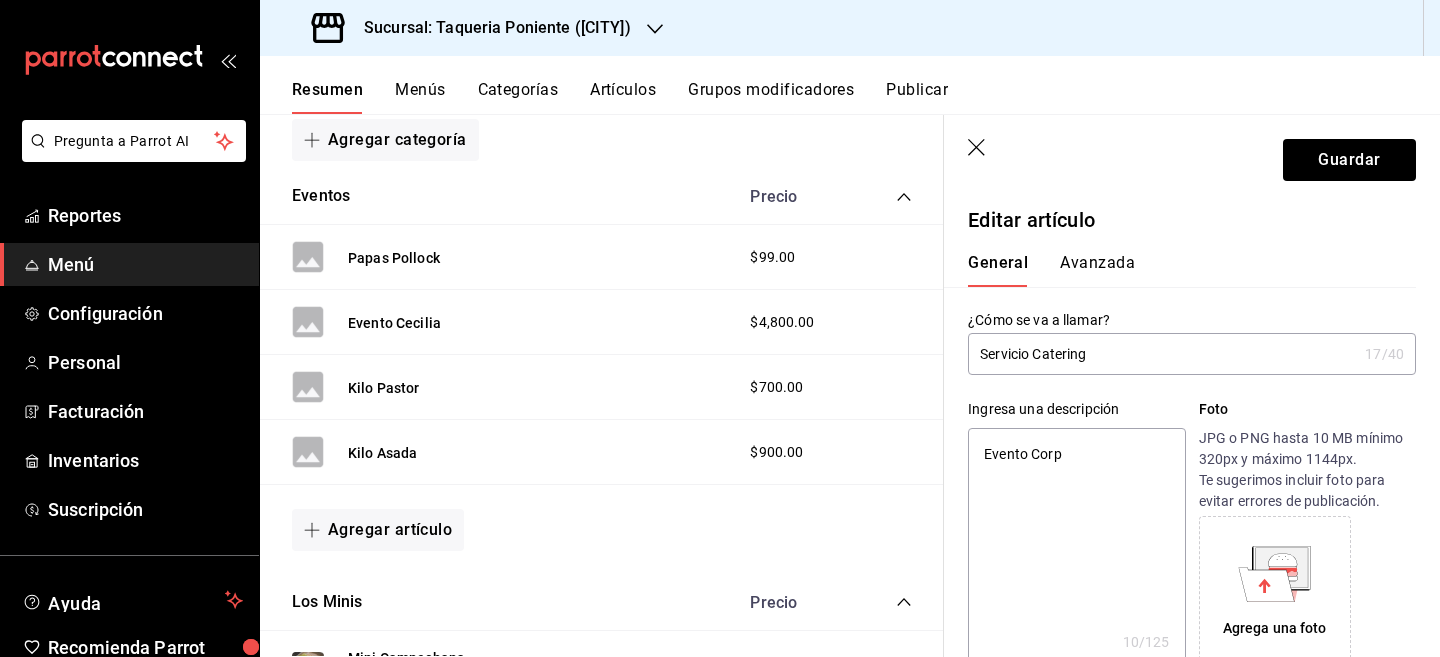 type on "Evento Corpo" 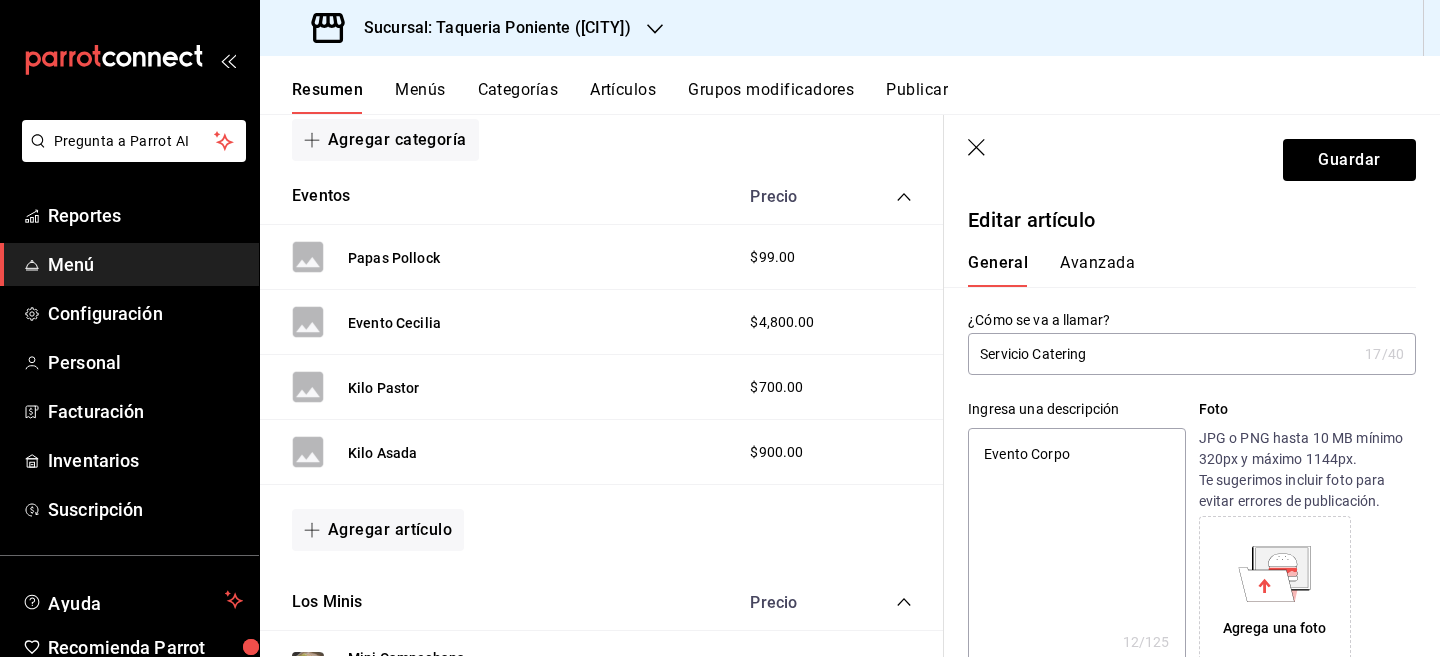 type on "Evento Corpor" 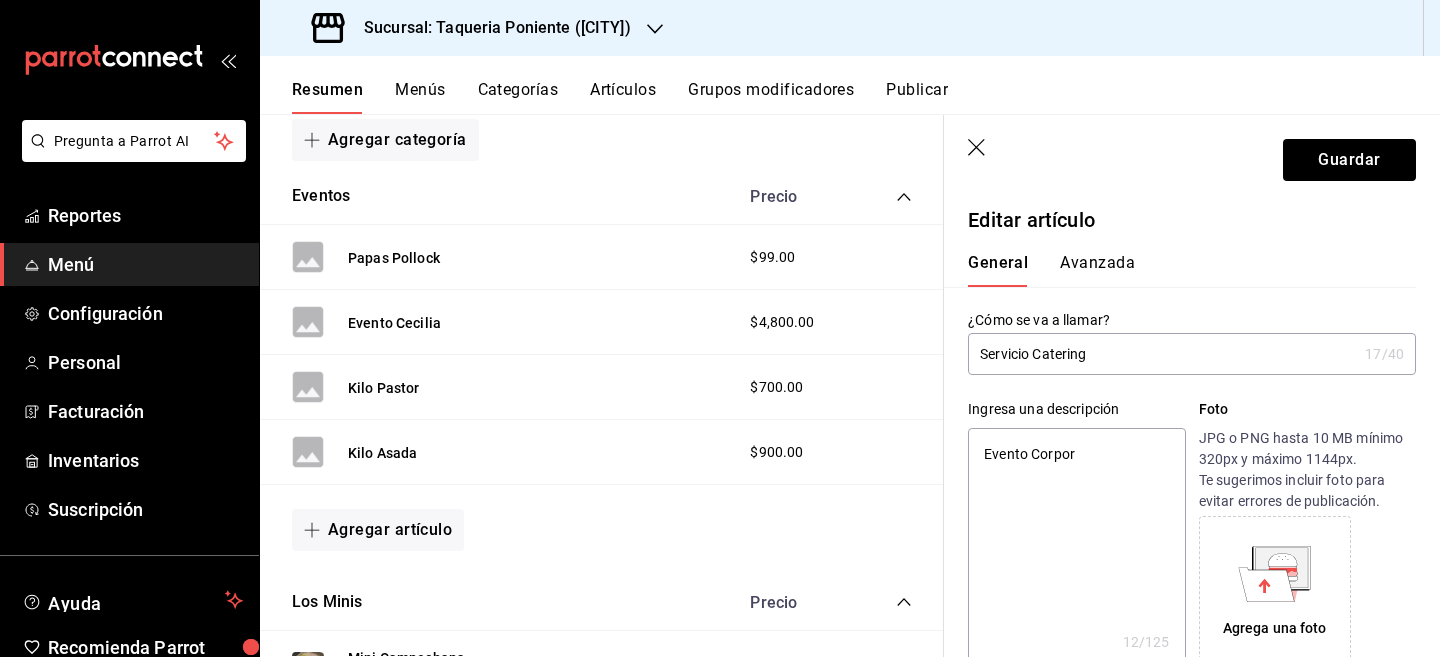 type on "x" 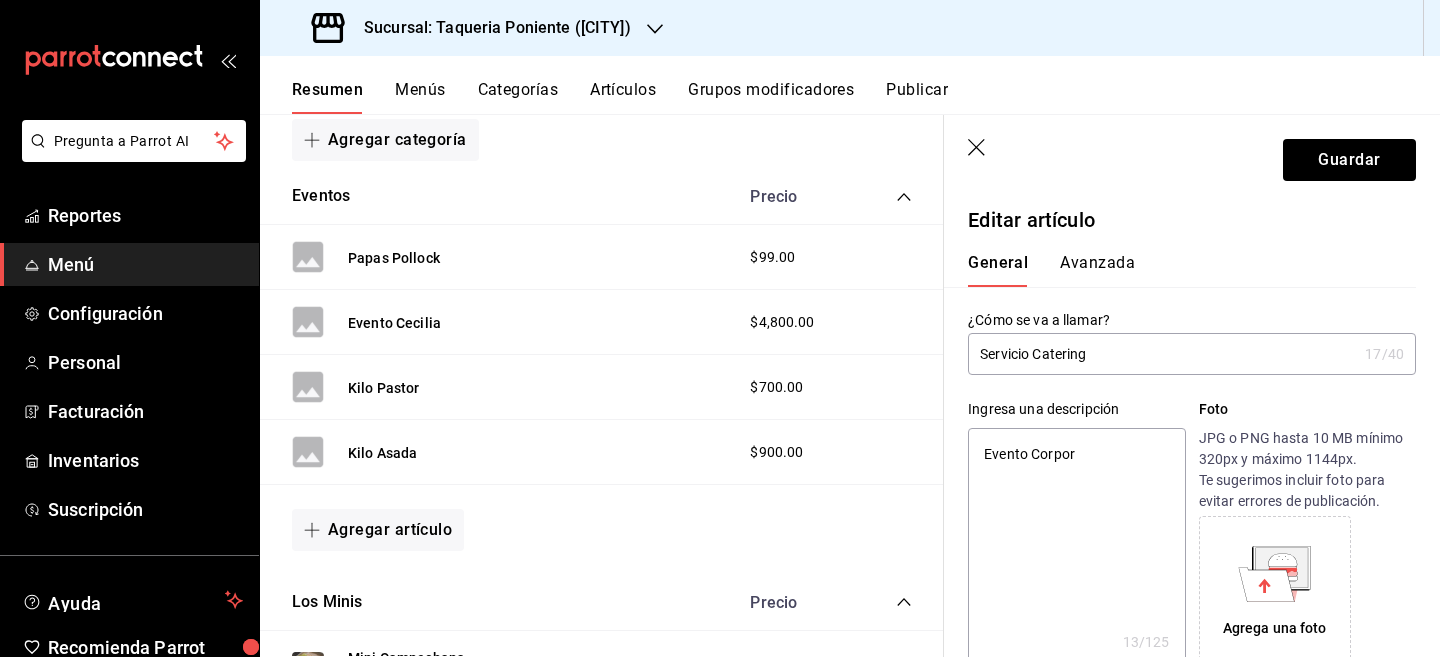 type on "Evento Corpora" 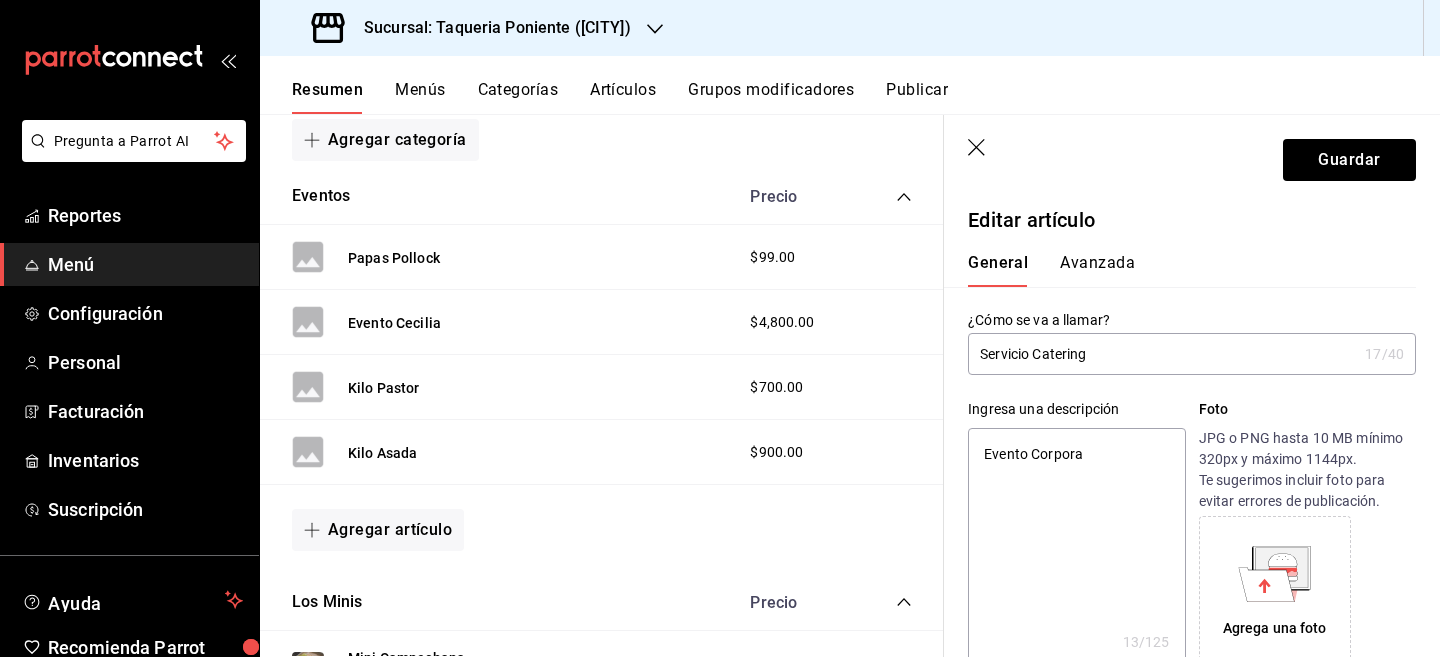 type on "Evento Corporat" 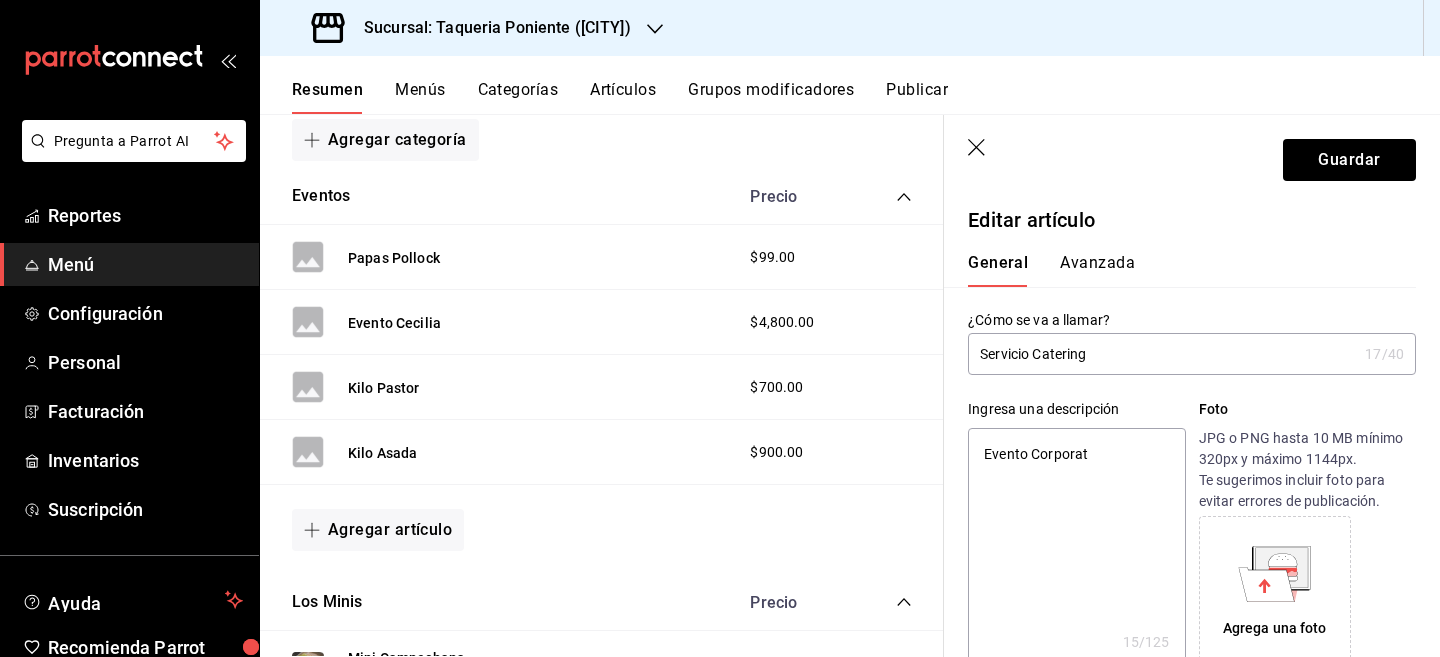 type on "Evento Corporati" 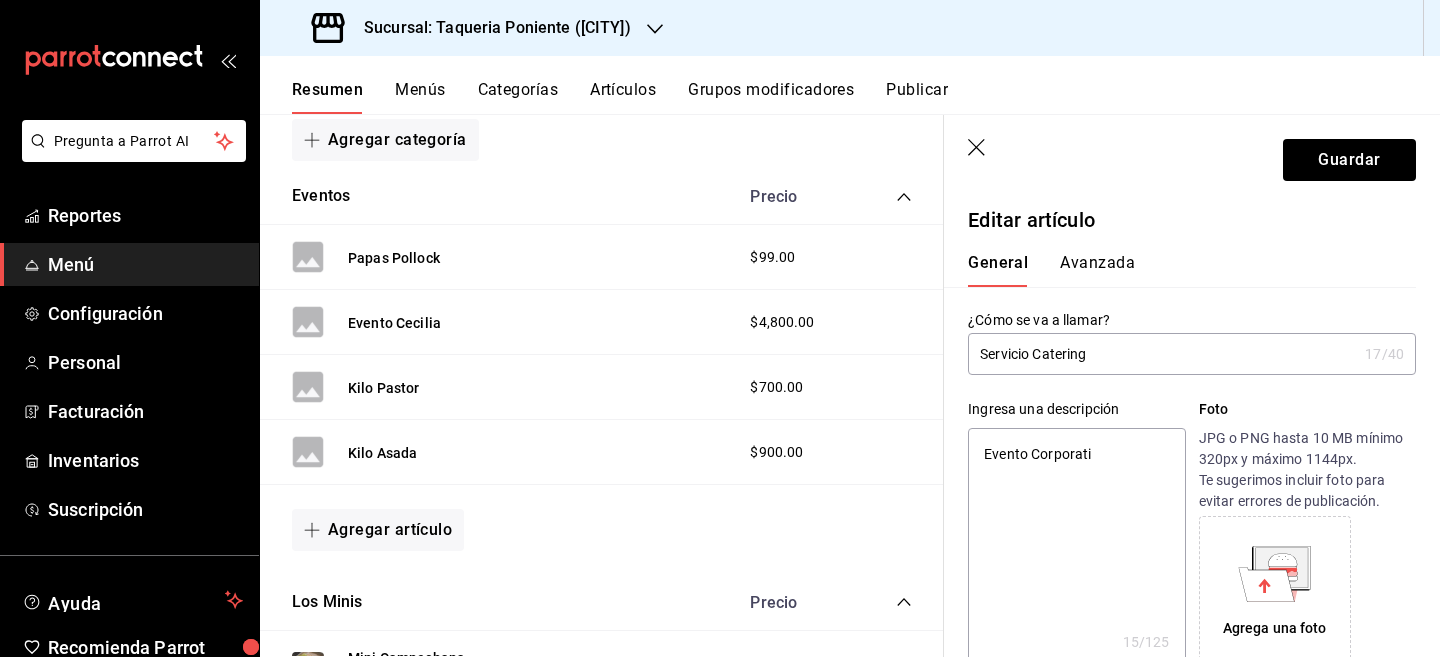 type on "Evento Corporativ" 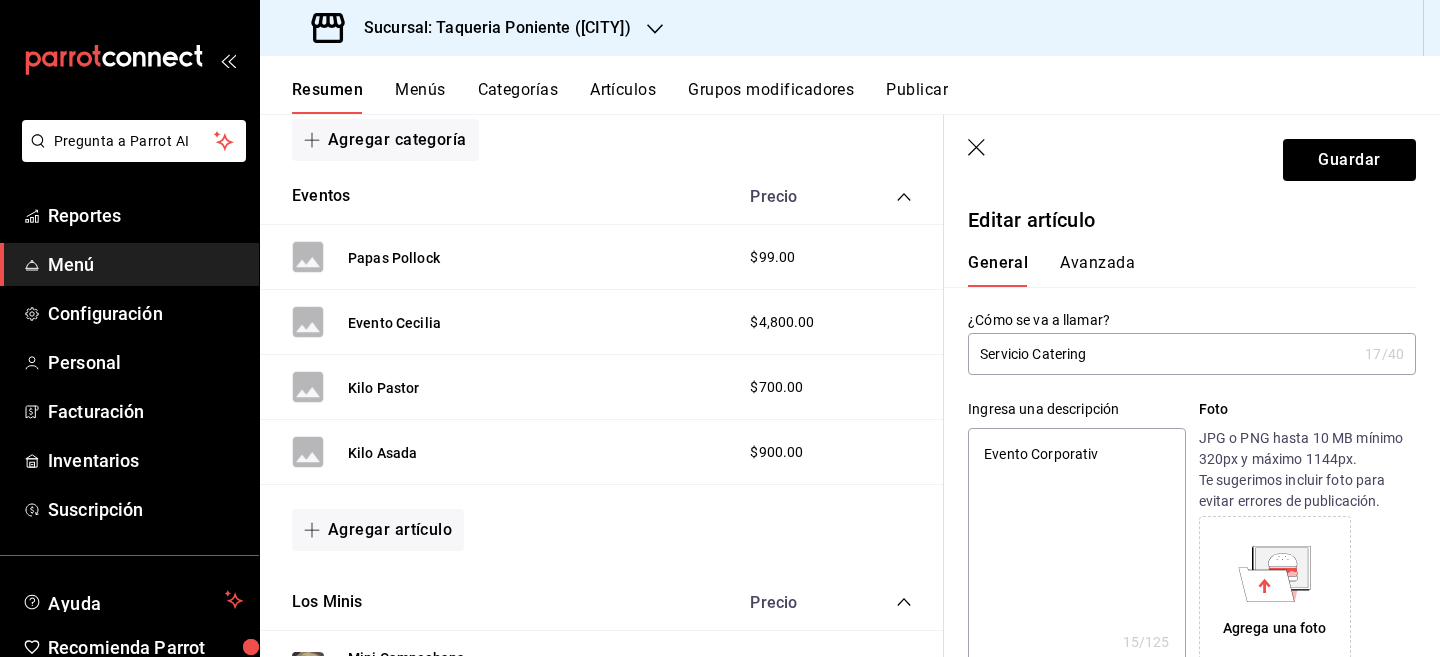 type on "Evento Corporativo" 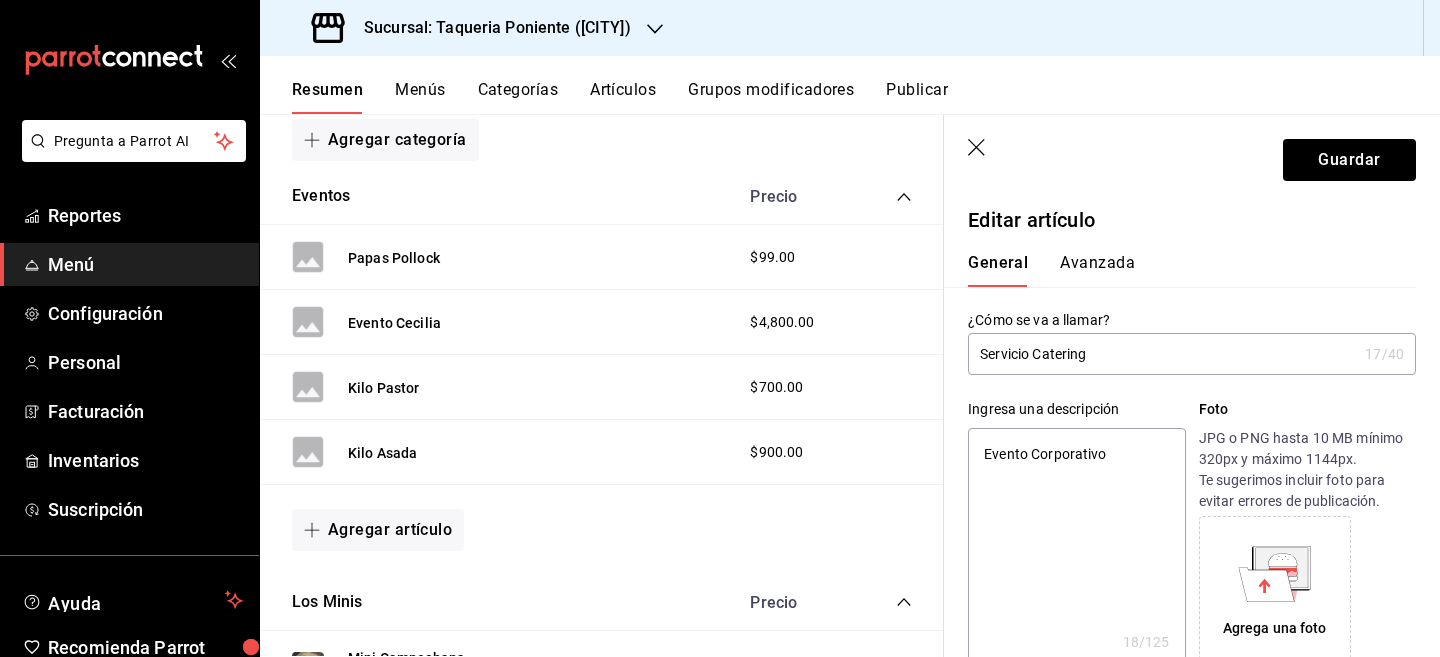 type on "Evento Corporativo" 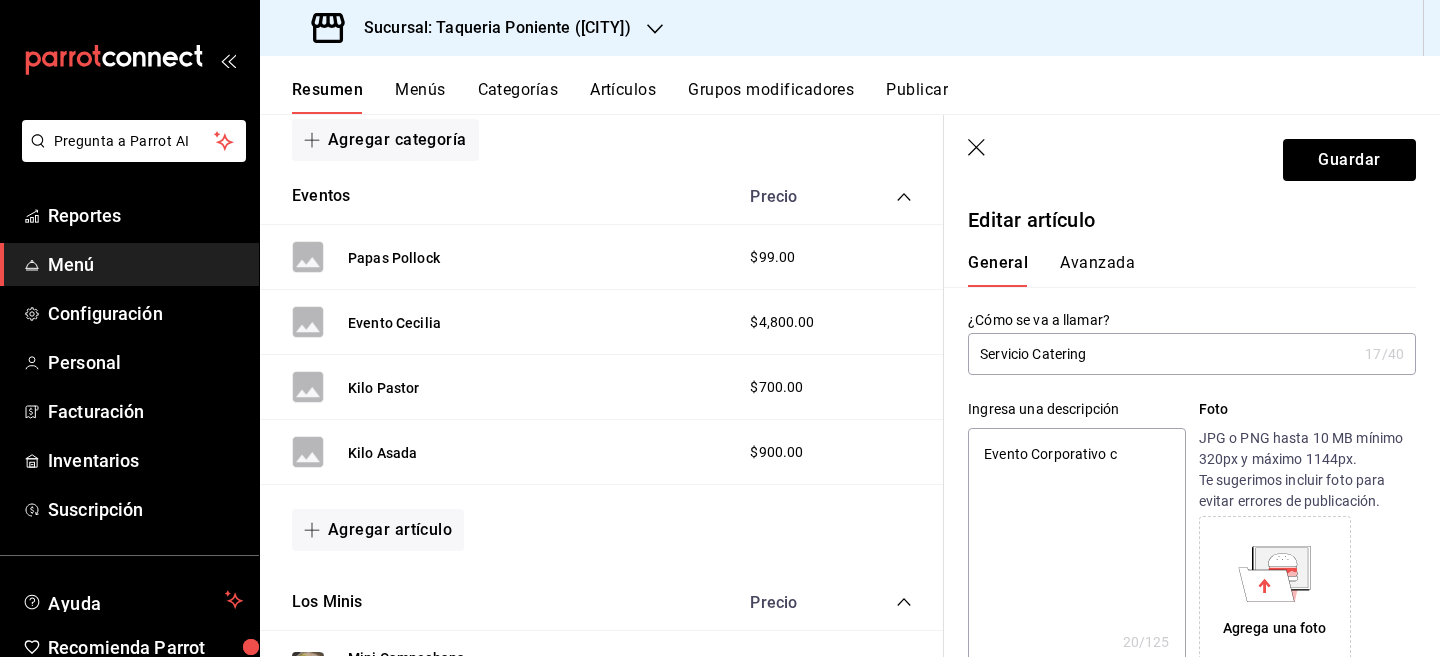 type on "Evento Corporativo co" 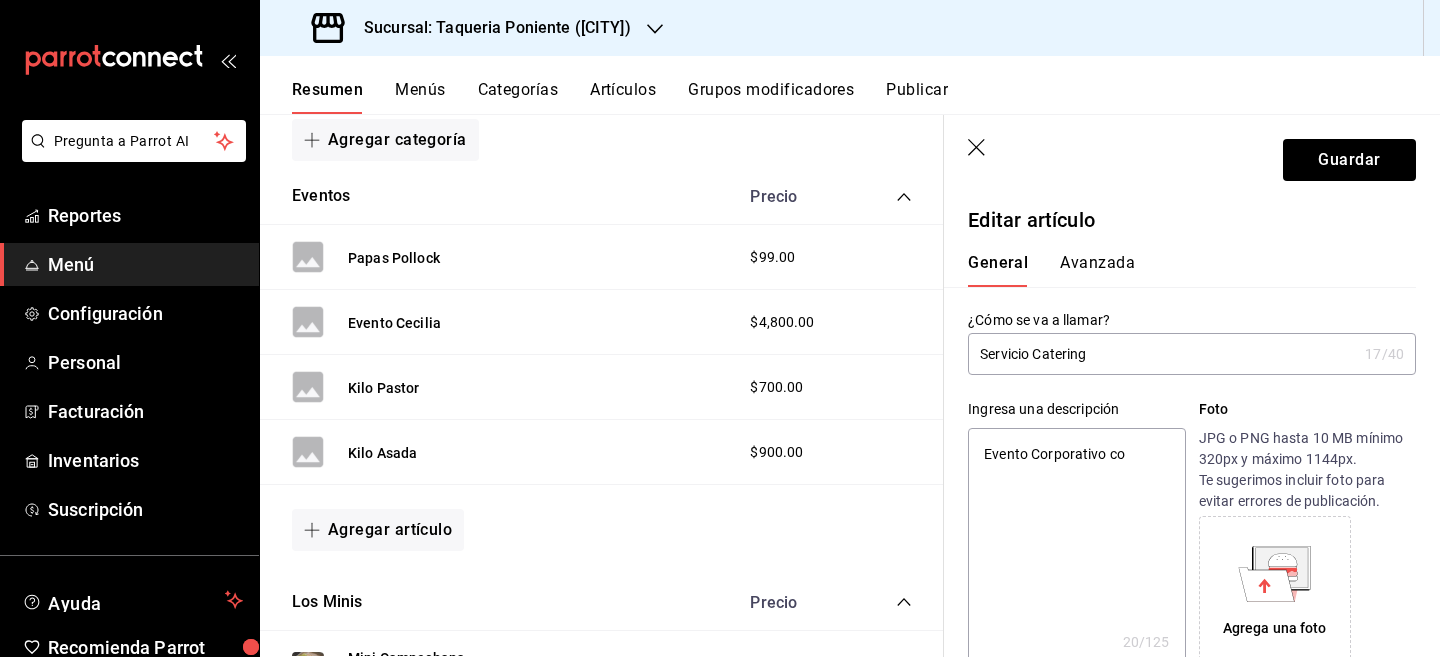 type on "Evento Corporativo con" 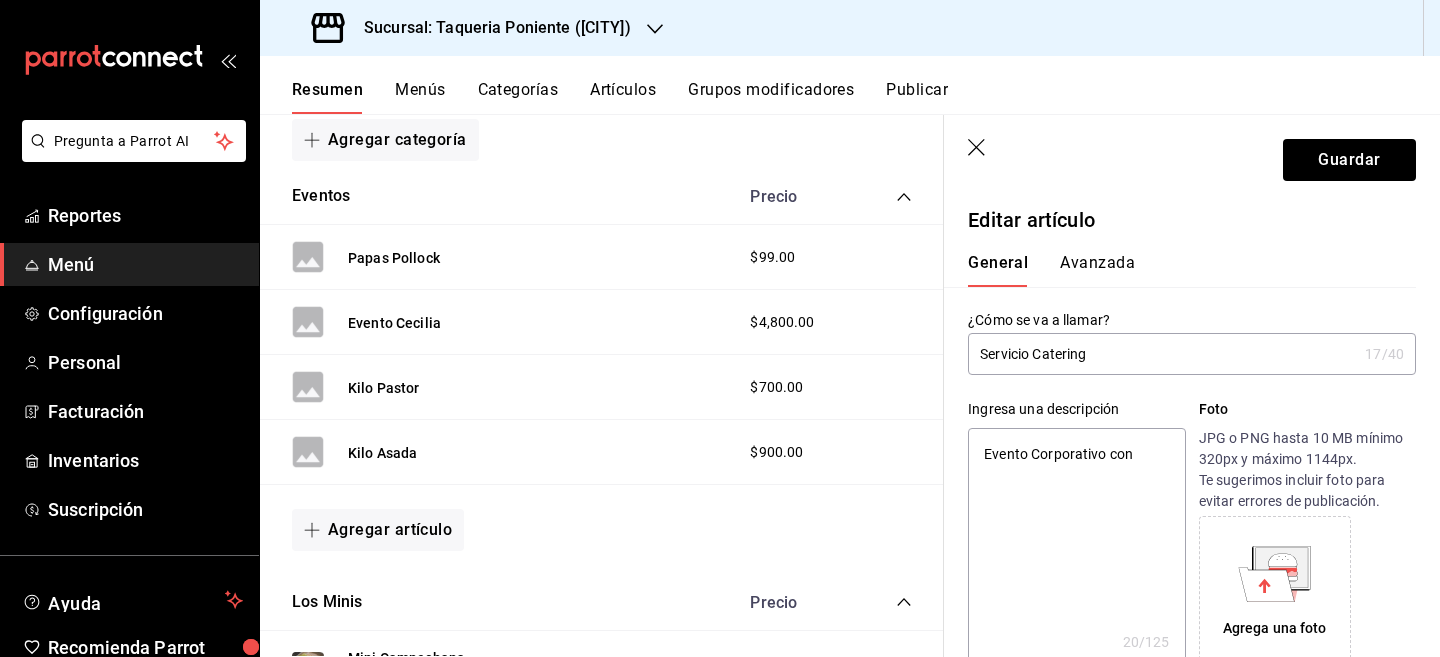 type on "Evento Corporativo con" 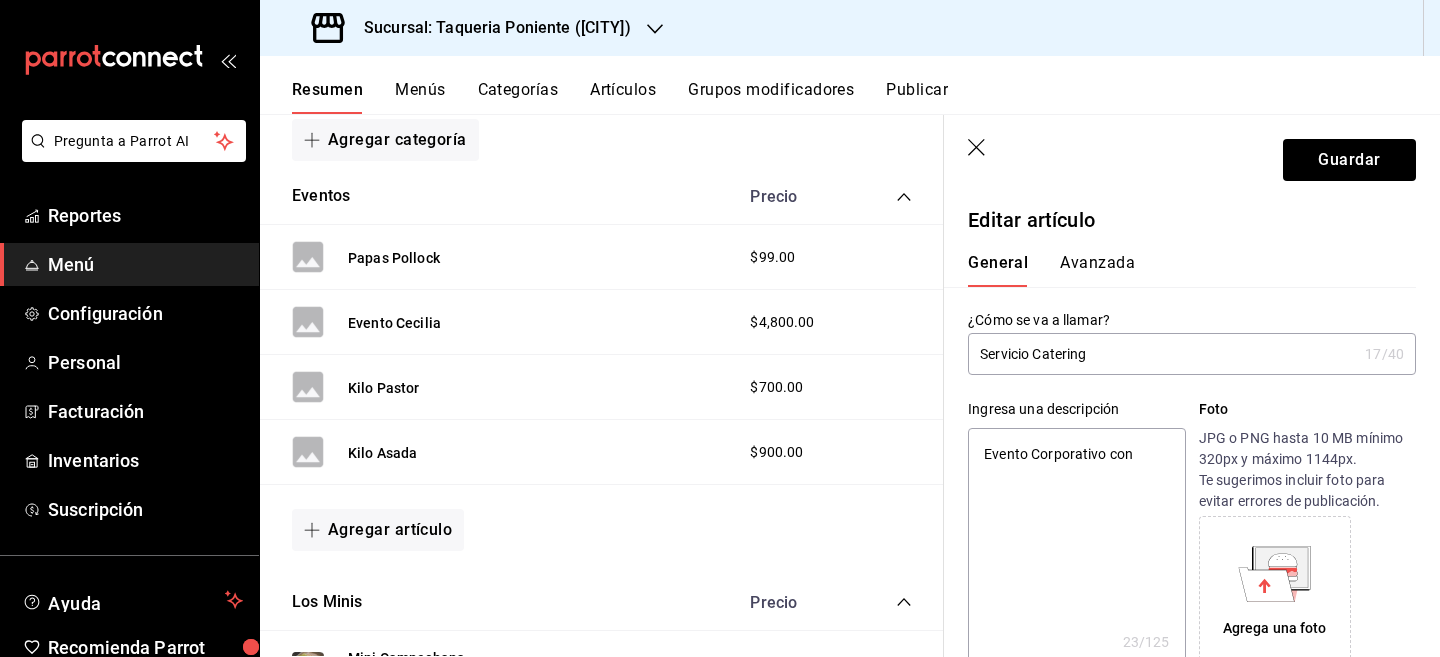 type on "Evento Corporativo con s" 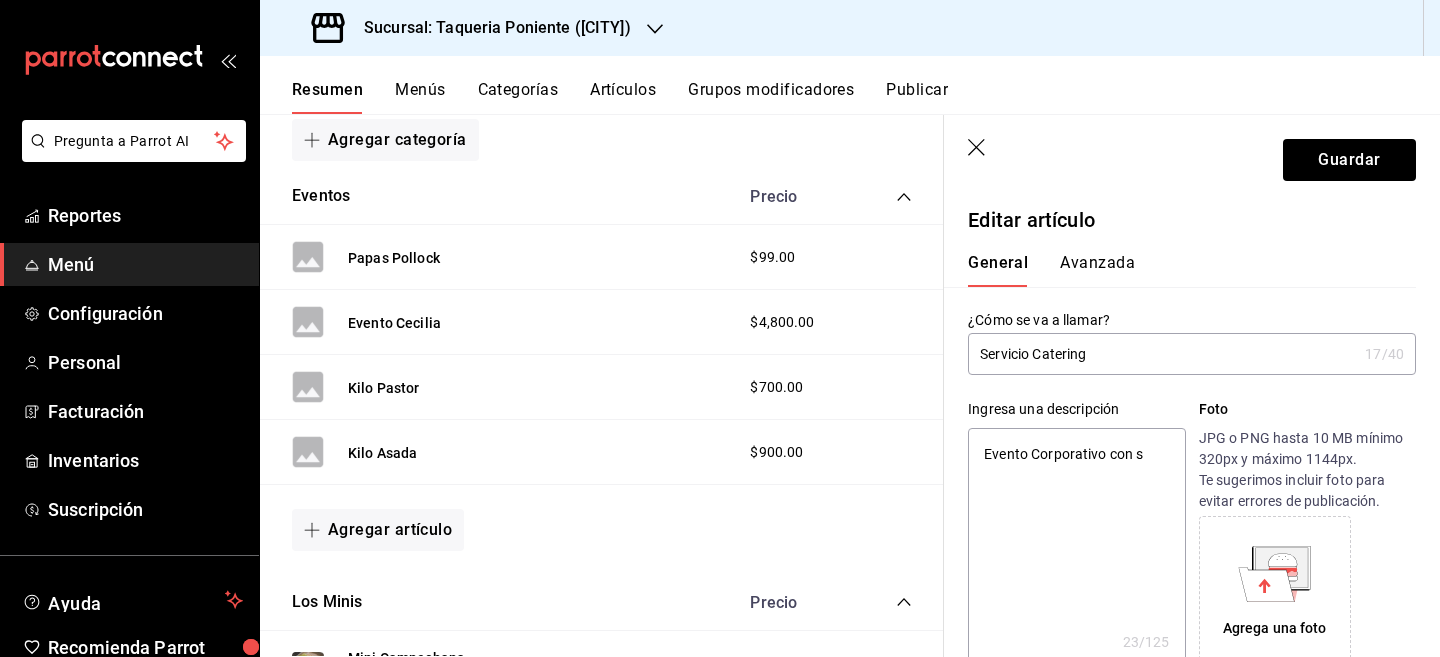 type on "Evento Corporativo con se" 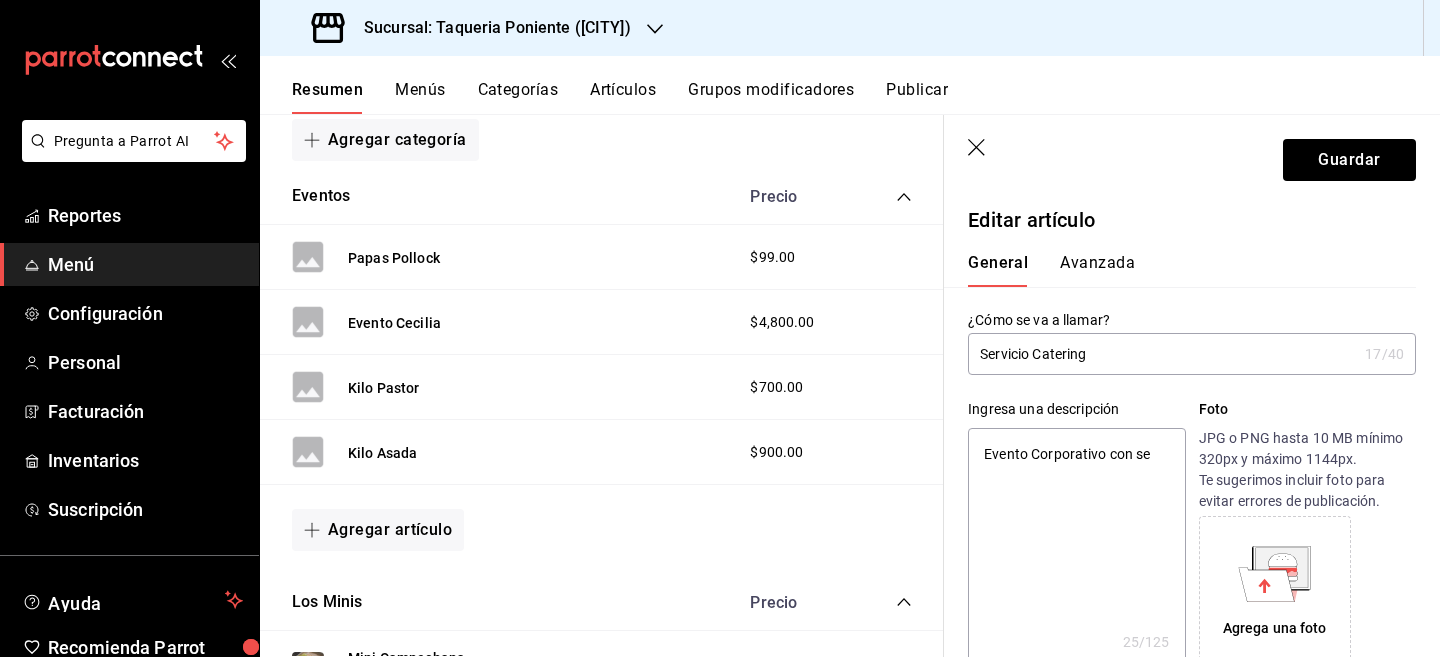 type on "Evento Corporativo con ser" 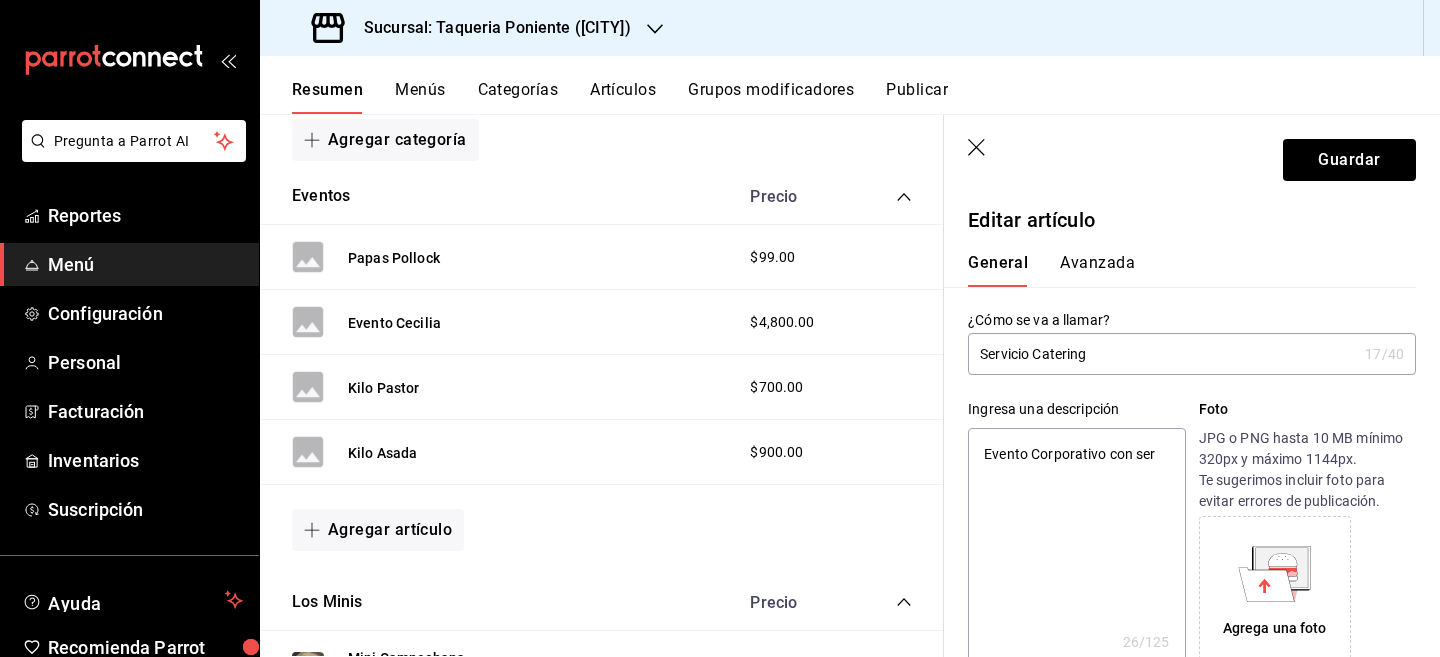 type on "Evento Corporativo con serv" 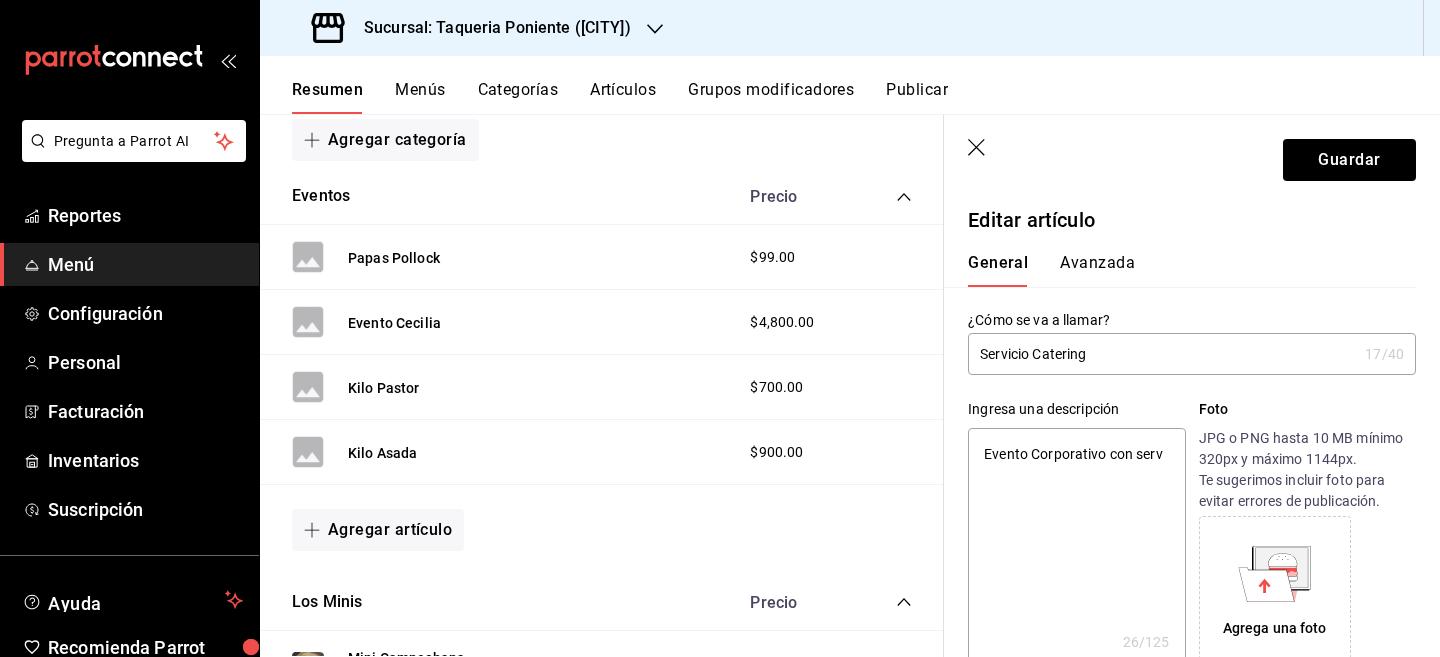 type on "x" 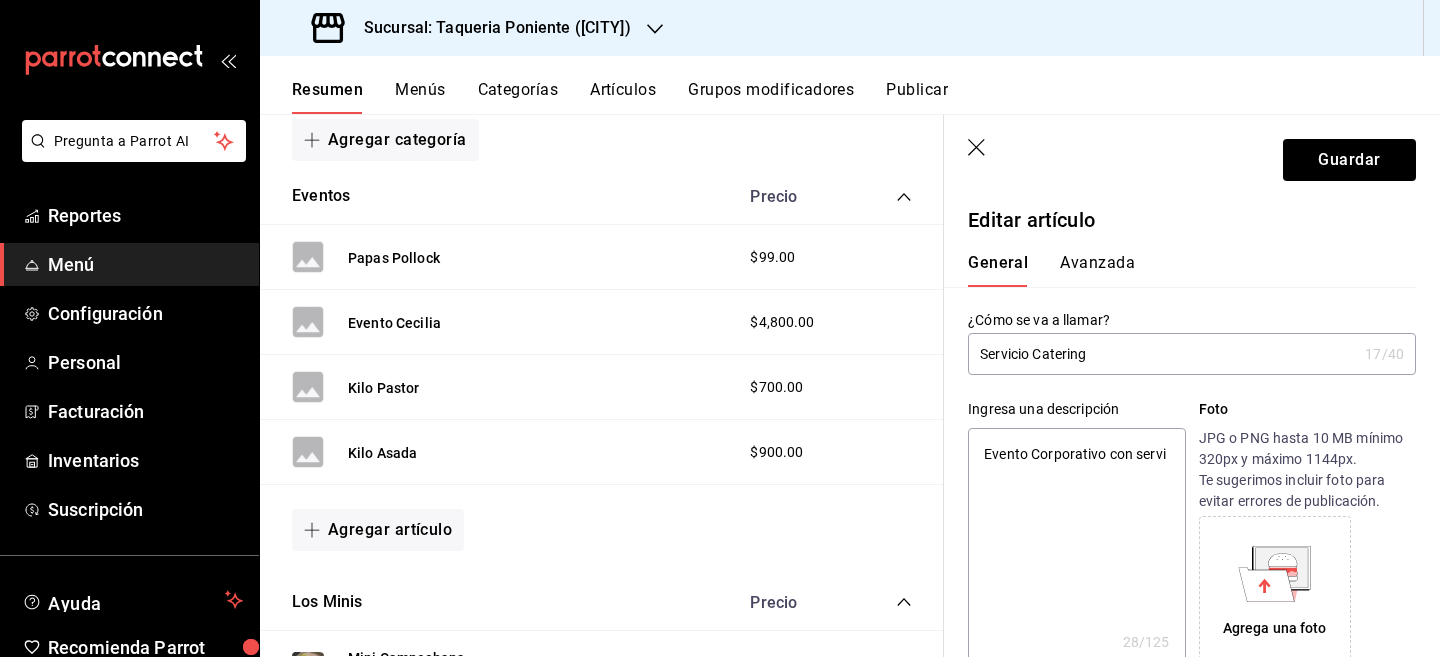 type on "Evento Corporativo con servic" 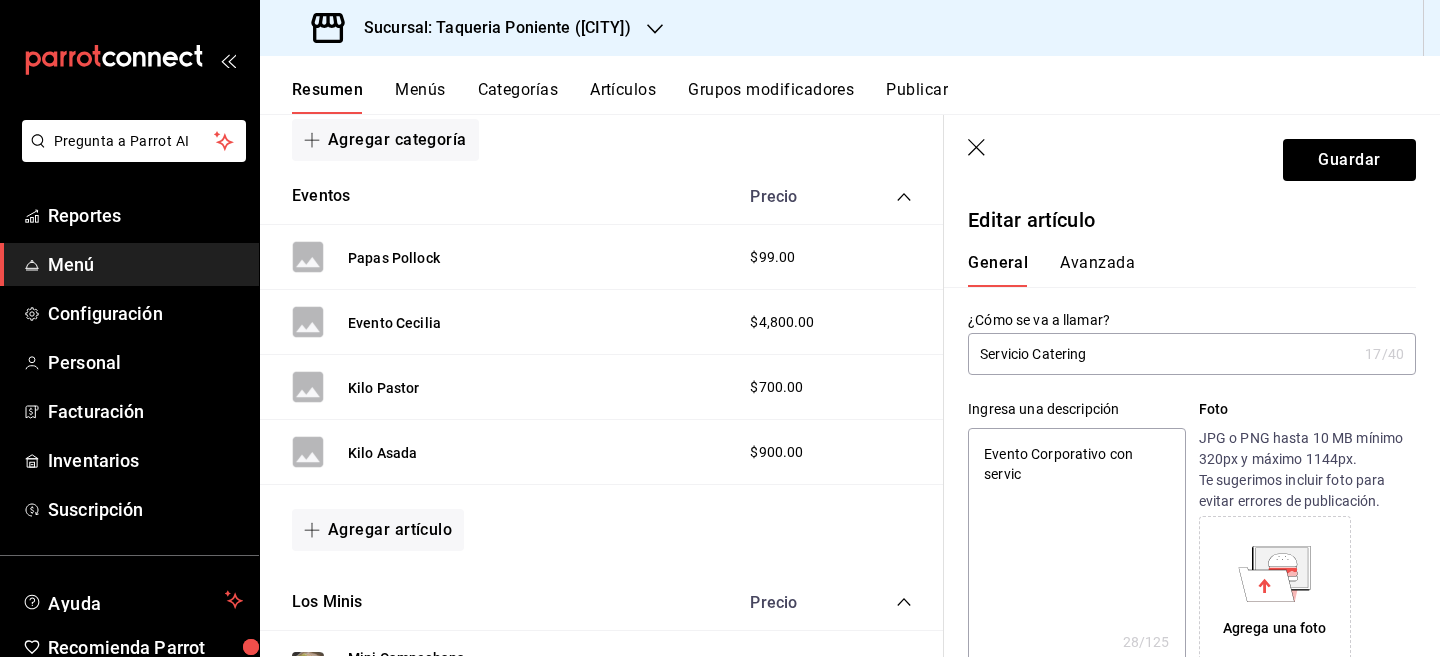 type on "Evento Corporativo con servicio" 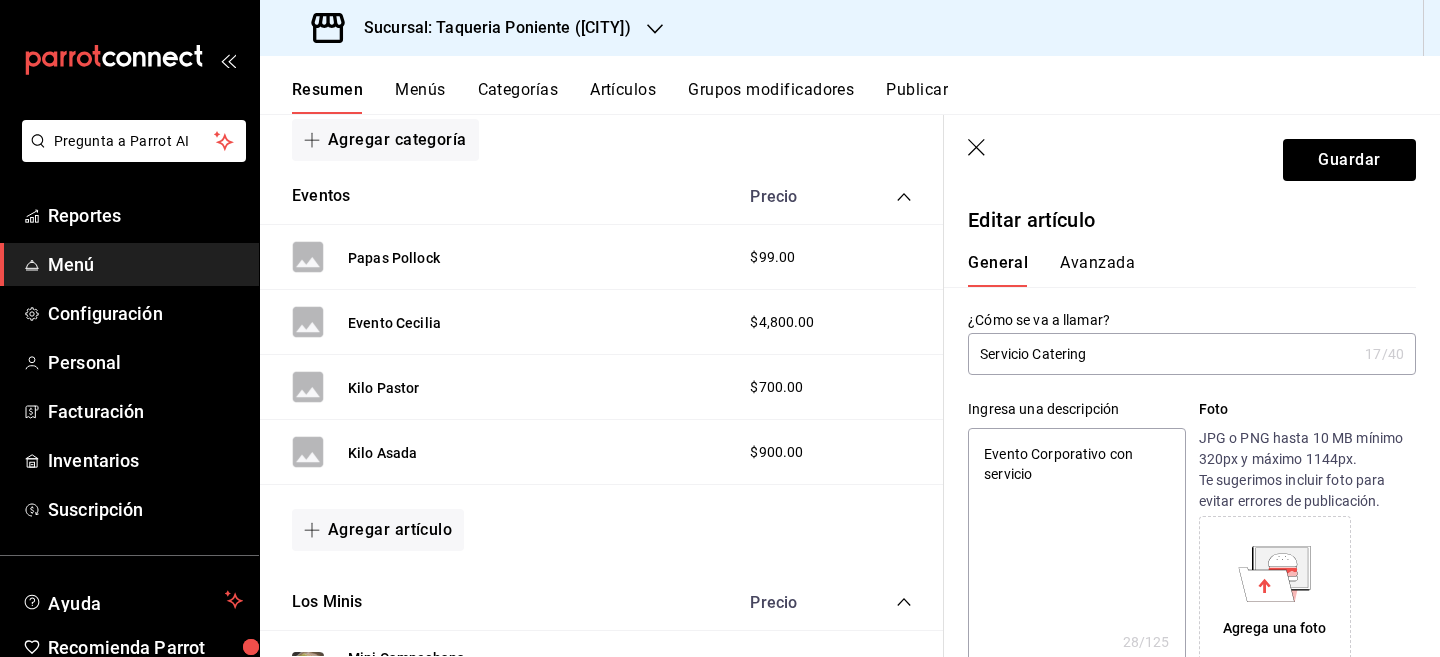 type on "x" 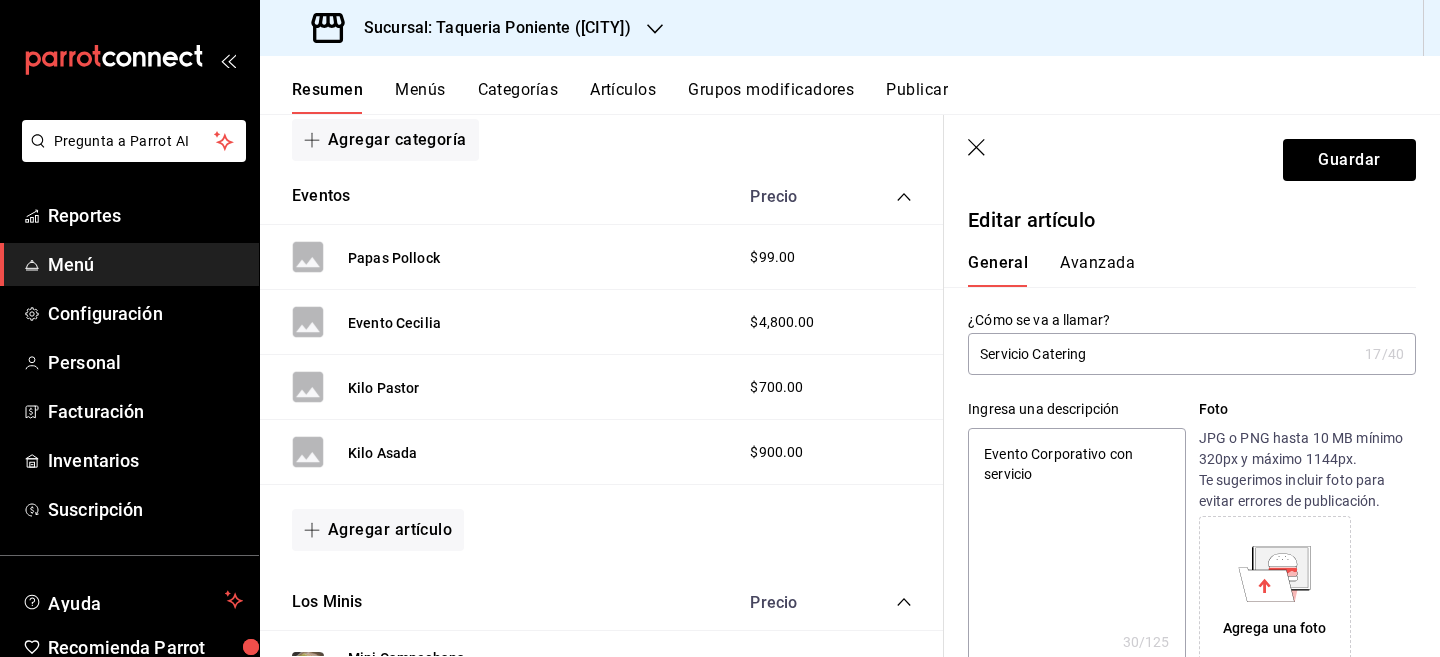 type on "Evento Corporativo con servicio" 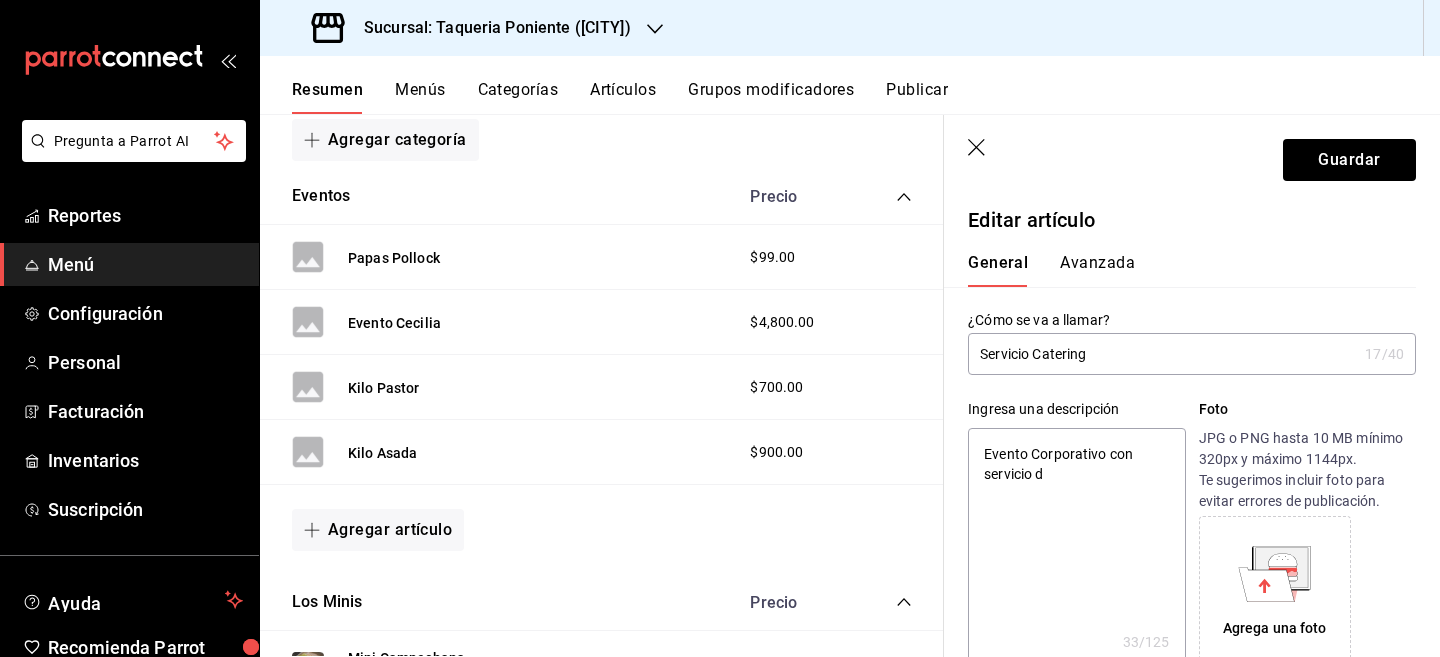 type on "Evento Corporativo con servicio de" 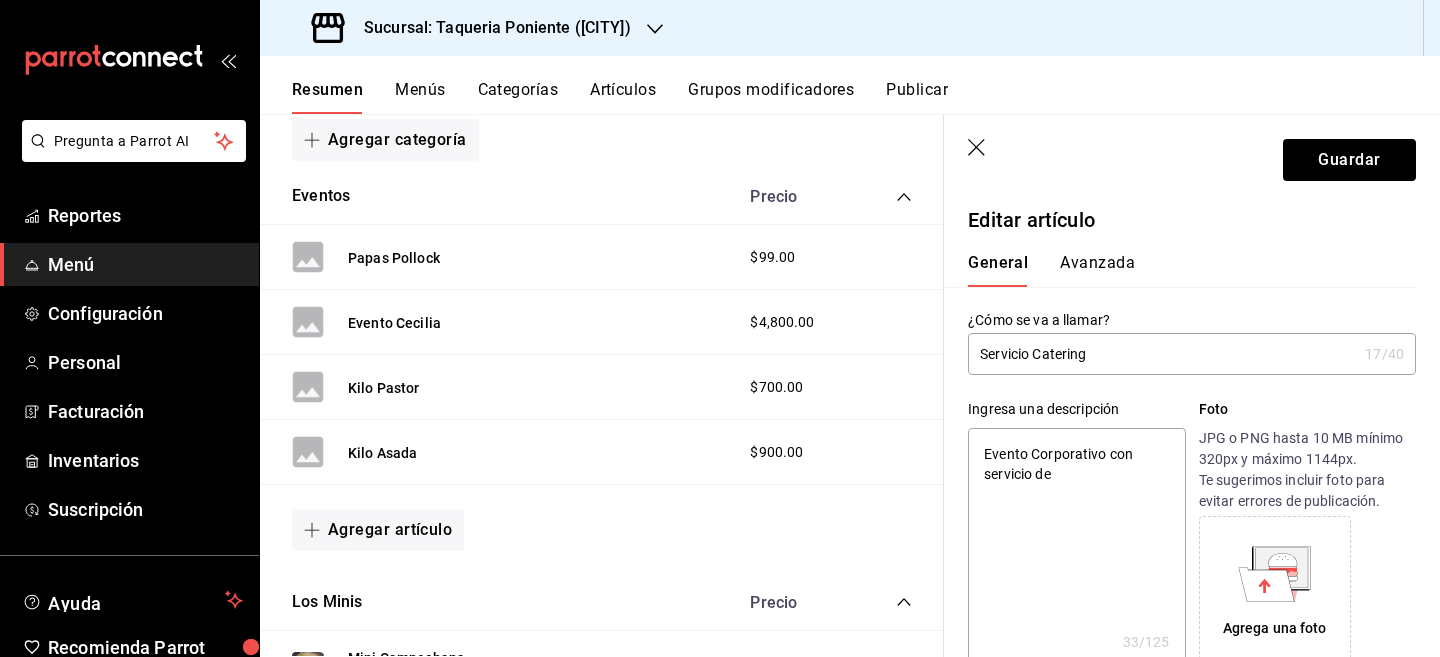 type on "Evento Corporativo con servicio de" 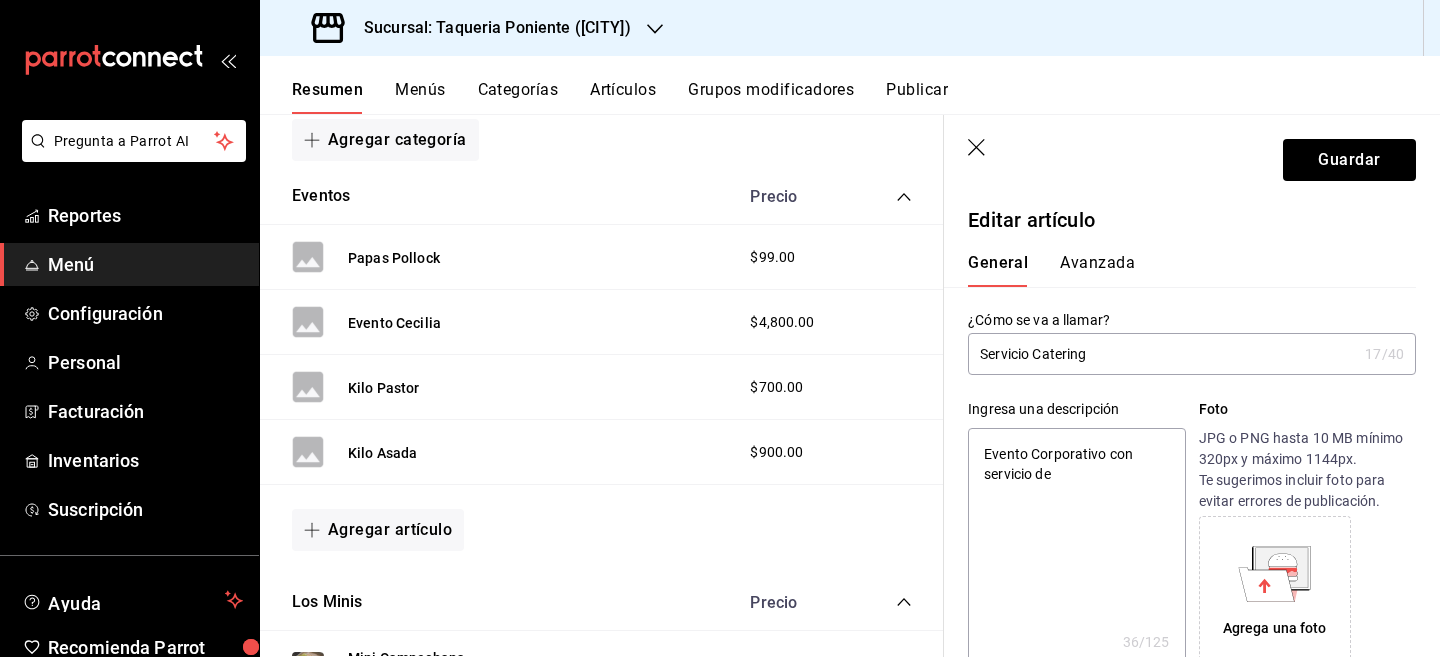 type on "Evento Corporativo con servicio de a" 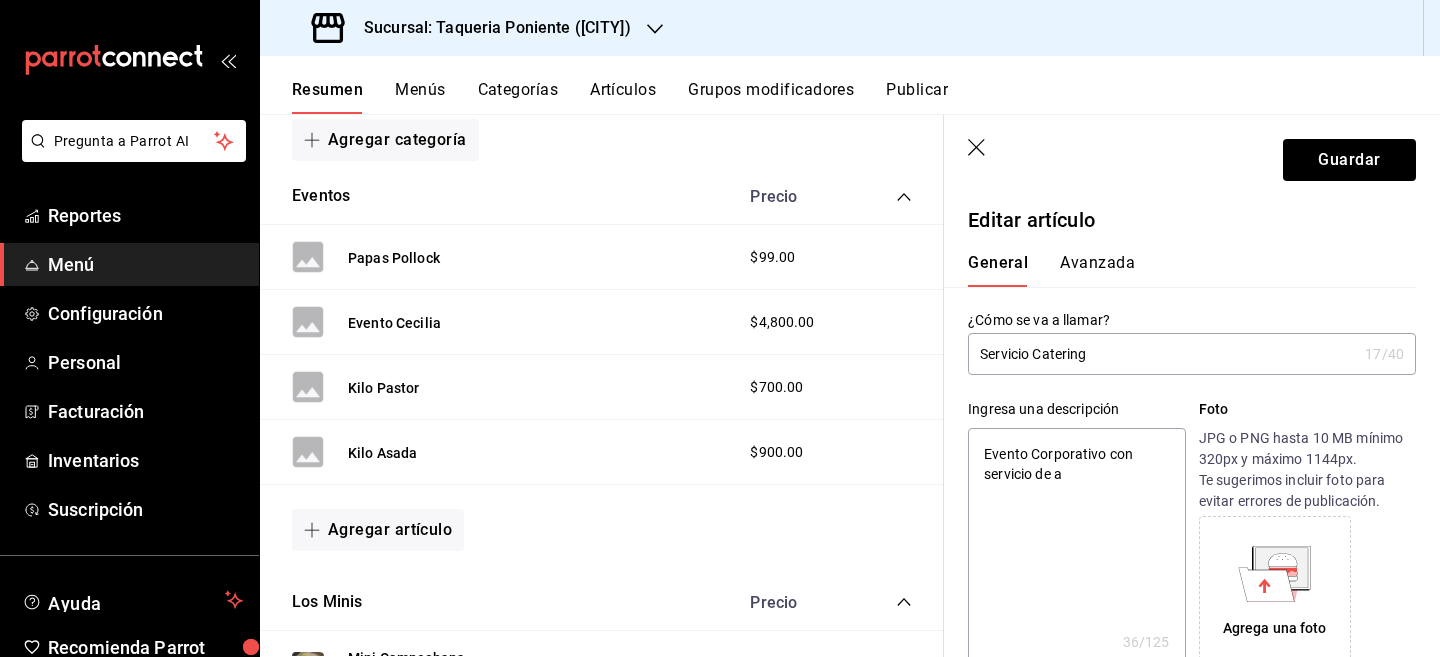 type on "Evento Corporativo con servicio de al" 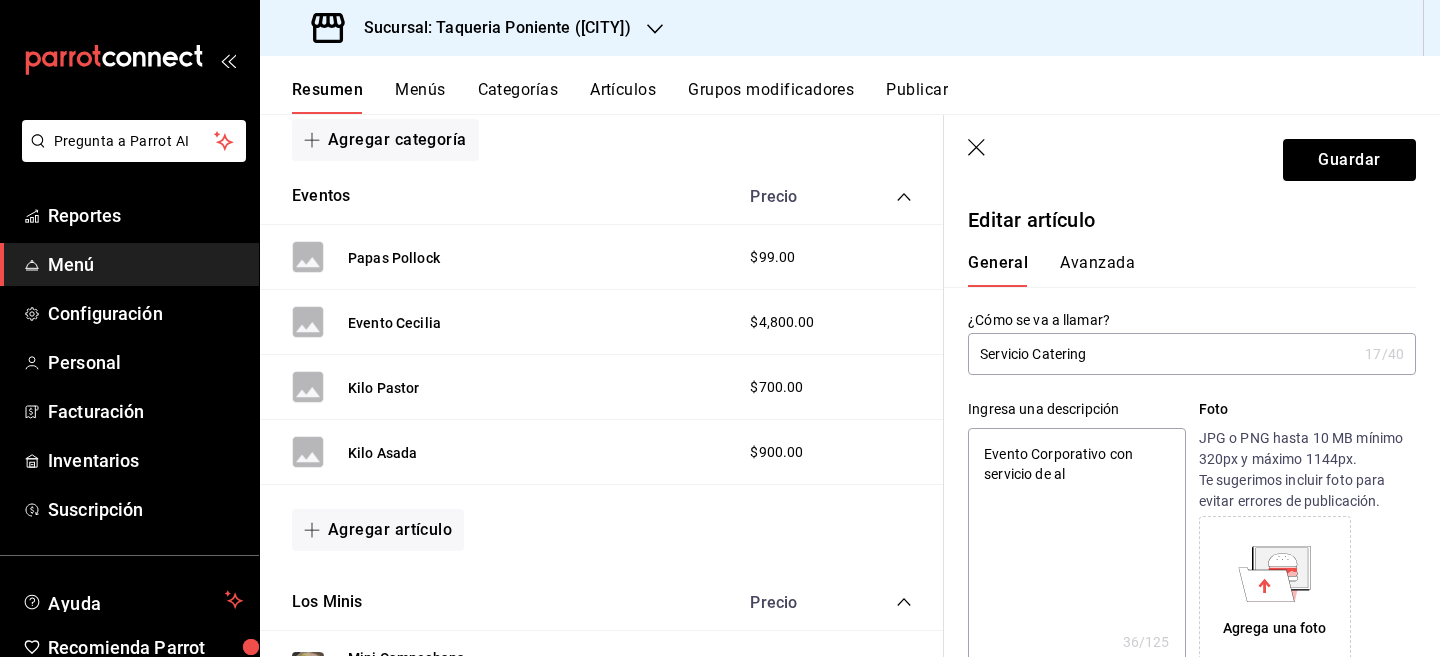 type on "Evento Corporativo con servicio de ali" 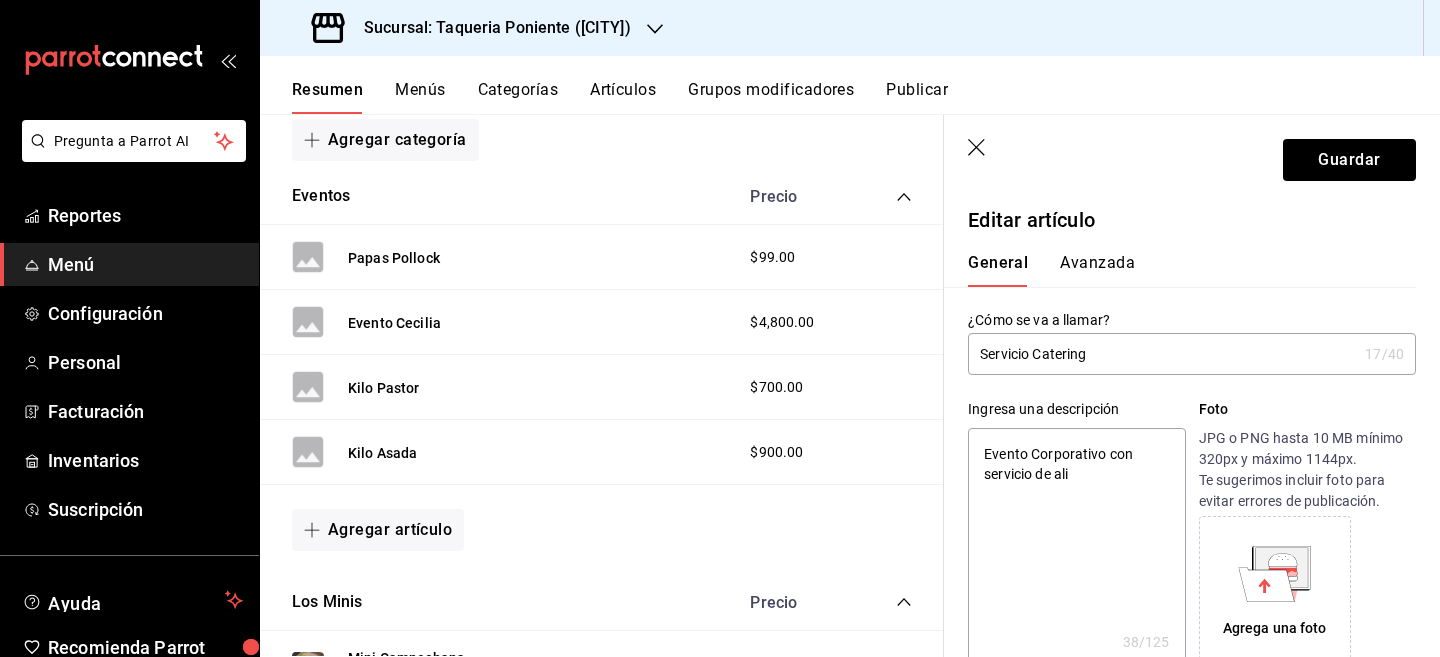 type on "Evento Corporativo con servicio de alim" 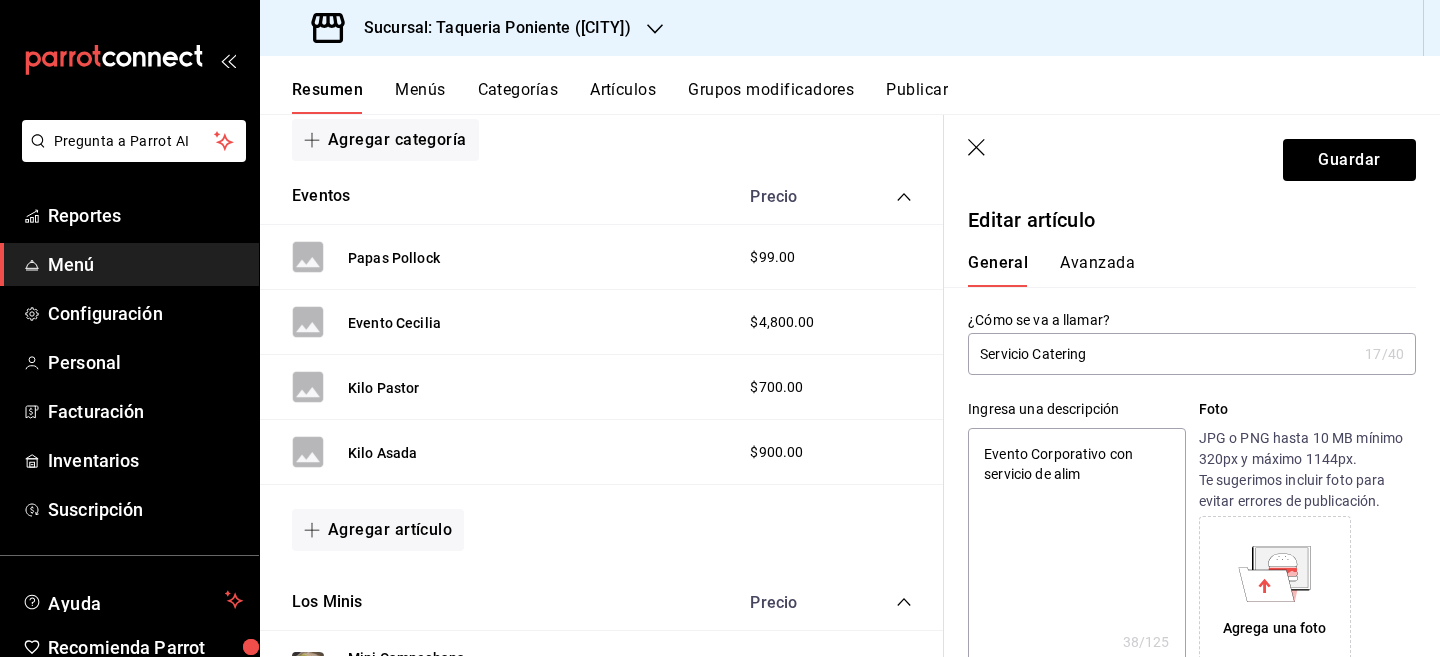 type on "Evento Corporativo con servicio de alime" 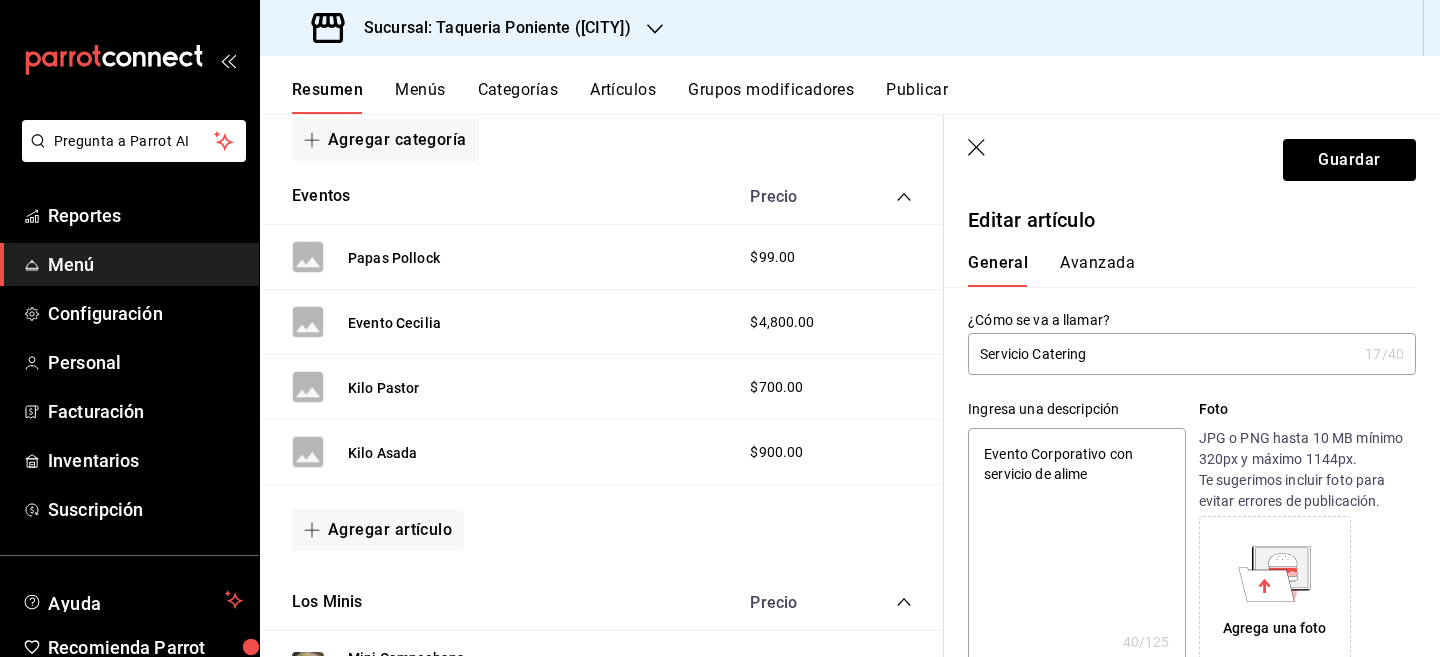 type on "Evento Corporativo con servicio de alimen" 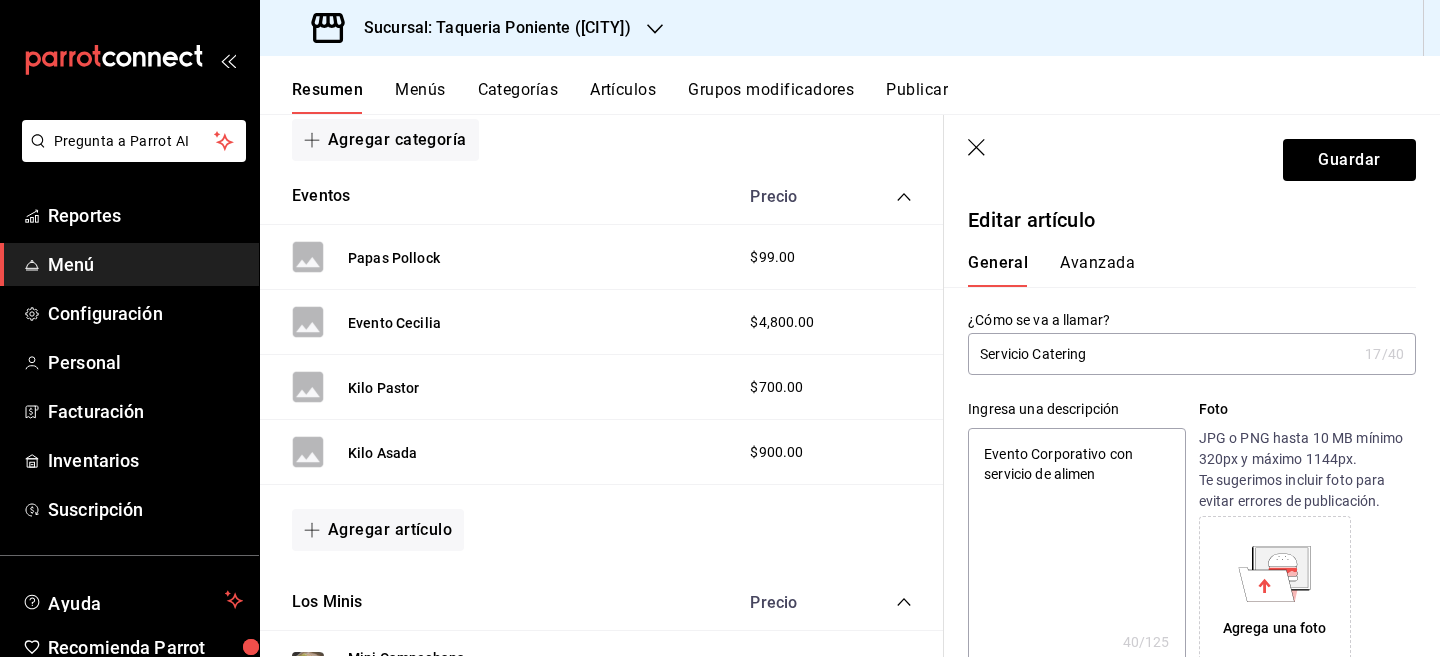 type on "Evento Corporativo con servicio de aliment" 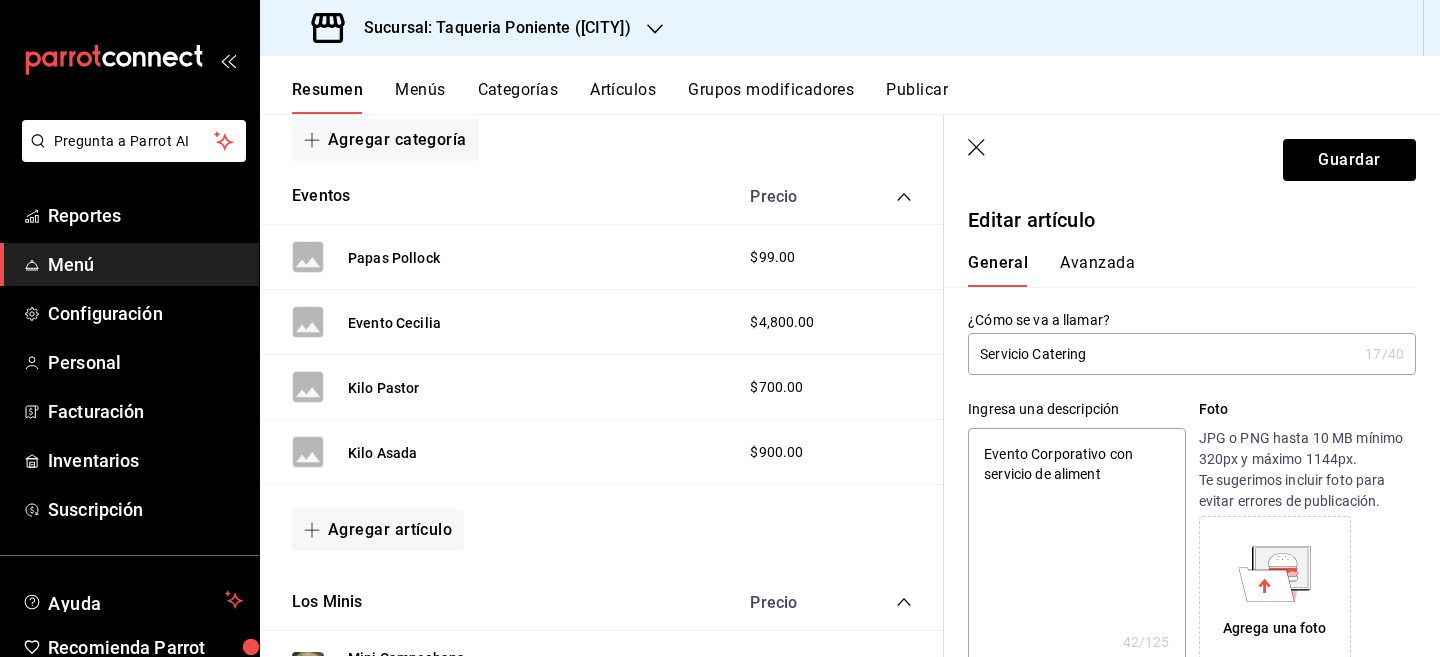 type on "Evento Corporativo con servicio de alimento" 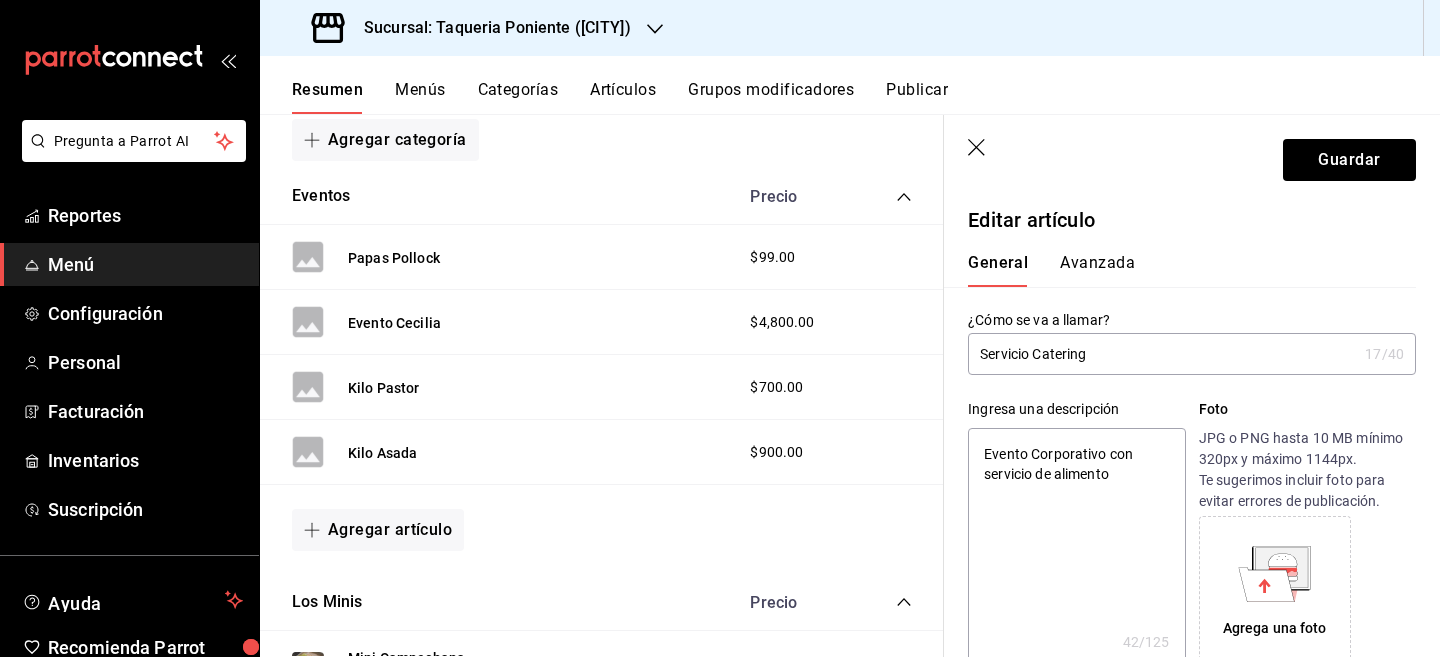 type on "Evento Corporativo con servicio de alimentos" 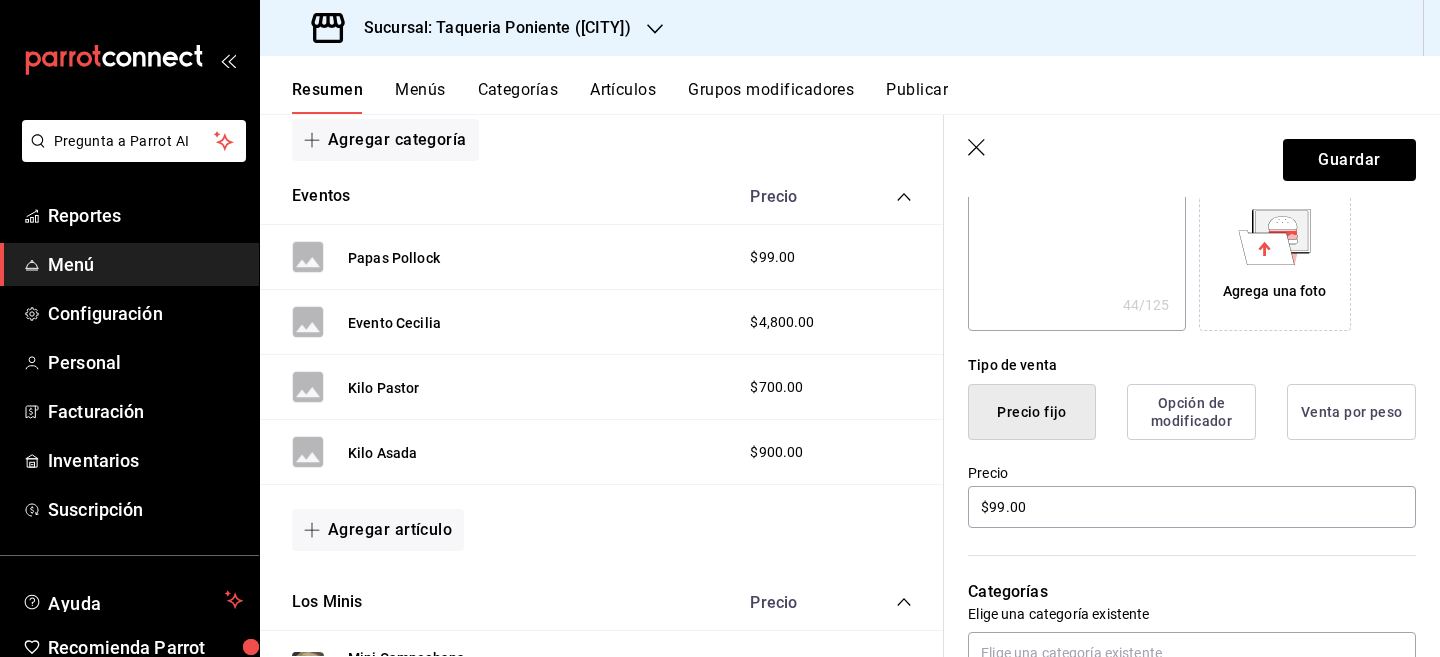 scroll, scrollTop: 339, scrollLeft: 0, axis: vertical 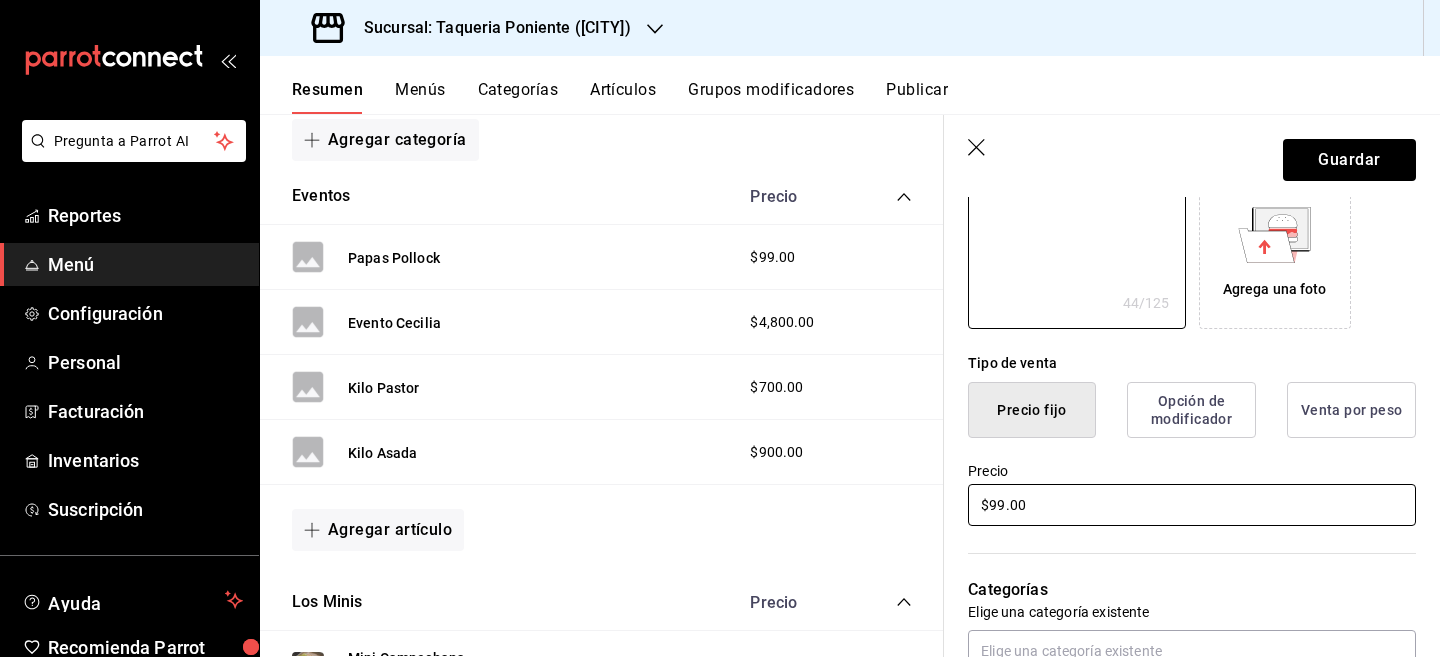type on "Evento Corporativo con servicio de alimentos" 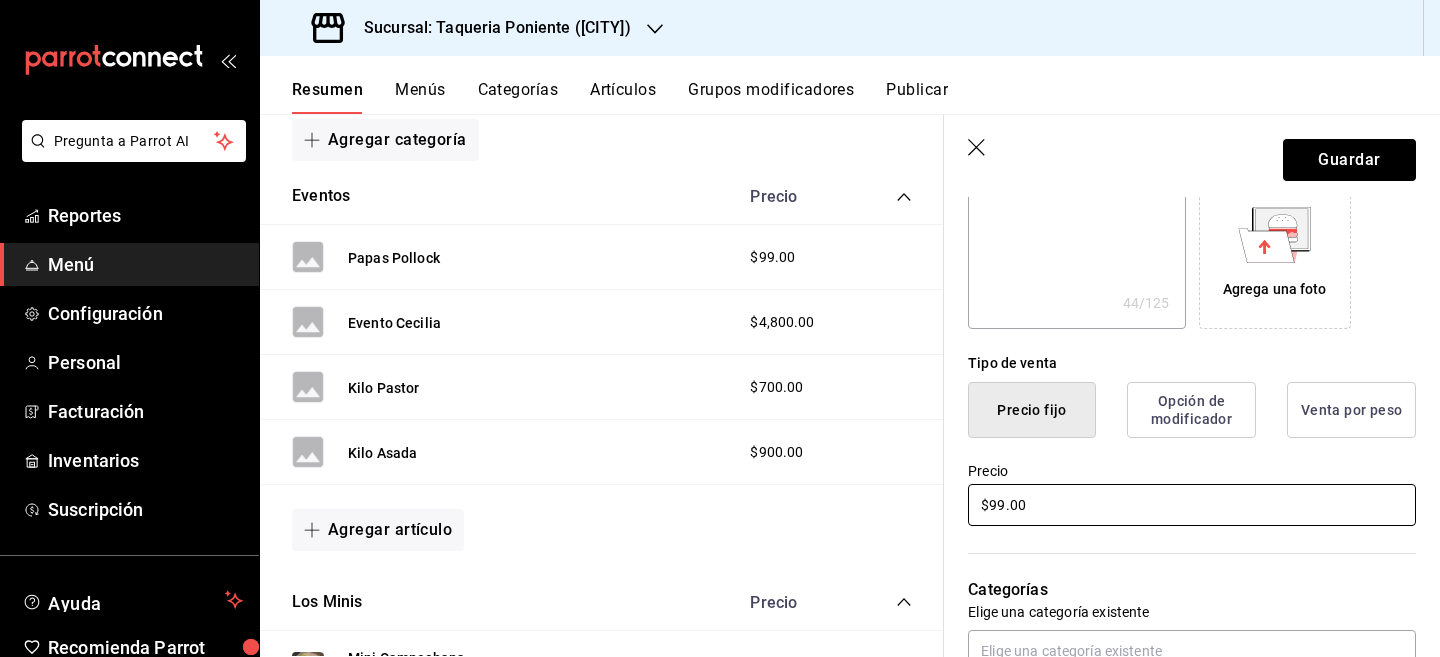 click on "$99.00" at bounding box center (1192, 505) 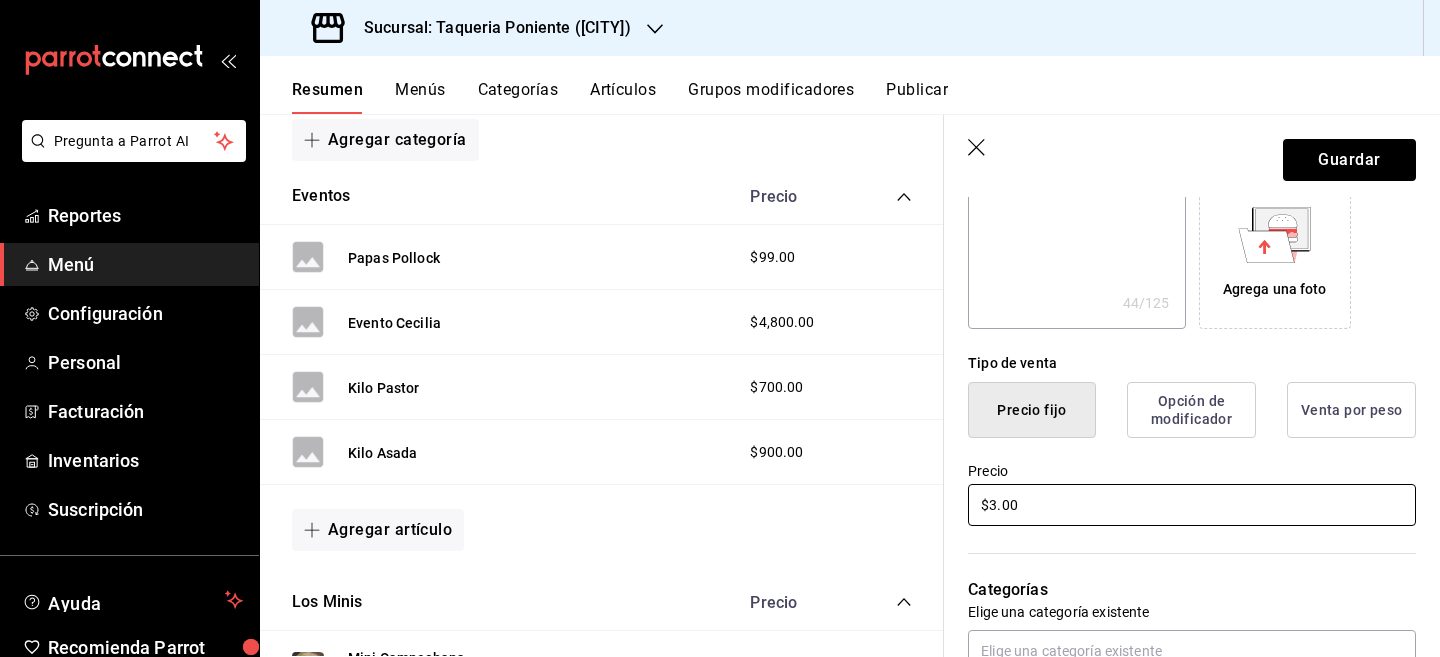 type on "x" 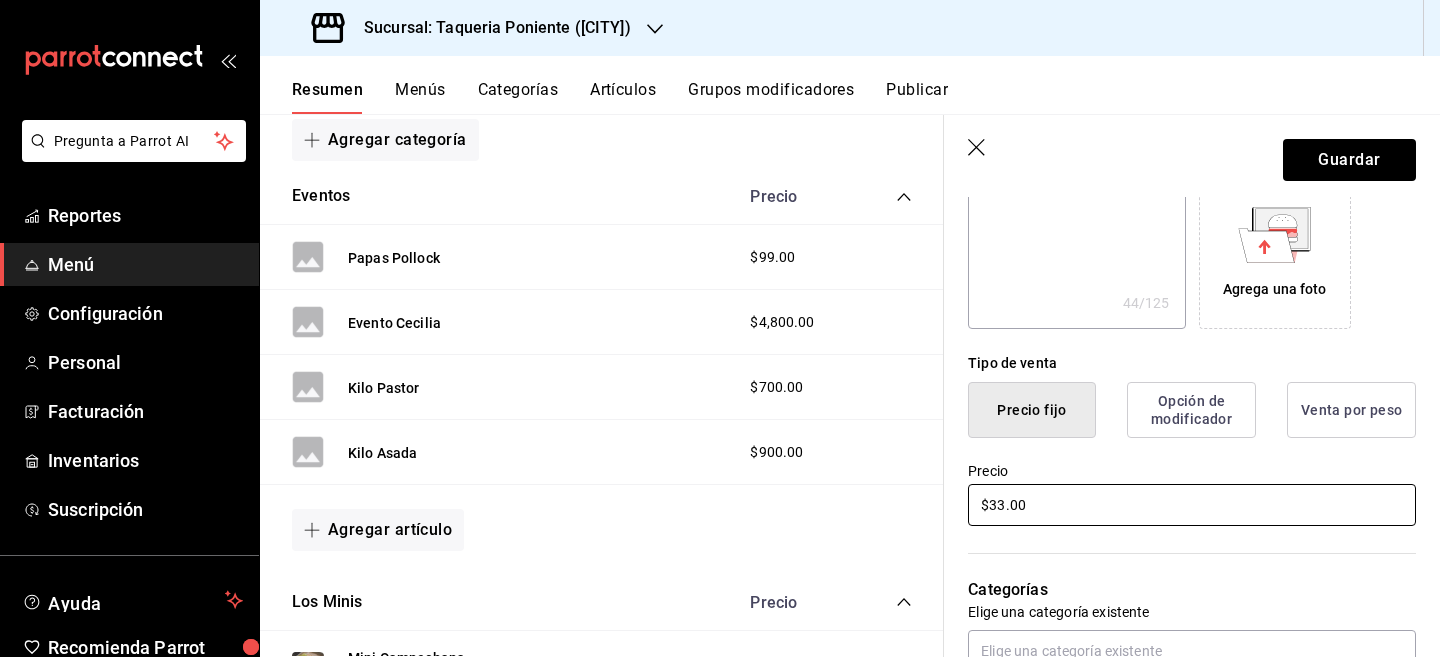 type on "x" 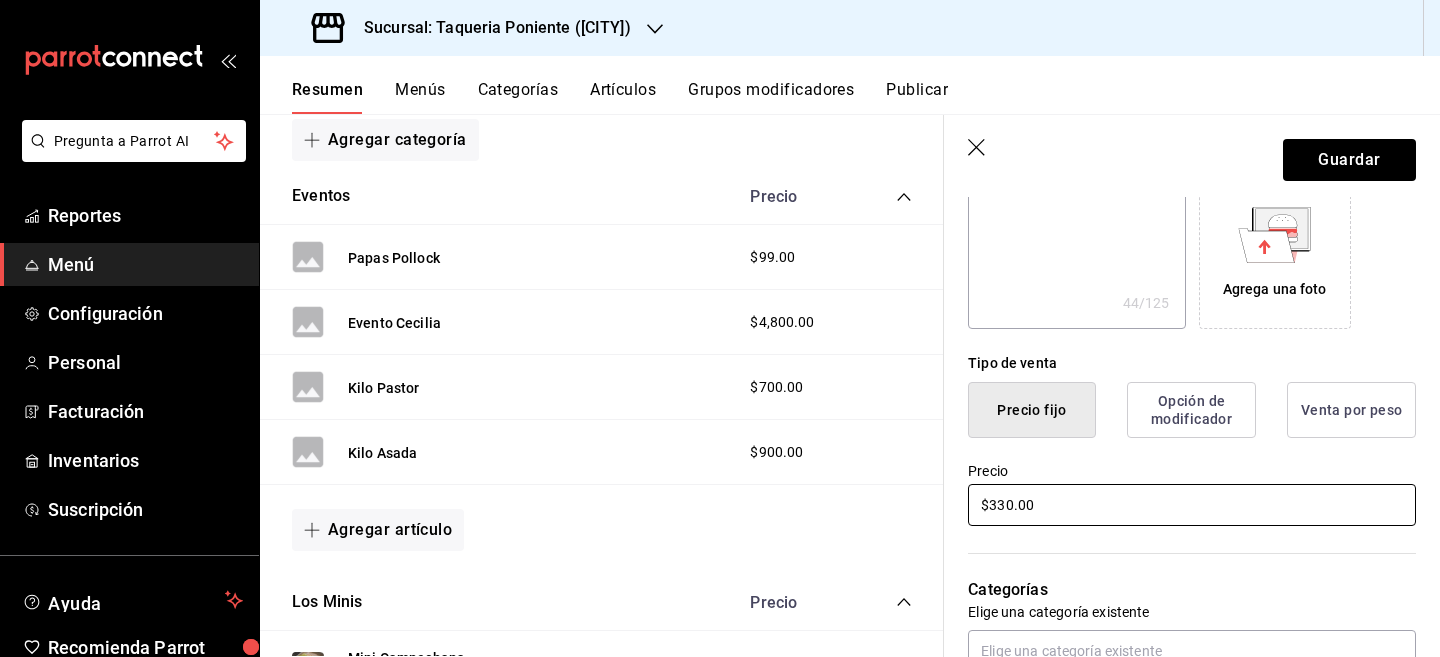 type on "x" 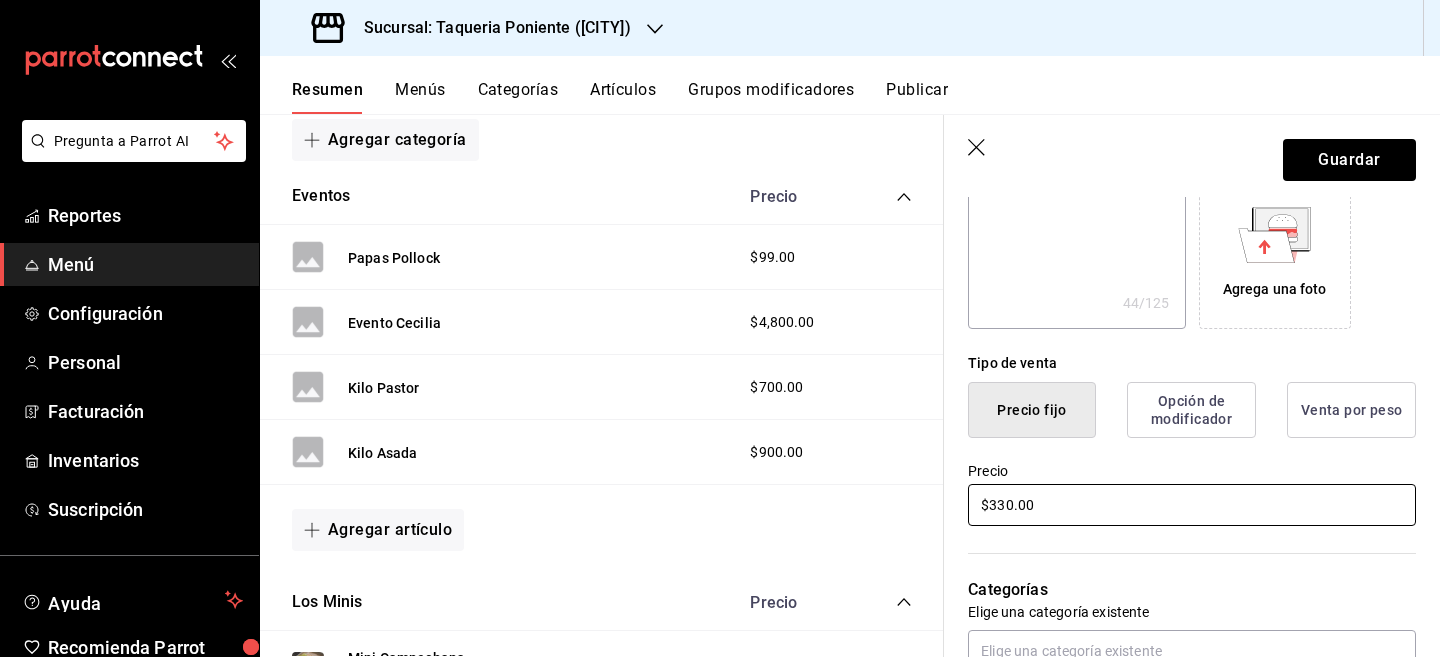 type on "$3306.00" 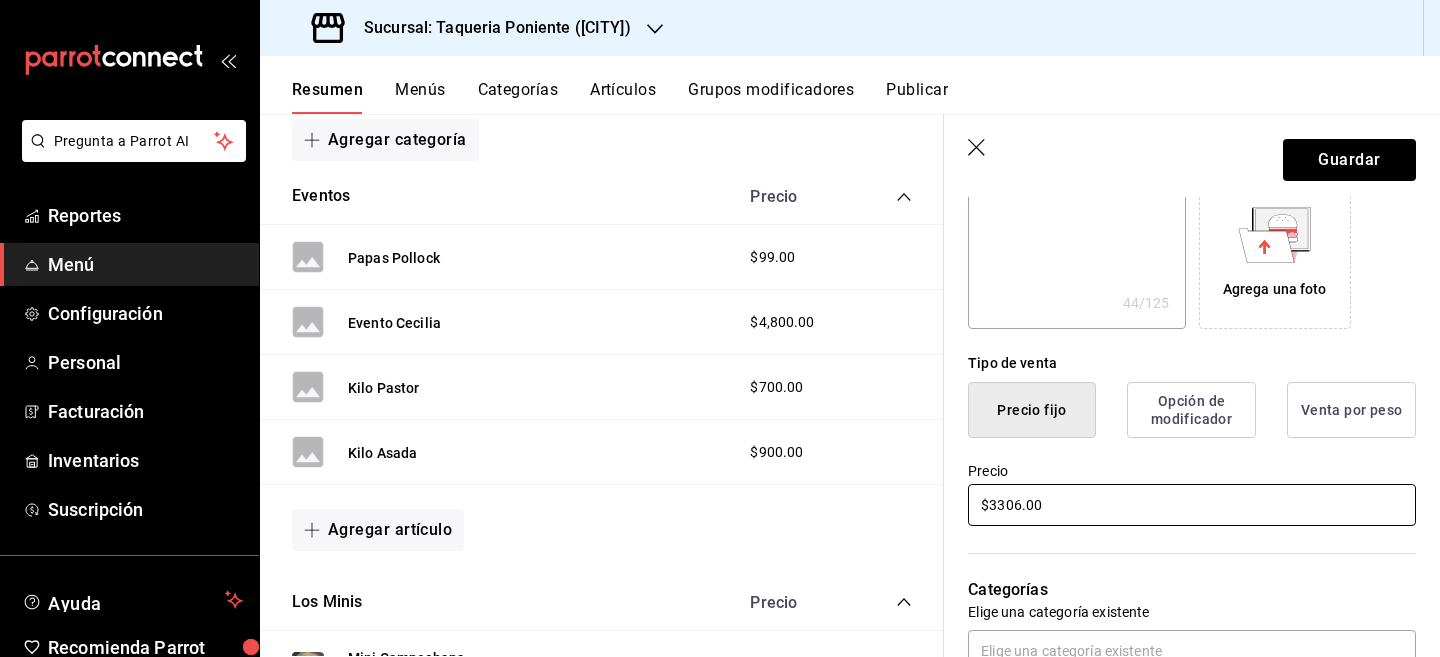 type on "x" 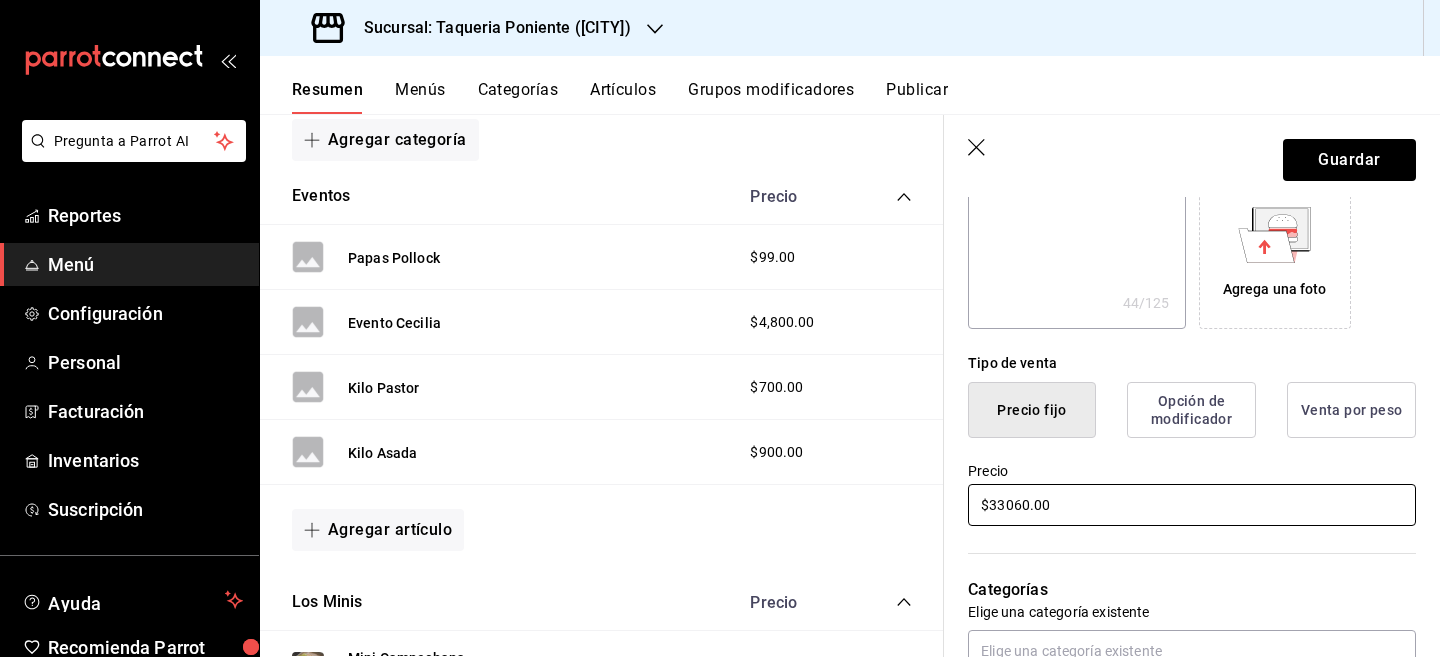 type on "$33060.00" 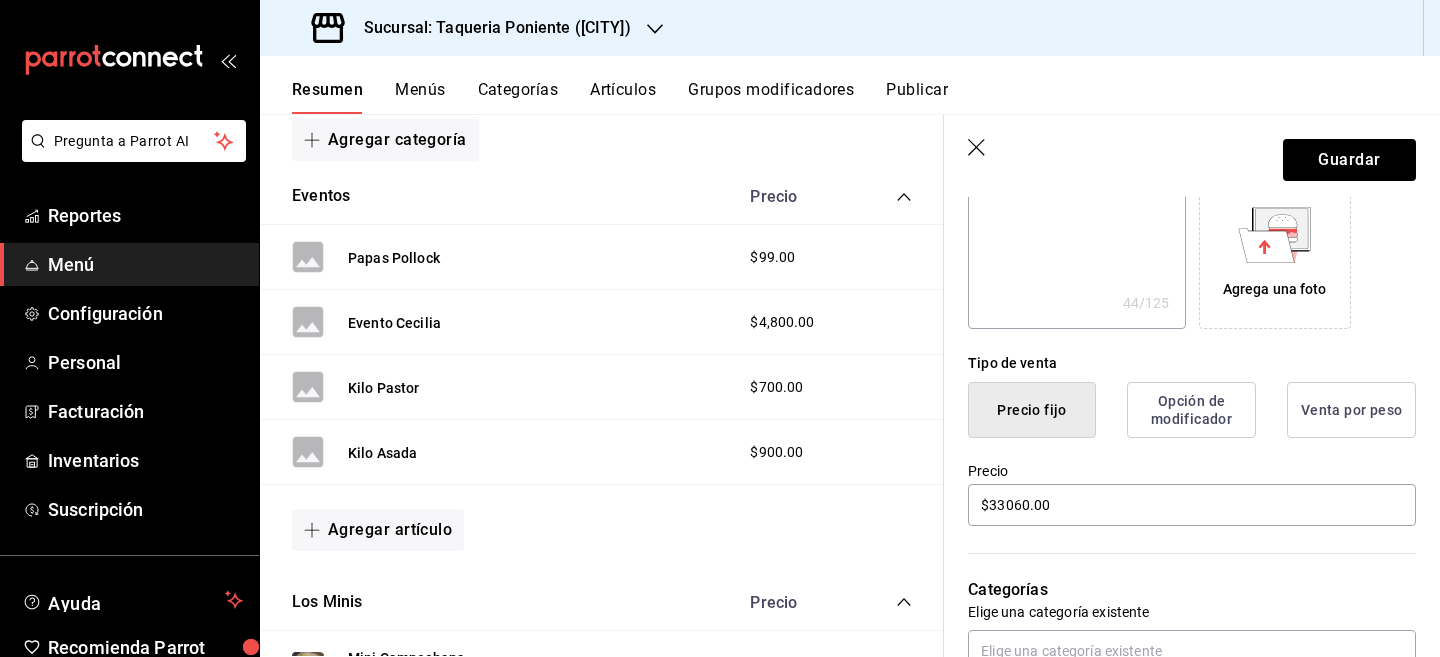 click on "Categorías Elige una categoría existente Eventos" at bounding box center (1180, 633) 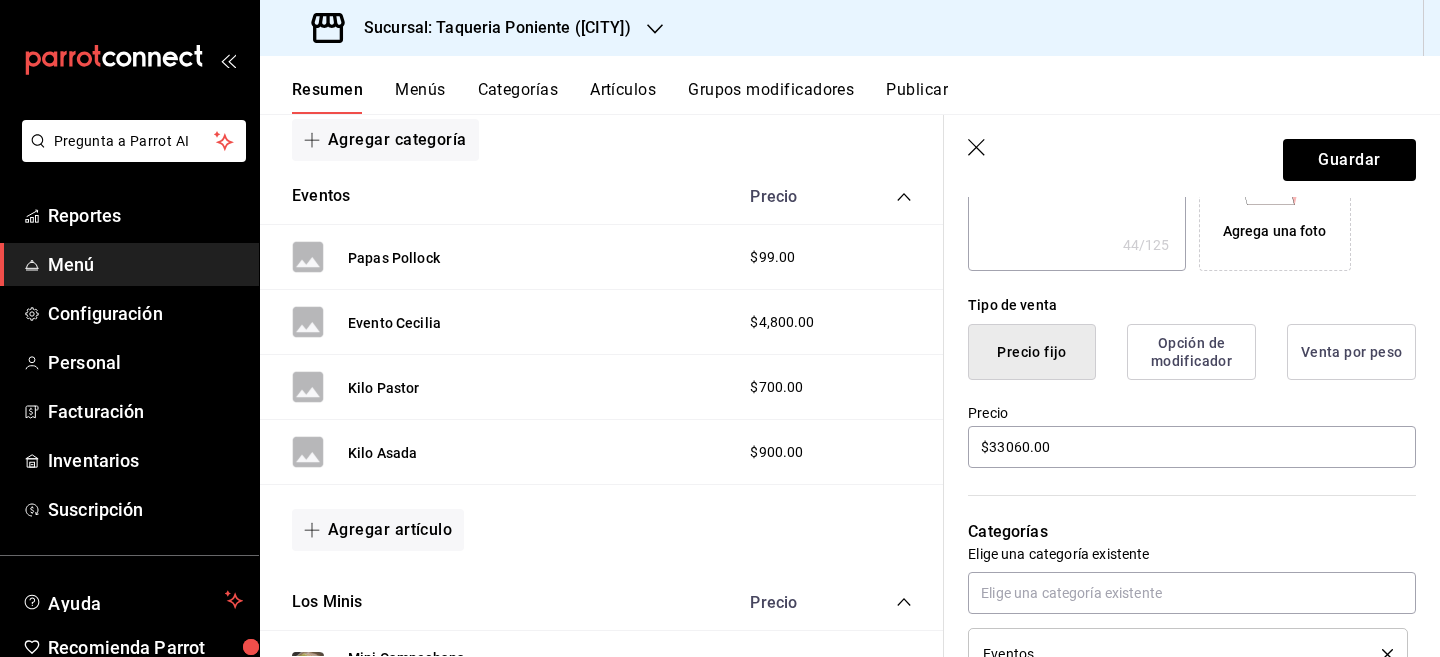 scroll, scrollTop: 420, scrollLeft: 0, axis: vertical 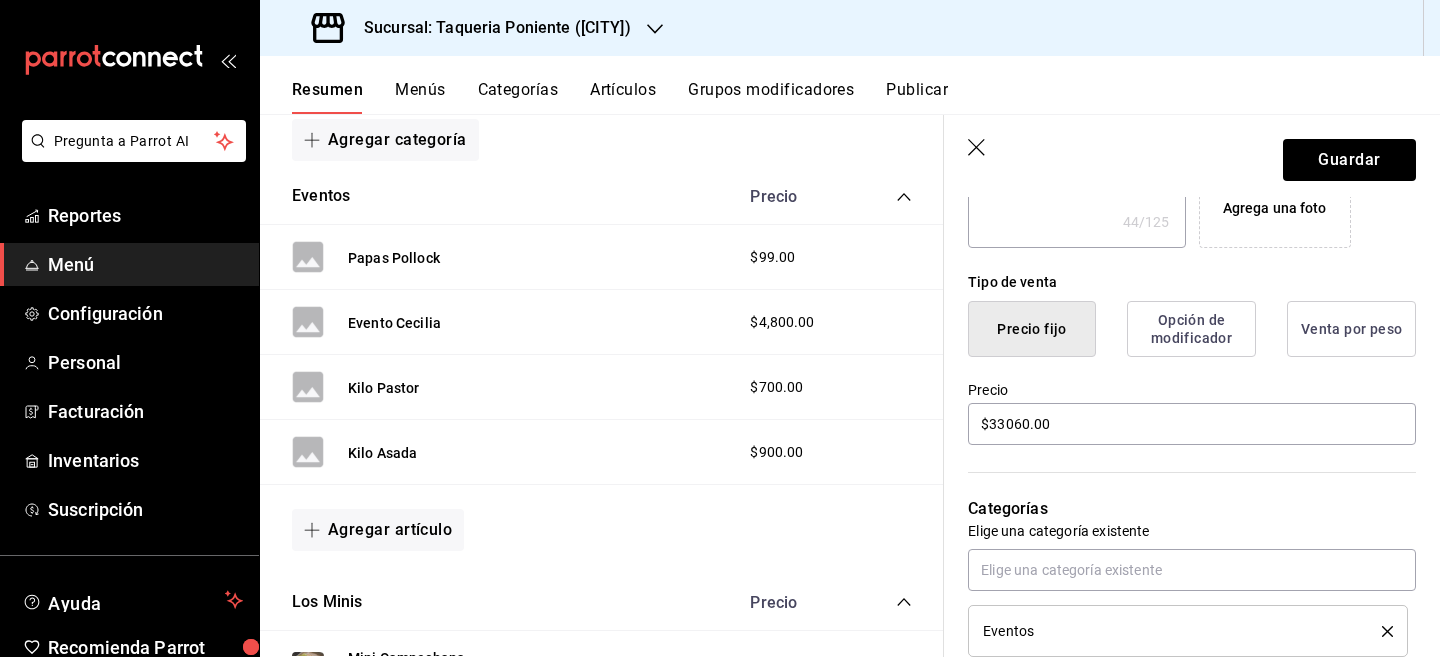 click on "Categorías Elige una categoría existente Eventos" at bounding box center (1180, 552) 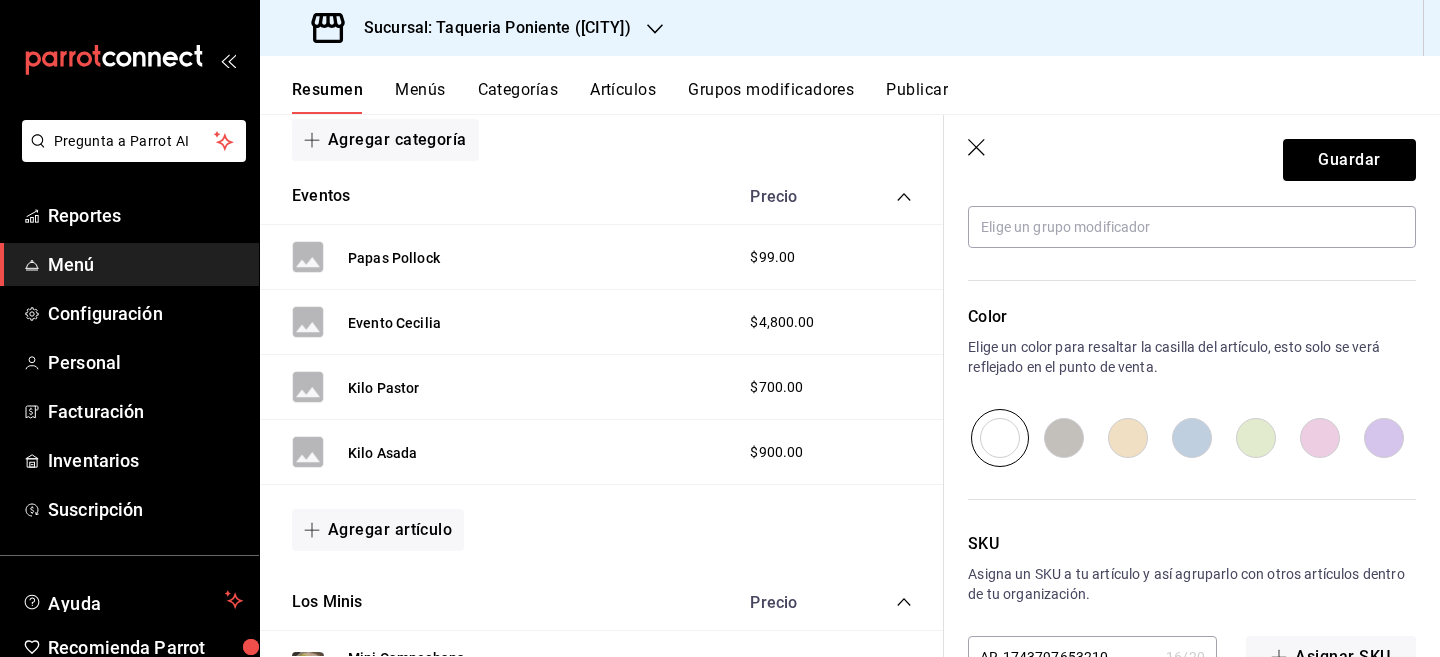 scroll, scrollTop: 1008, scrollLeft: 0, axis: vertical 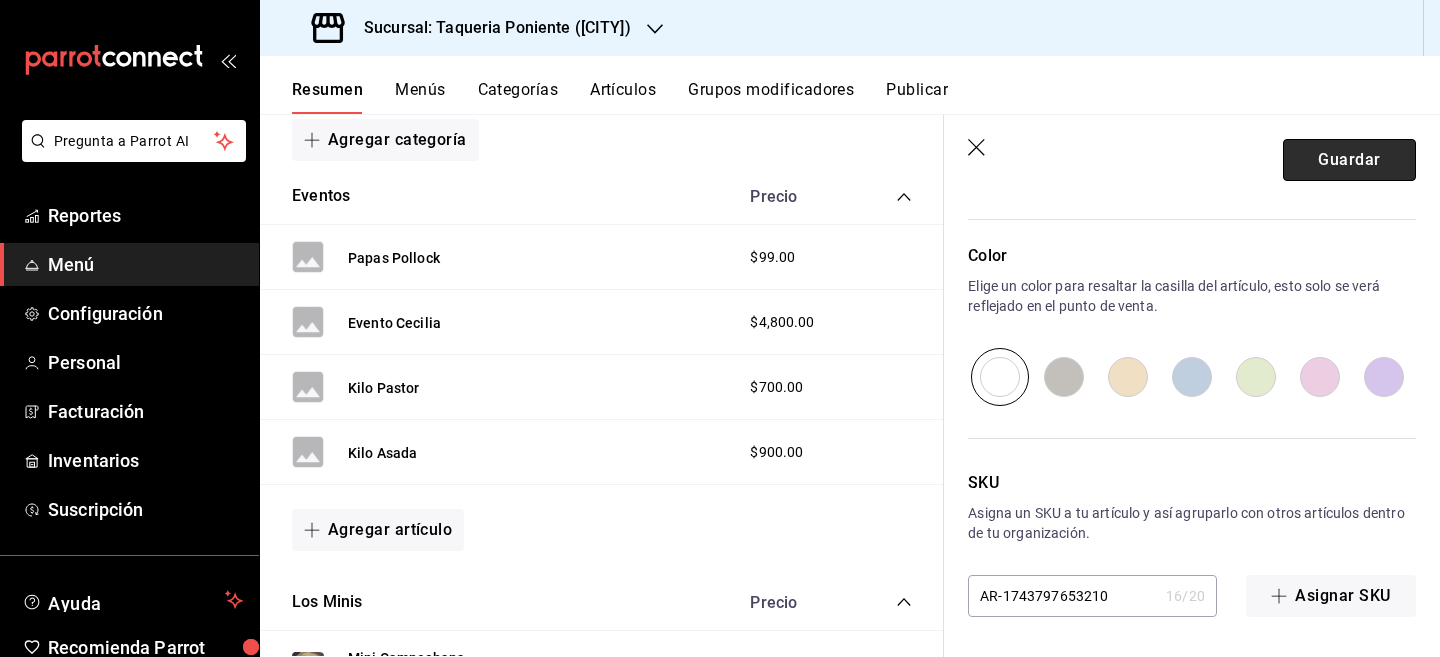 click on "Guardar" at bounding box center (1349, 160) 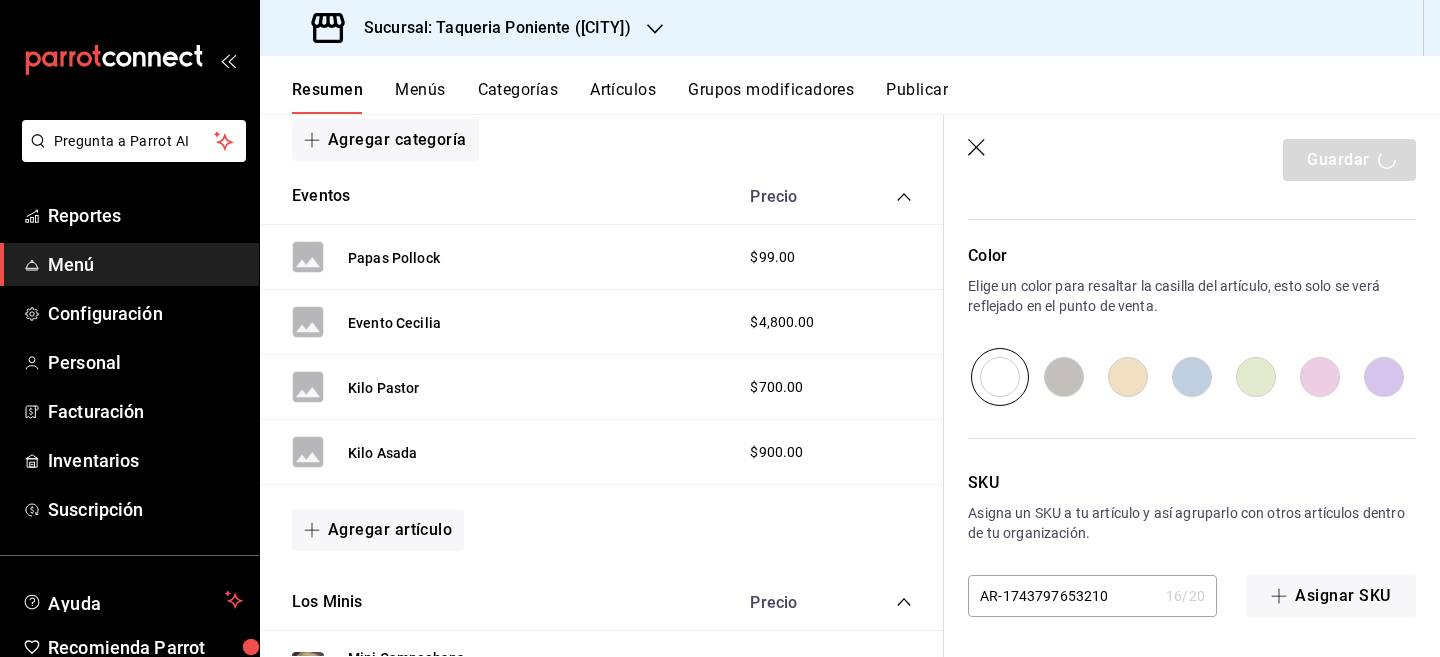 type on "x" 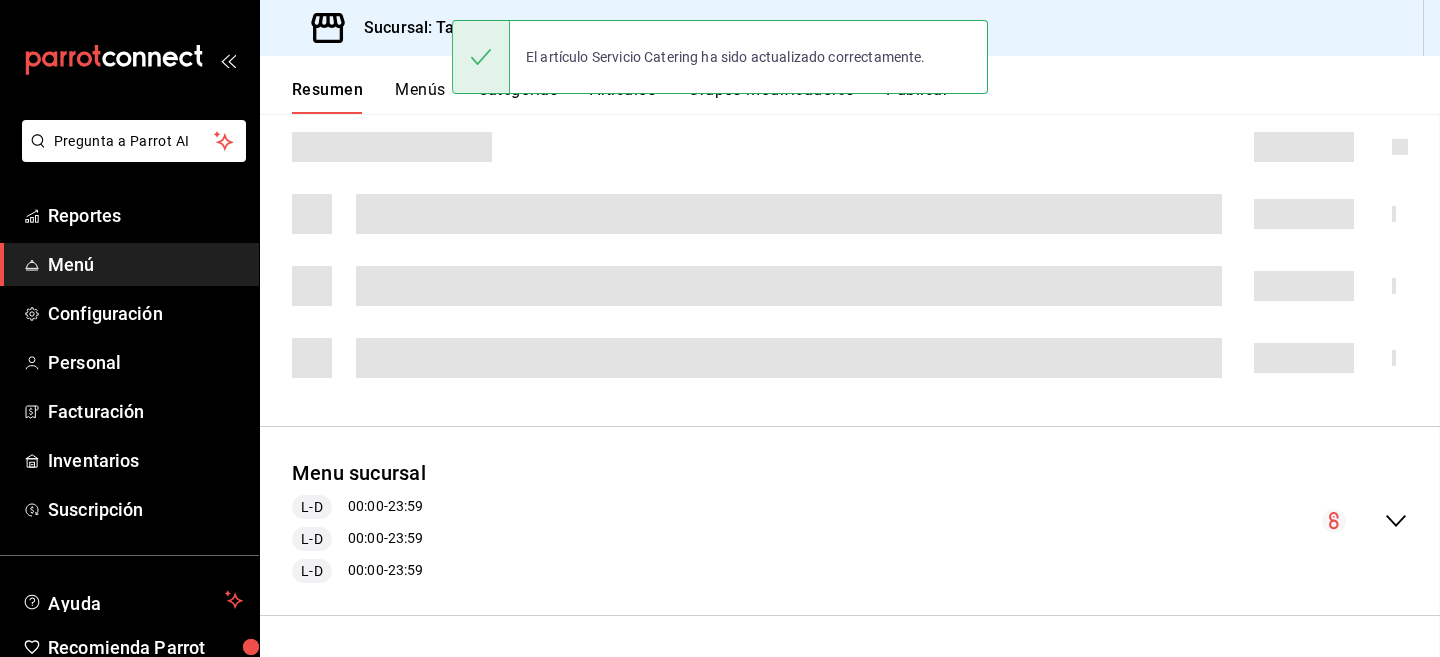 scroll, scrollTop: 0, scrollLeft: 0, axis: both 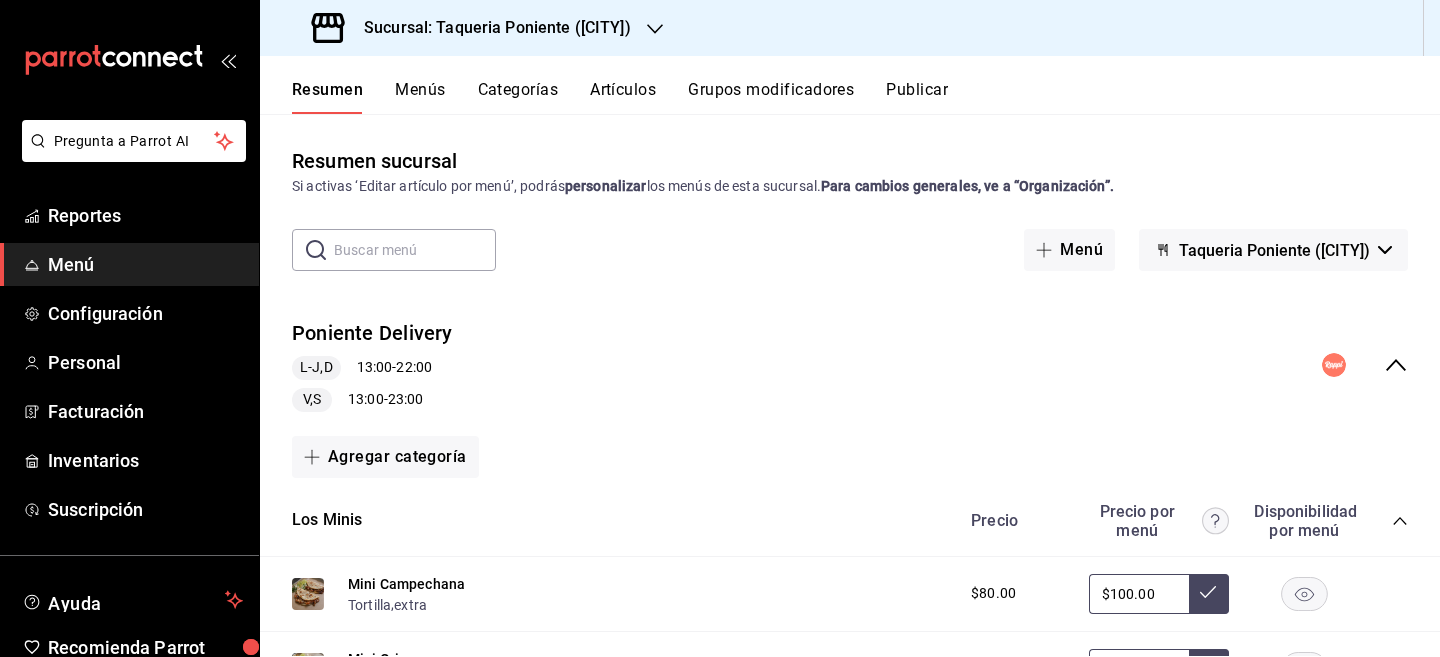 click 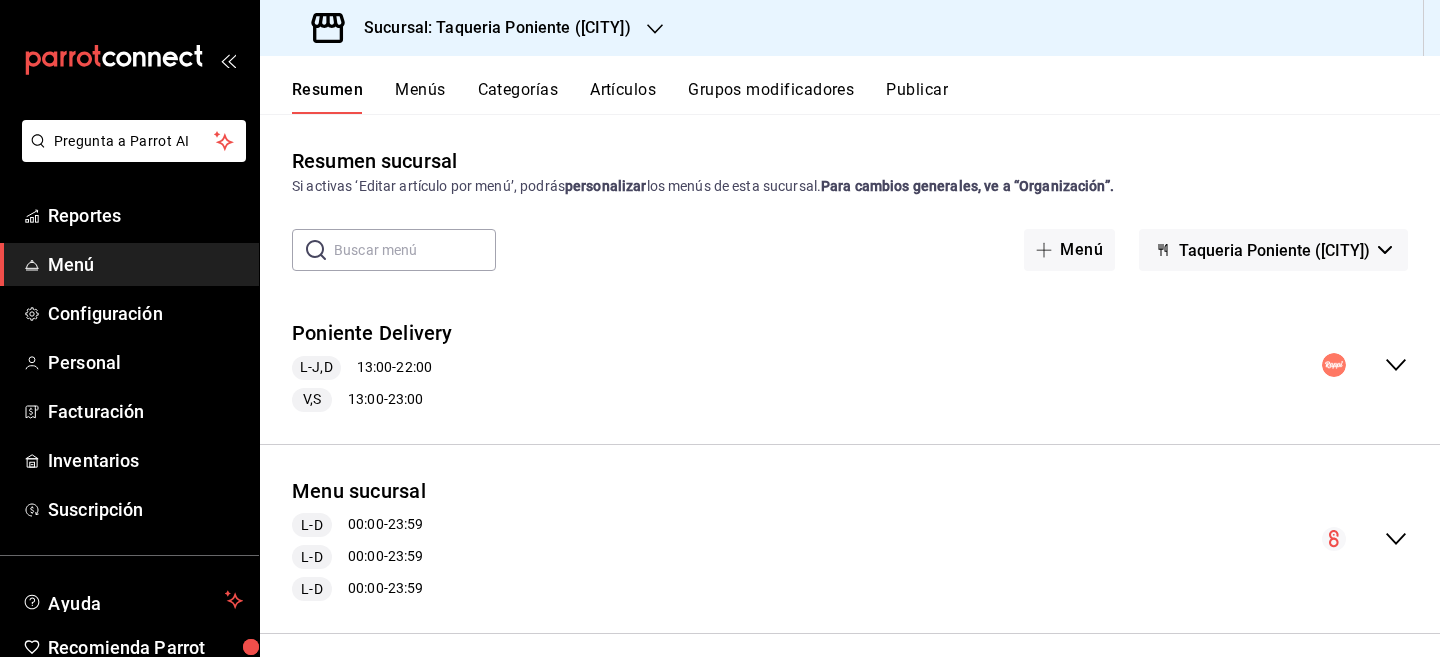 click on "Menu sucursal L-D 00:00  -  23:59 L-D 00:00  -  23:59 L-D 00:00  -  23:59" at bounding box center (850, 539) 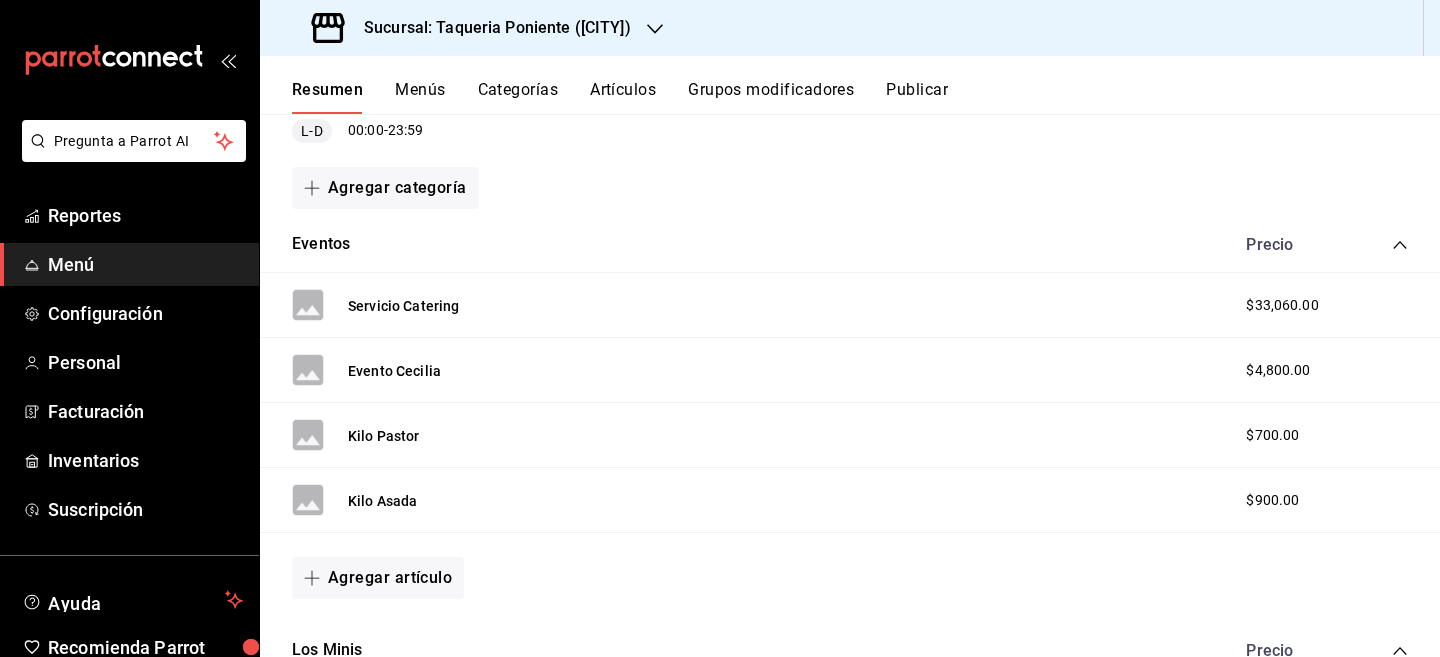 scroll, scrollTop: 460, scrollLeft: 0, axis: vertical 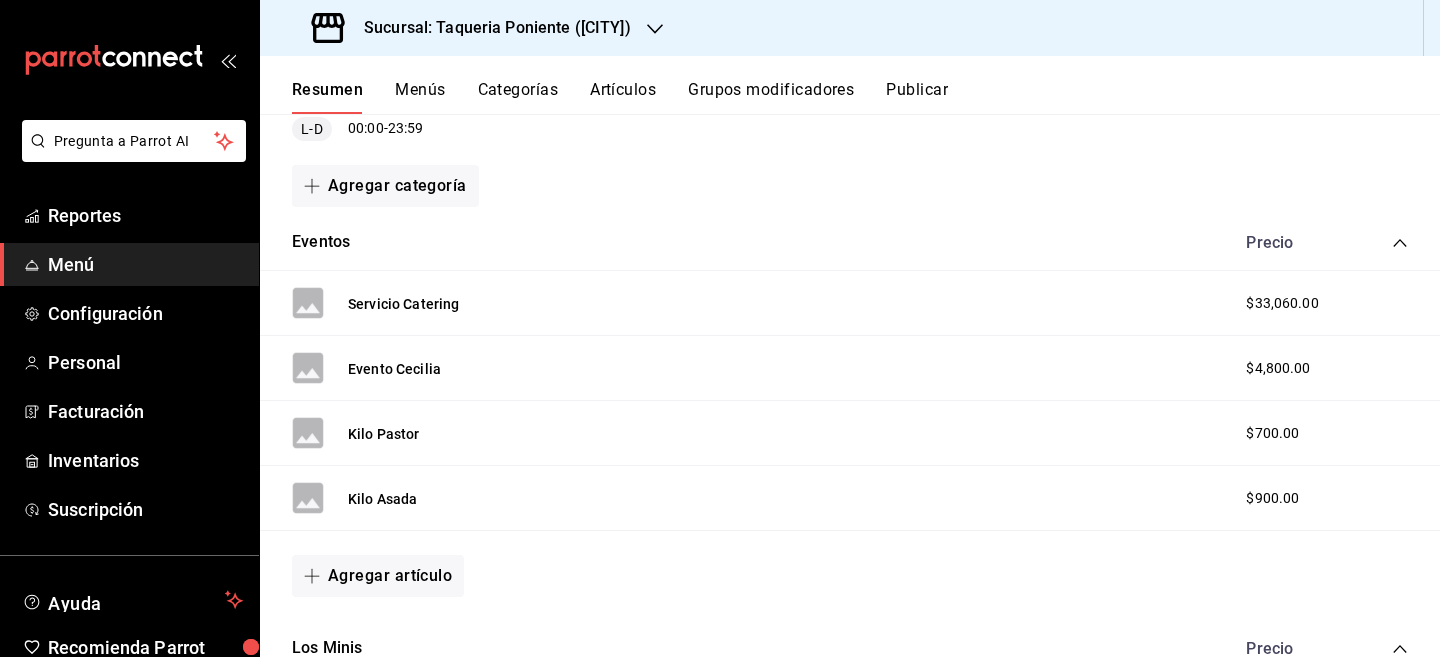 click on "Artículos" at bounding box center [623, 97] 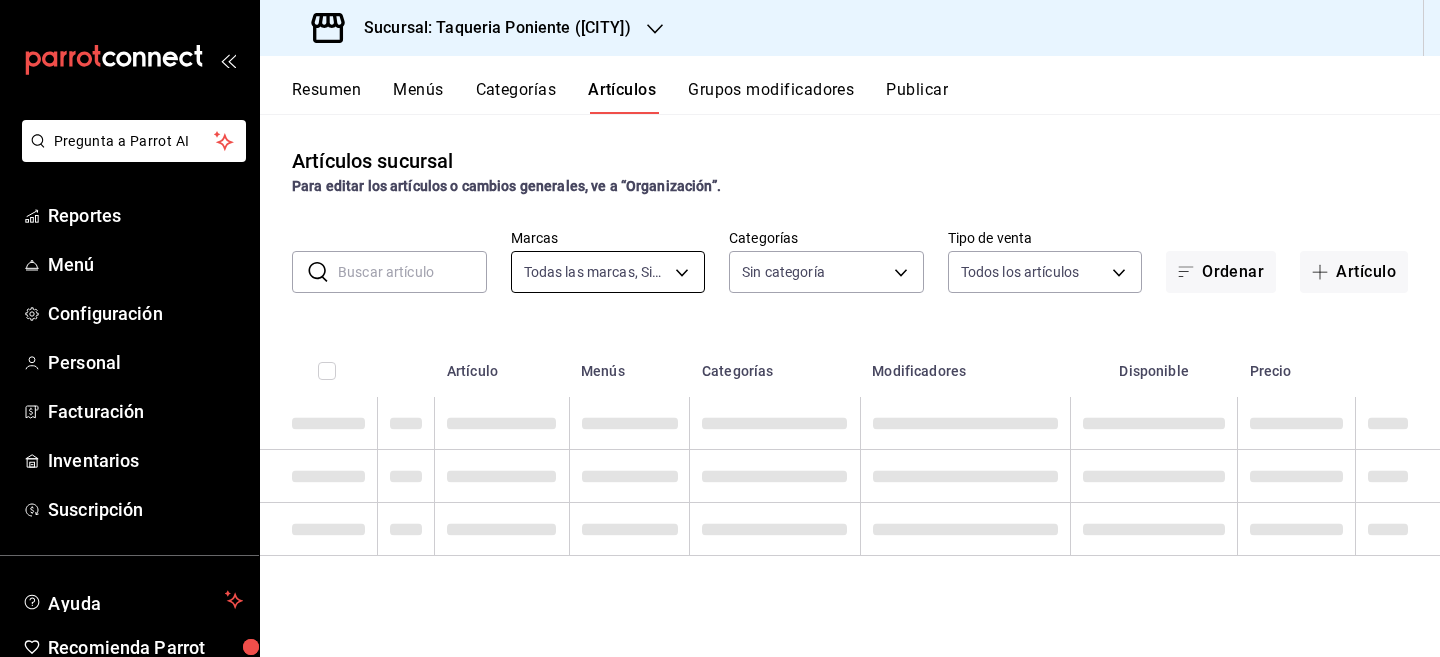 type on "1f1c7209-55b4-4da5-aeac-76877c91036b" 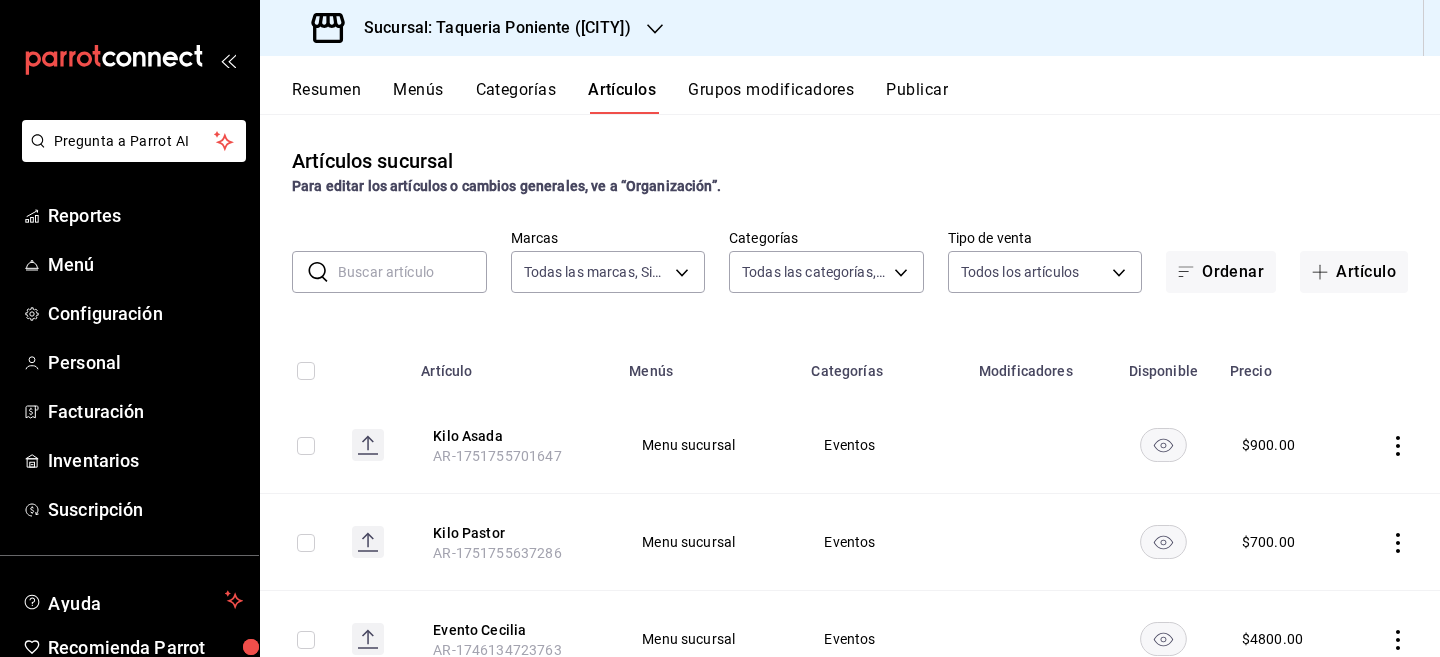 type on "a881509f-1442-459a-a61c-8b44299622b5,f322e024-833a-40e1-a97e-90a2b3edc3d6,d1dd08ae-e58b-4f2d-b7f2-bce3b273cc5f,9645d9c4-4f05-4a52-924f-28a0d543d961,484b02c4-b51d-434e-b6dc-84a2dac0093f,24ecee69-b753-43d4-ad08-c6abfe0d55b4,792fb200-6969-4db9-bb9f-48684a5bfe09" 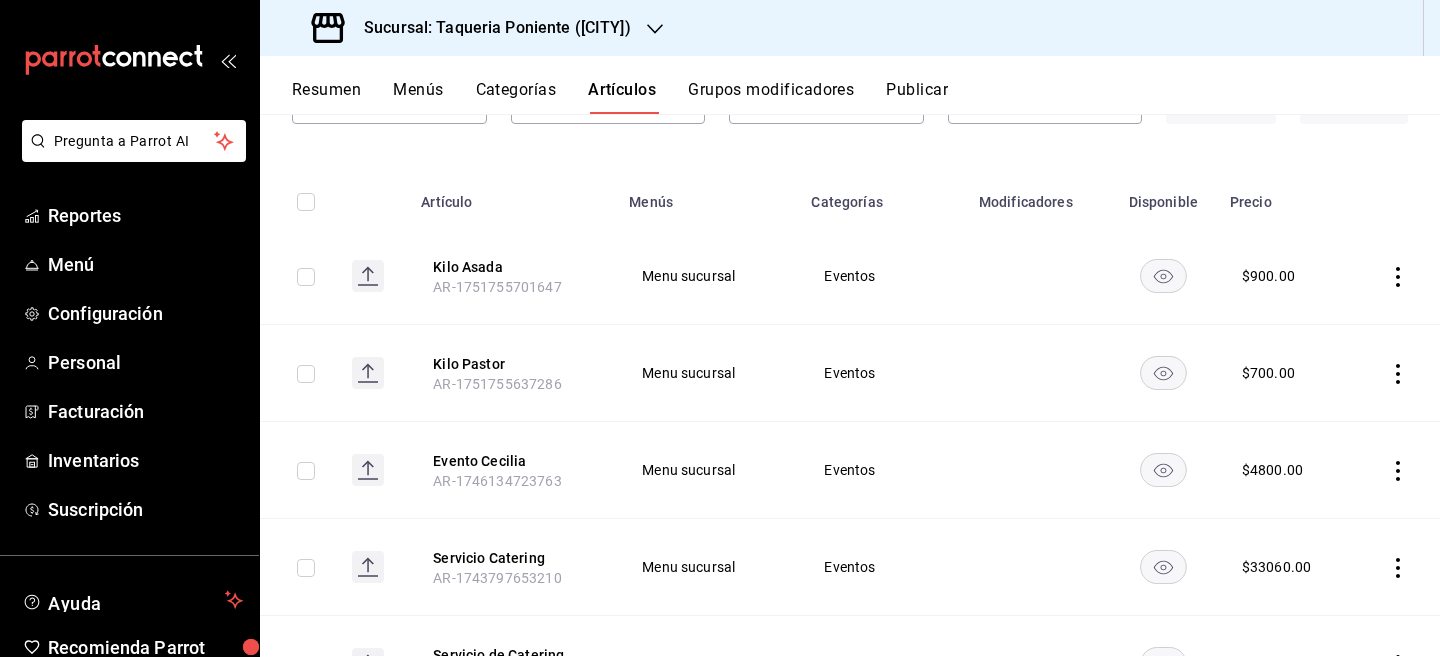 scroll, scrollTop: 170, scrollLeft: 0, axis: vertical 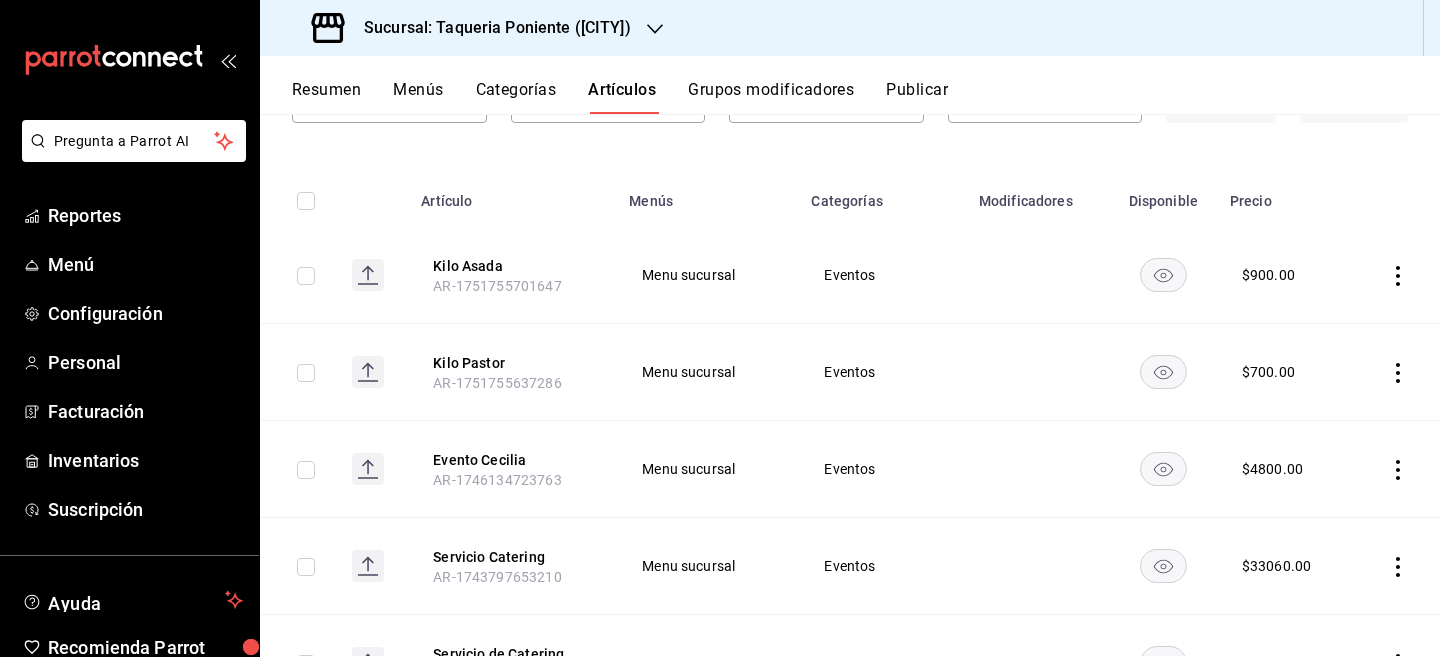 click at bounding box center [1396, 469] 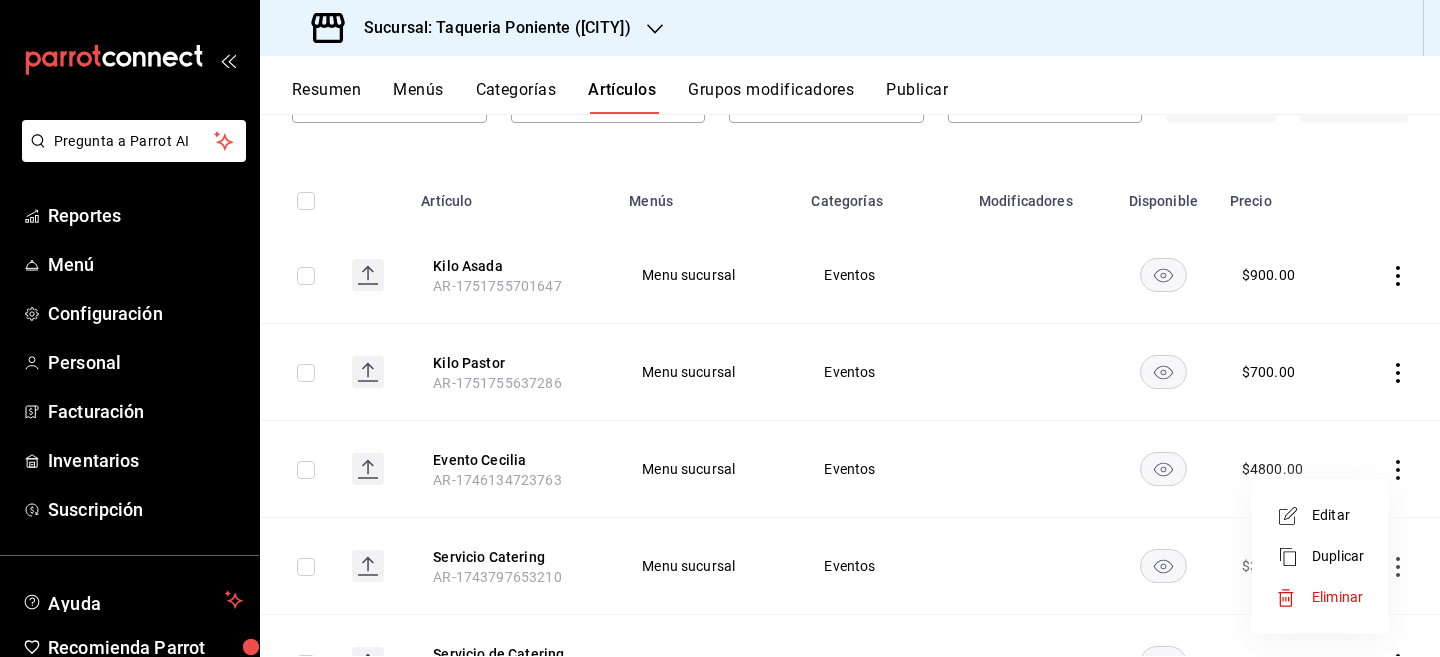 click on "Editar" at bounding box center [1320, 515] 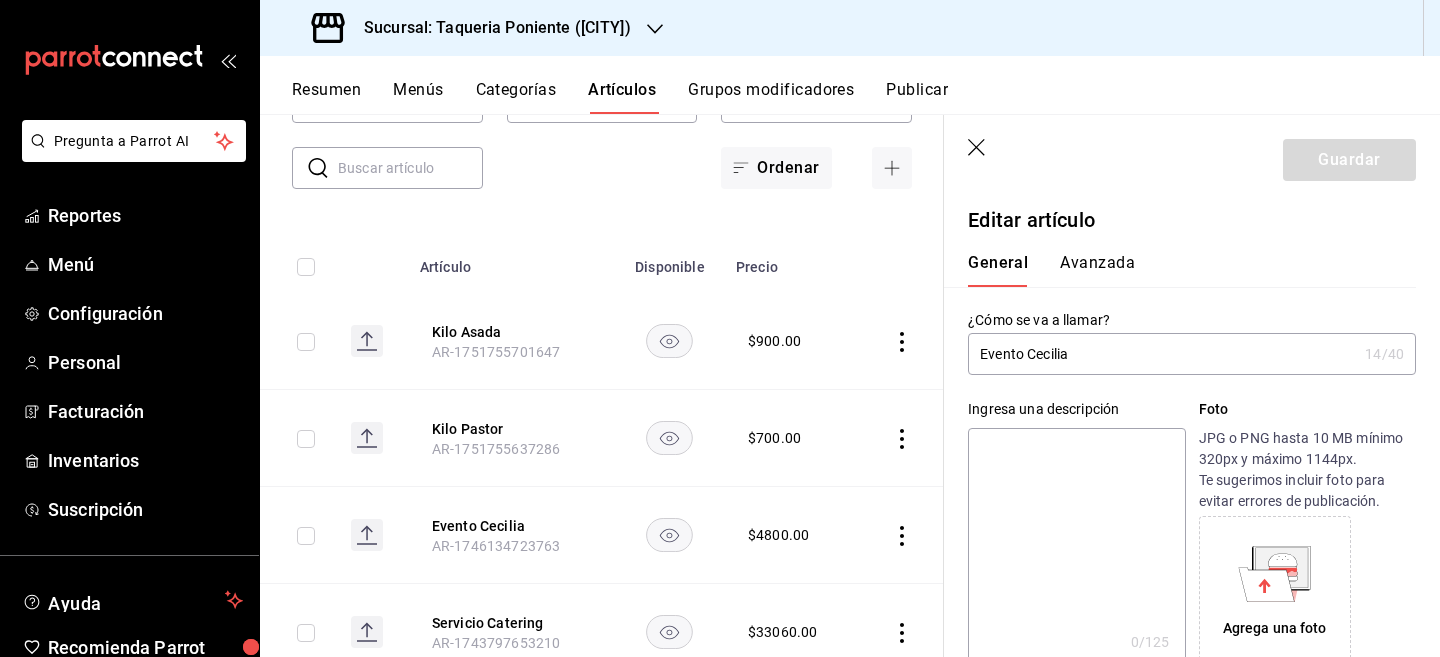click on "Evento Cecilia" at bounding box center (1162, 354) 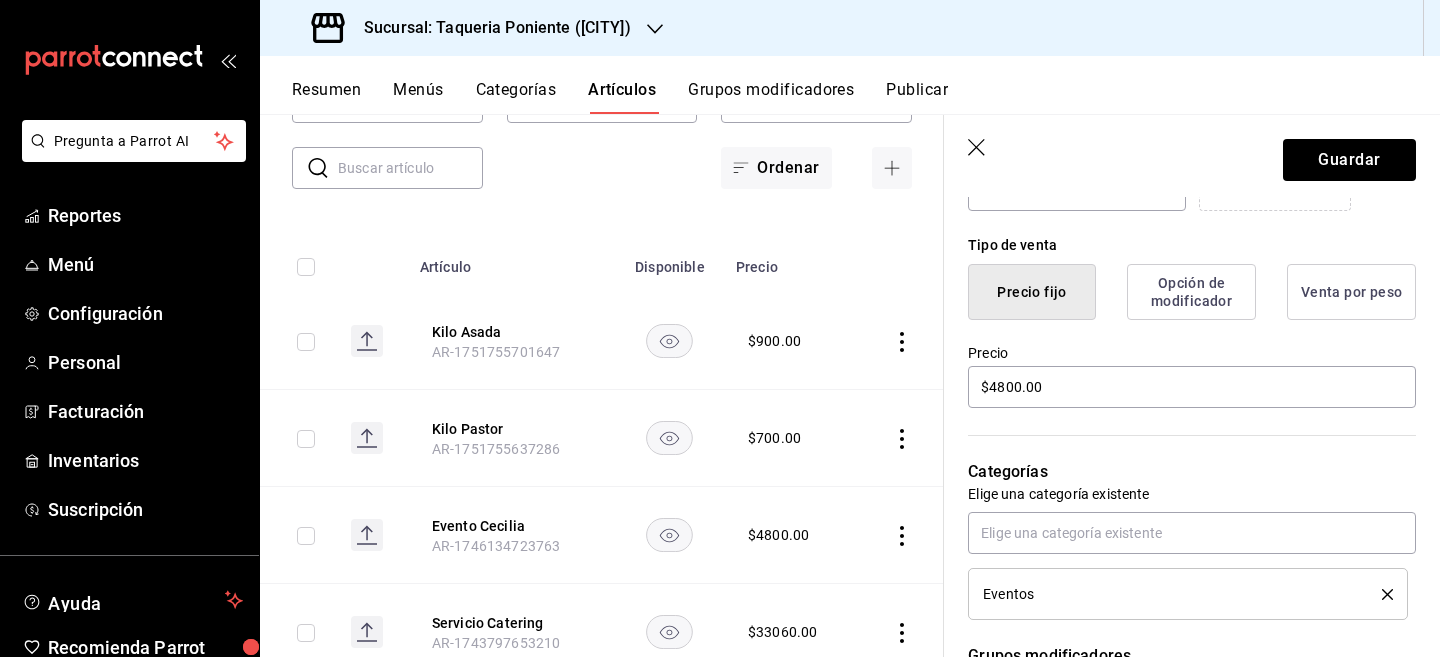 scroll, scrollTop: 479, scrollLeft: 0, axis: vertical 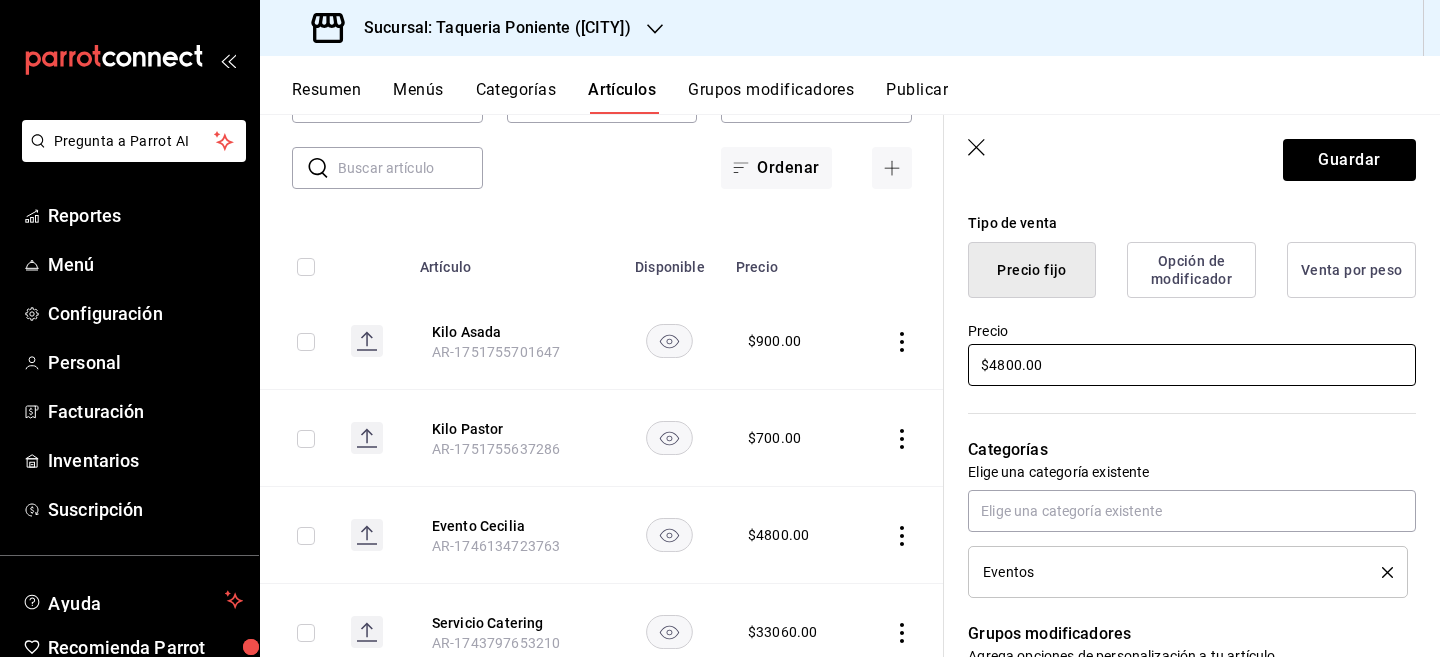 type on "Servicio Evento" 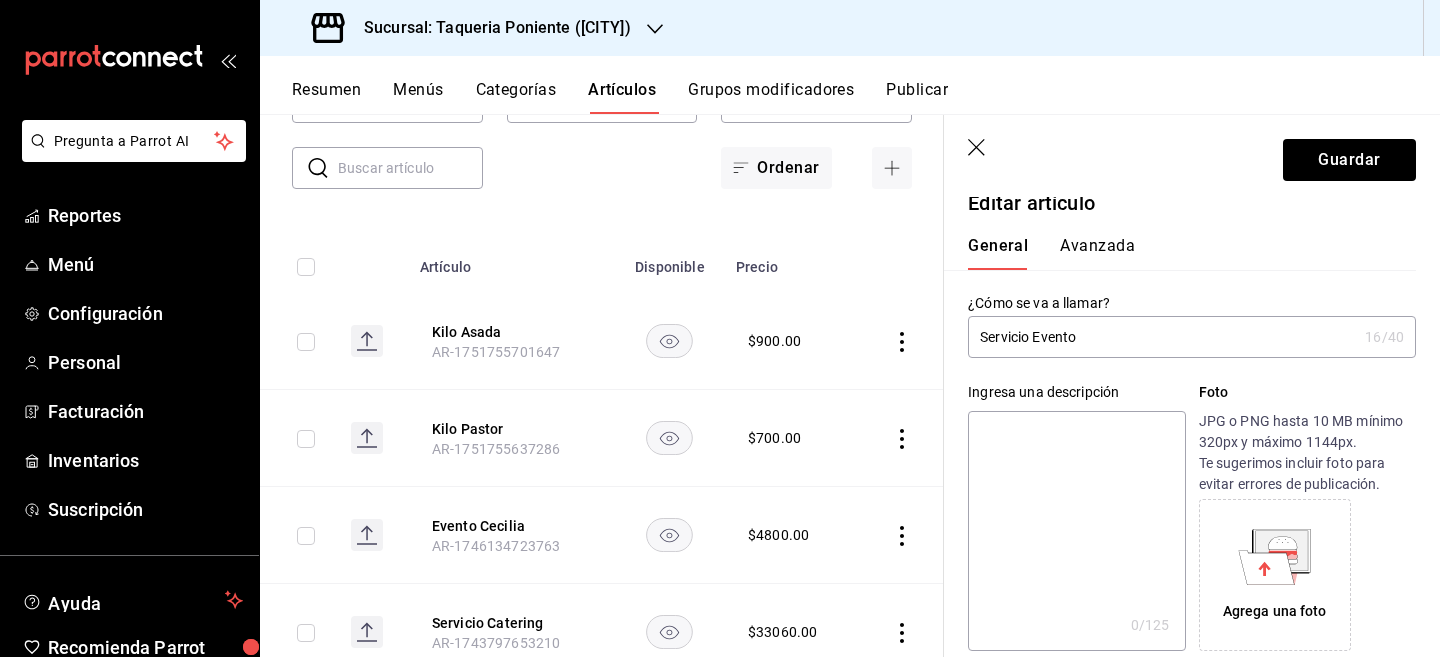 scroll, scrollTop: 0, scrollLeft: 0, axis: both 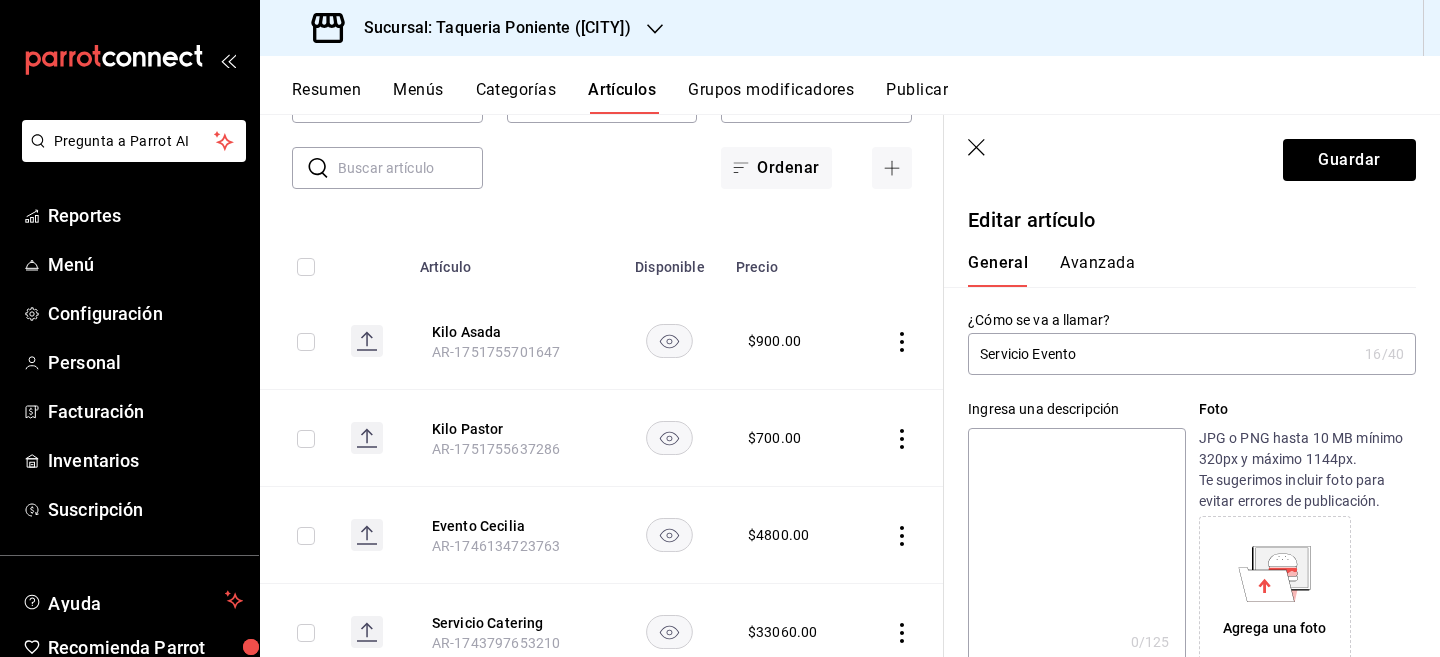 type on "$250.00" 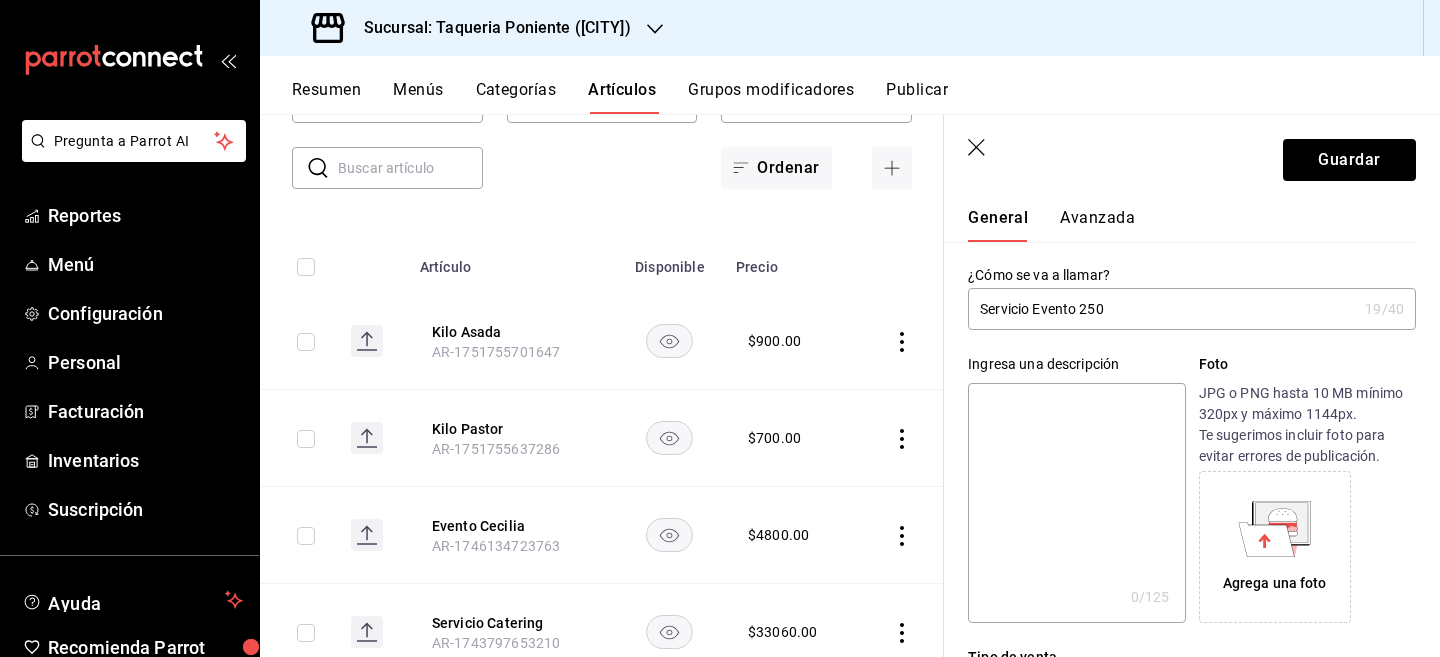 scroll, scrollTop: 2, scrollLeft: 0, axis: vertical 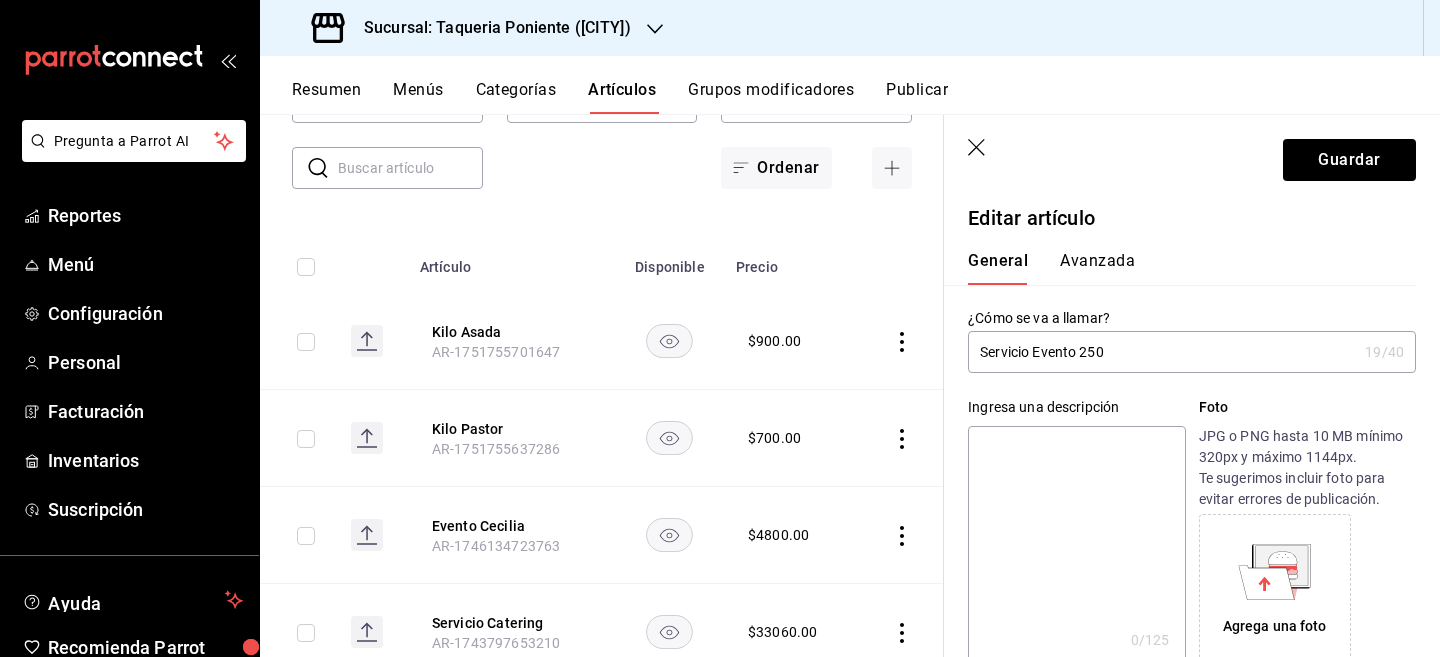 click on "Servicio Evento 250 19 /40 ¿Cómo se va a llamar?" at bounding box center [1192, 352] 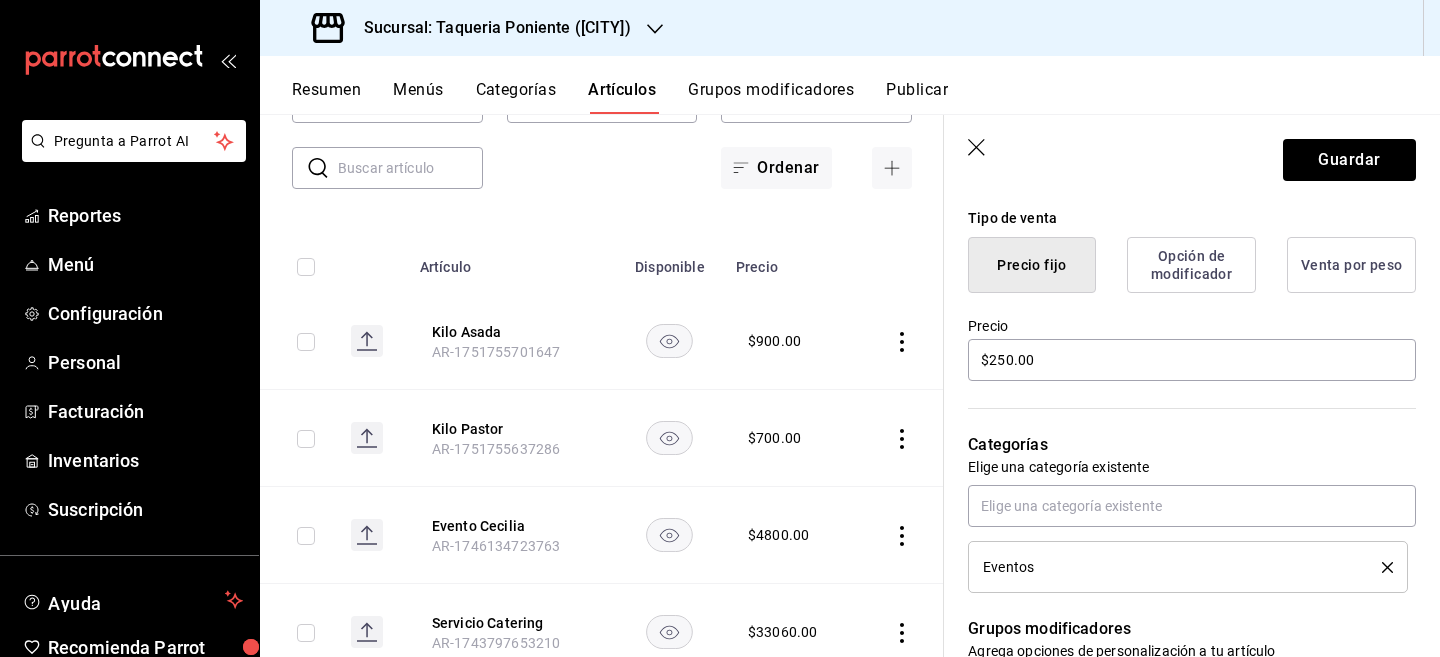 scroll, scrollTop: 493, scrollLeft: 0, axis: vertical 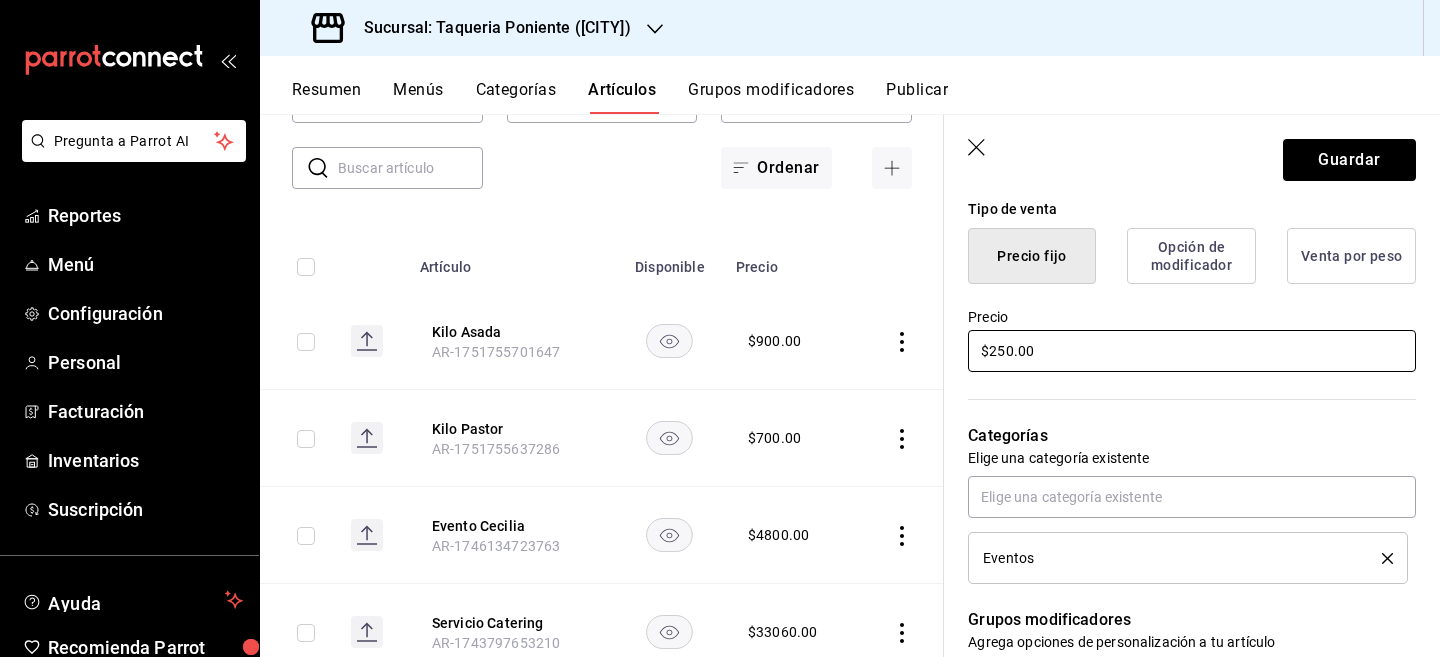 type on "Servicio Evento" 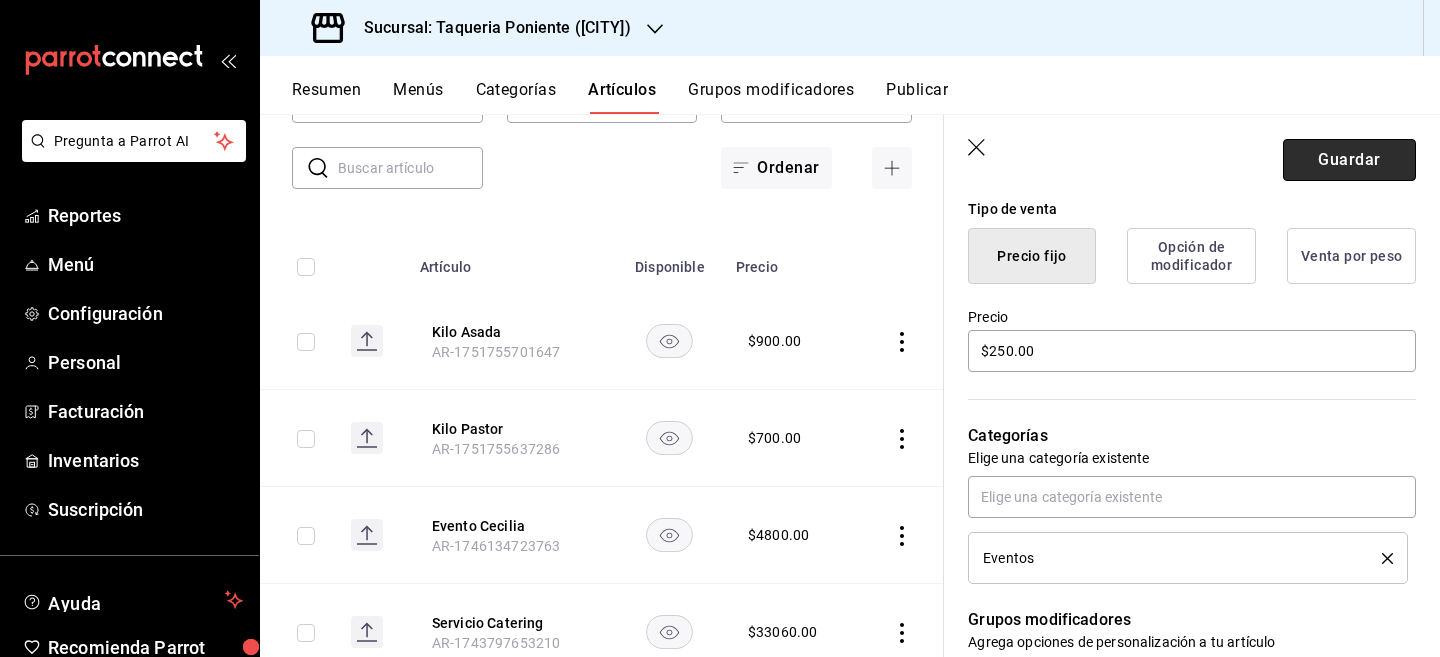 click on "Guardar" at bounding box center (1349, 160) 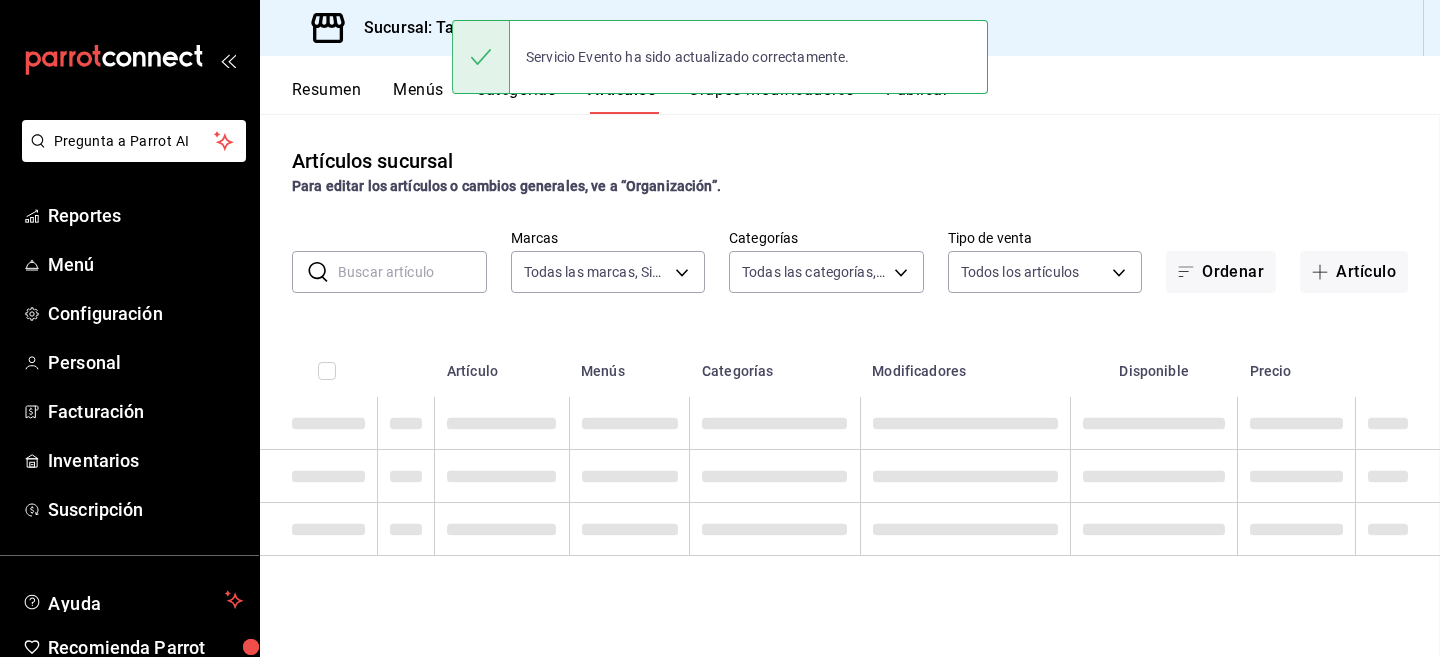scroll, scrollTop: 0, scrollLeft: 0, axis: both 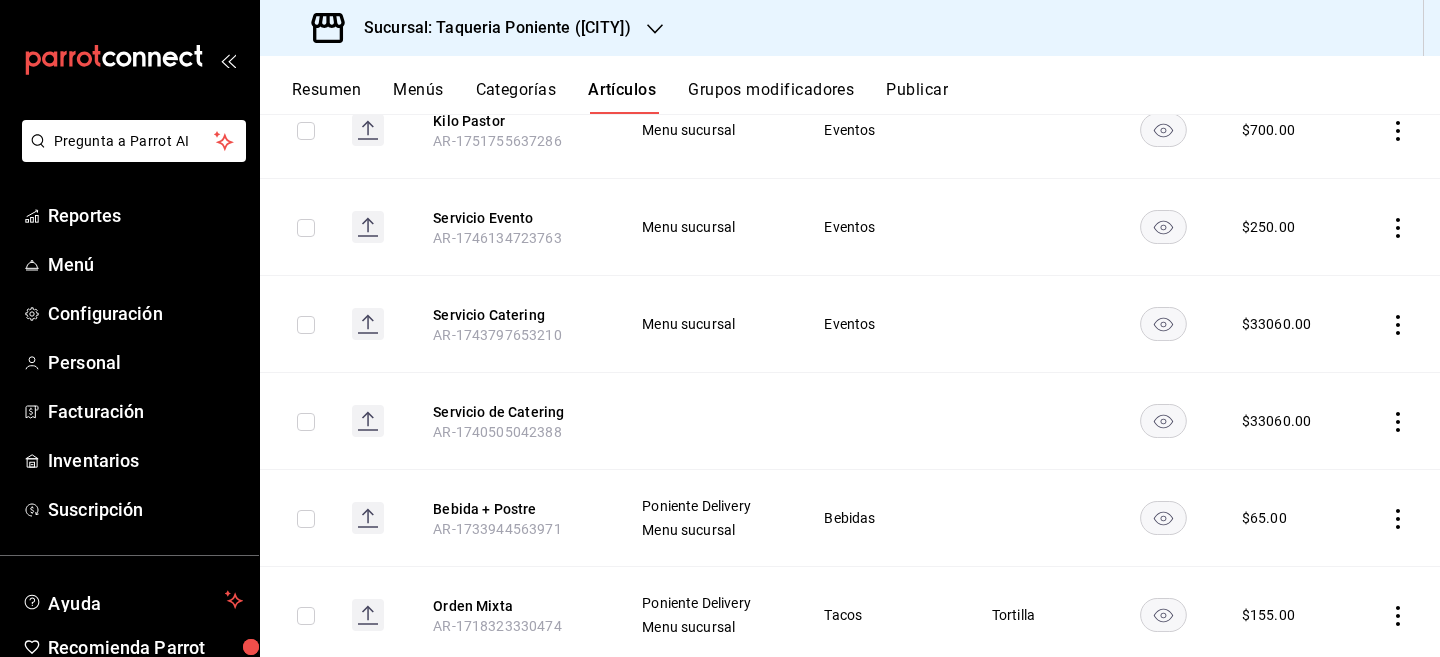 click 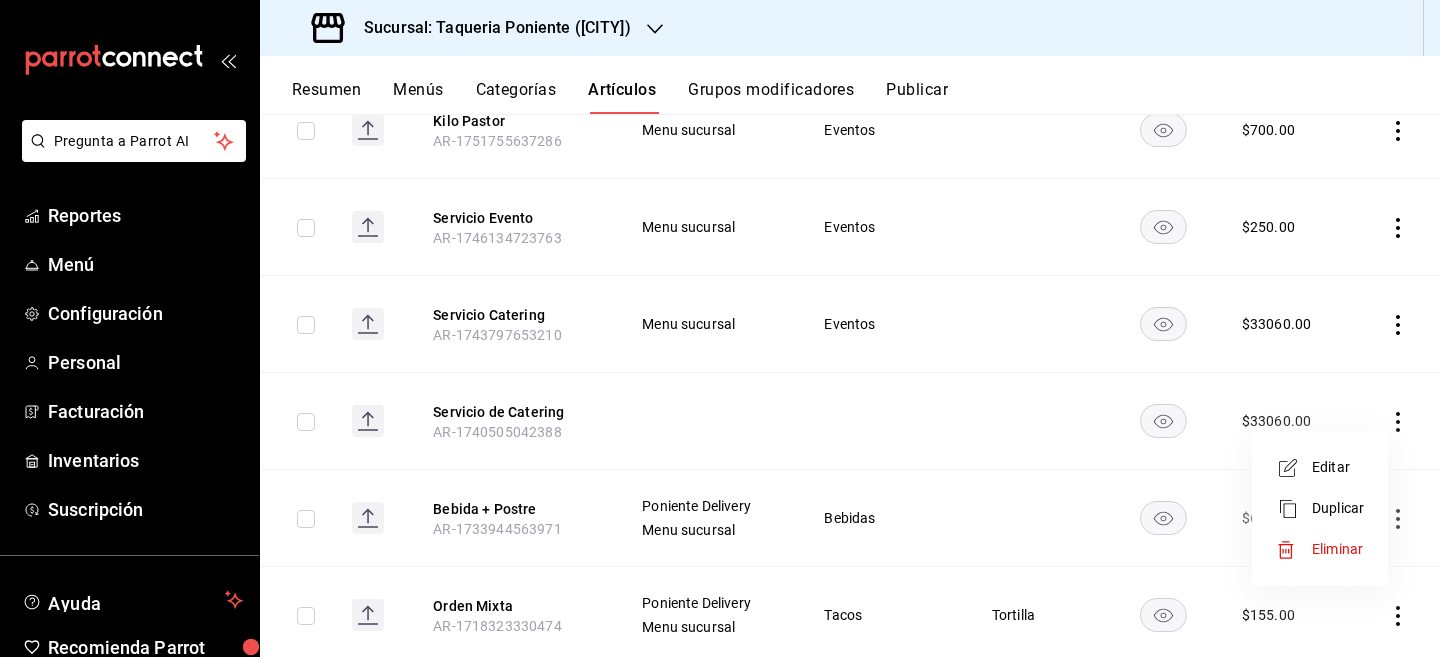 click on "Eliminar" at bounding box center (1337, 549) 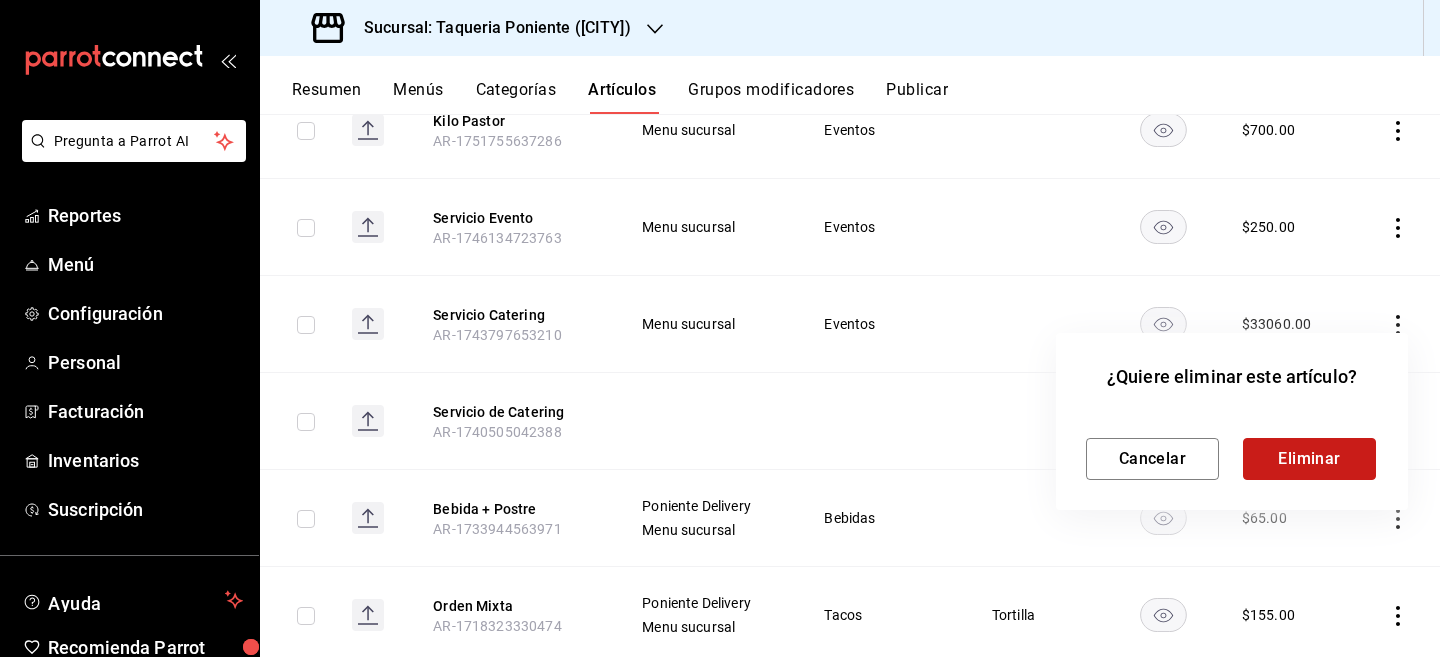 click on "Eliminar" at bounding box center [1309, 459] 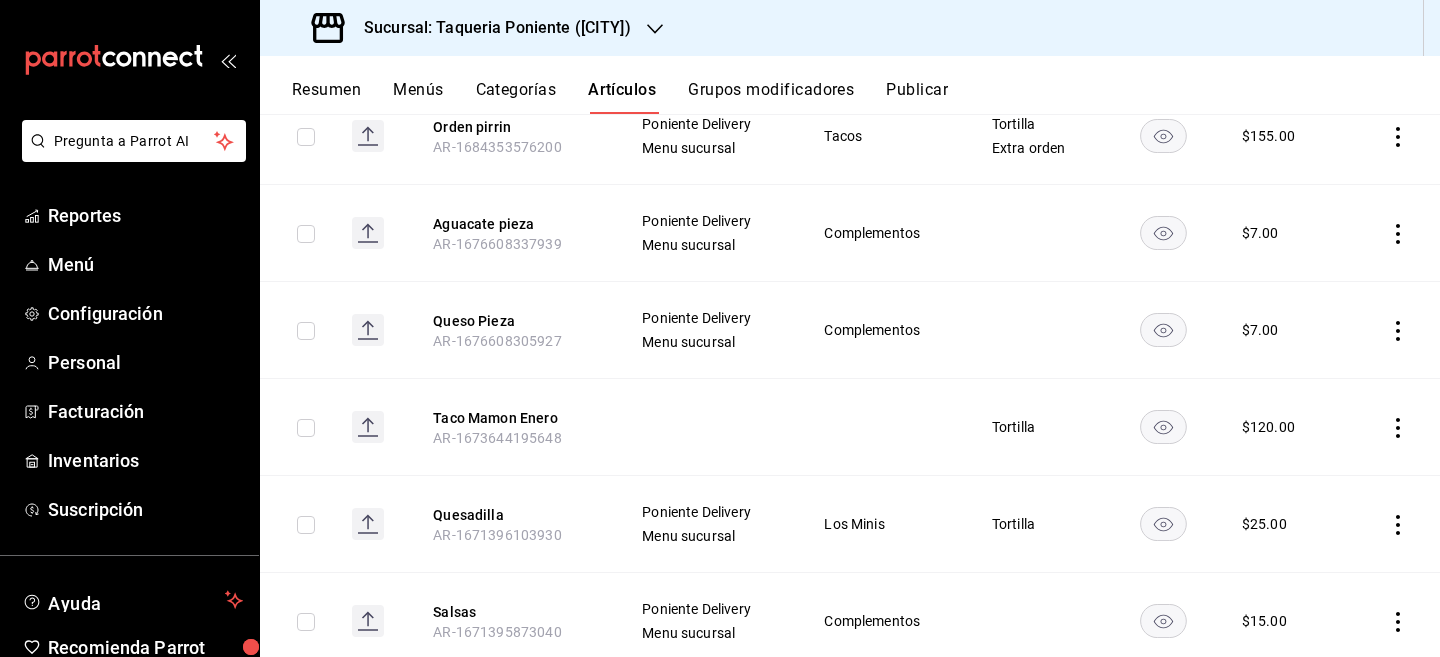 scroll, scrollTop: 1284, scrollLeft: 0, axis: vertical 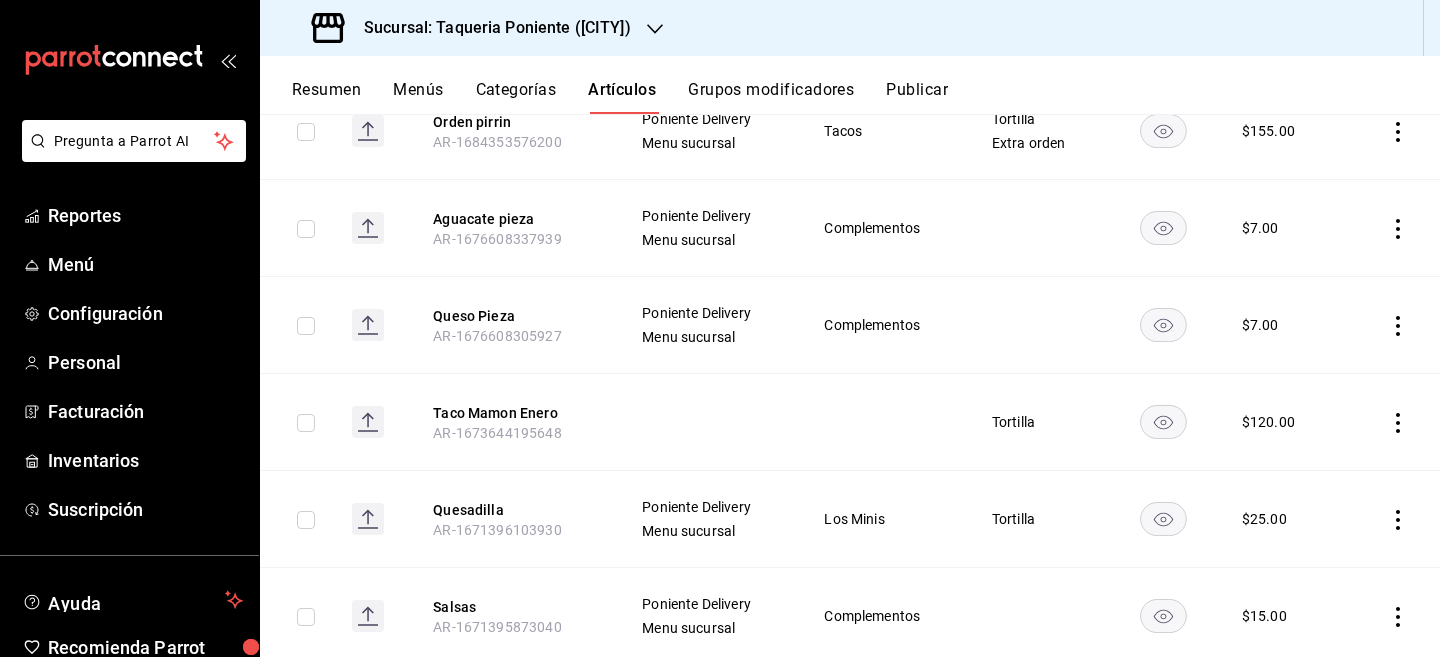 click 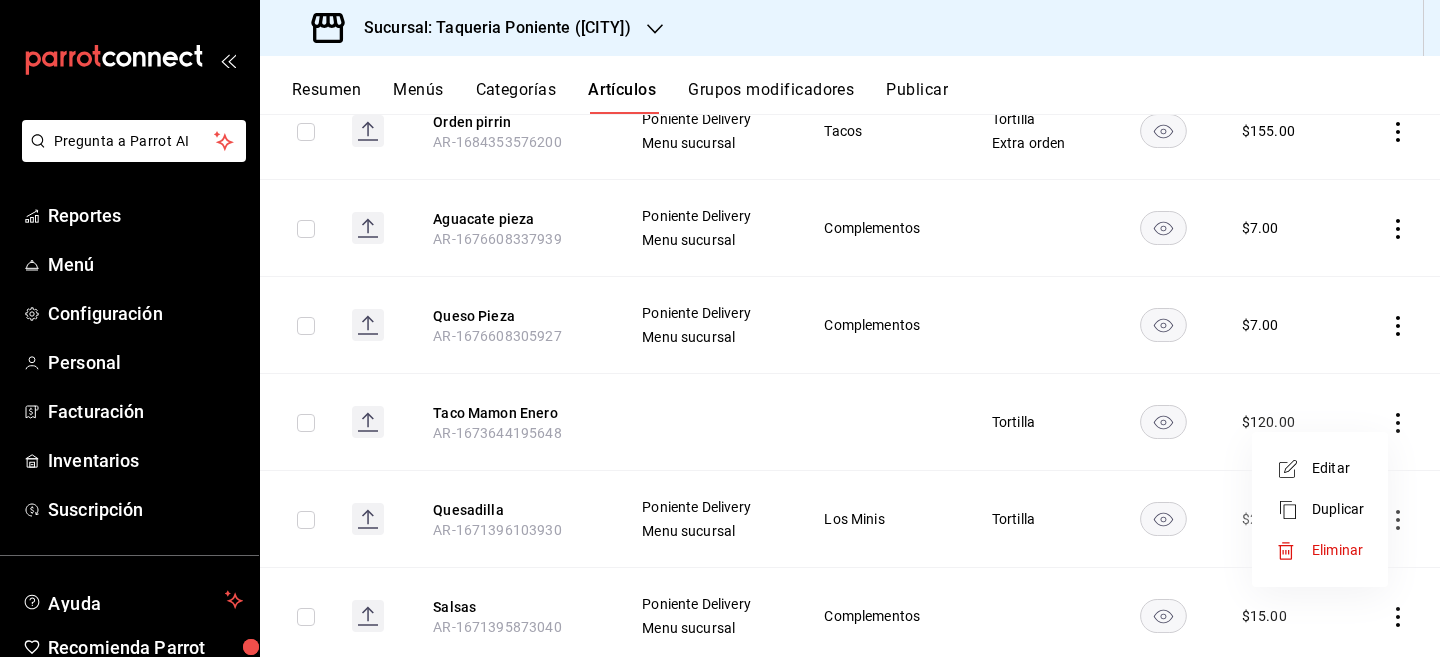 click on "Eliminar" at bounding box center [1337, 550] 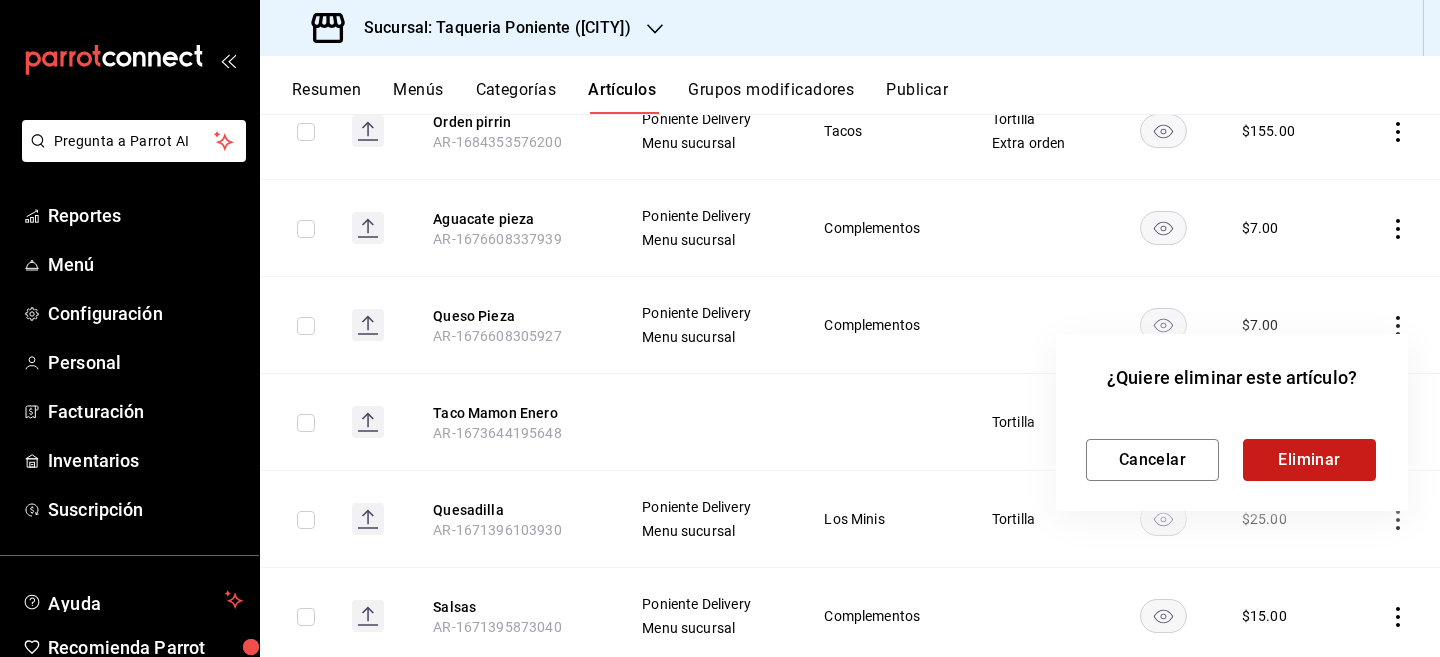 click on "Eliminar" at bounding box center [1309, 460] 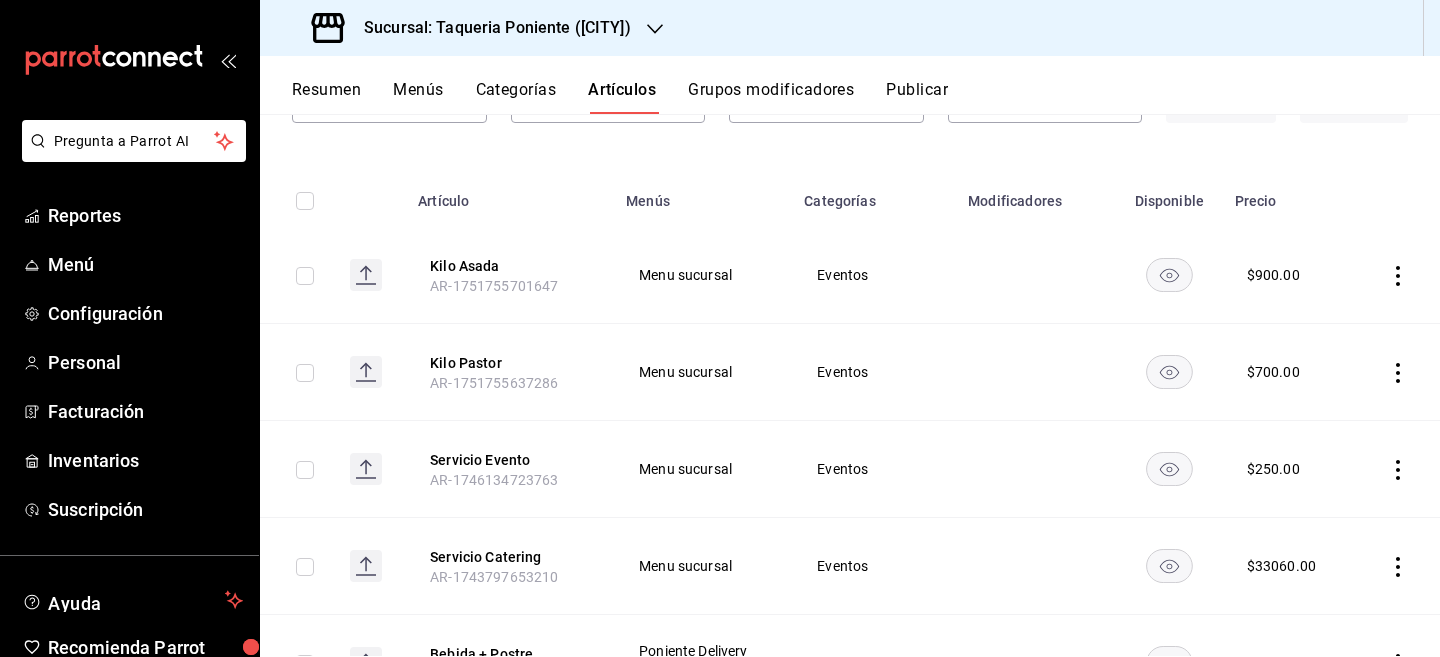 scroll, scrollTop: 172, scrollLeft: 0, axis: vertical 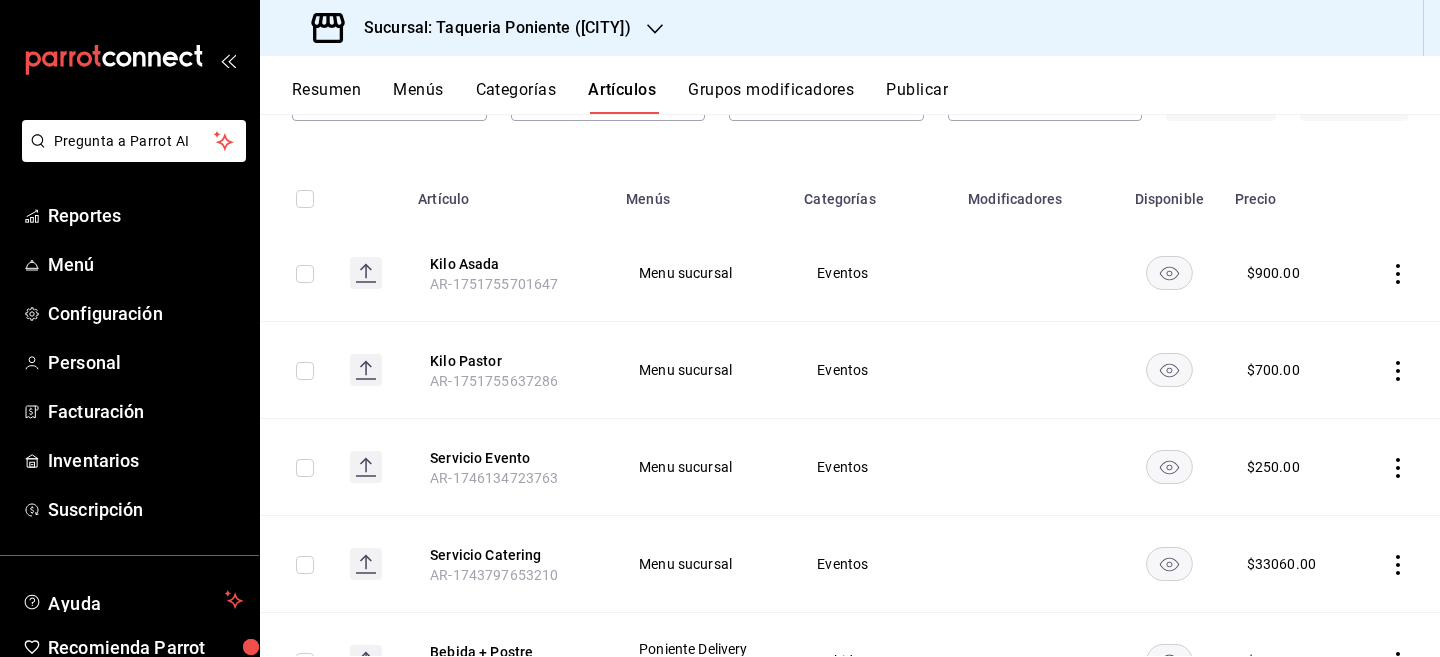 click 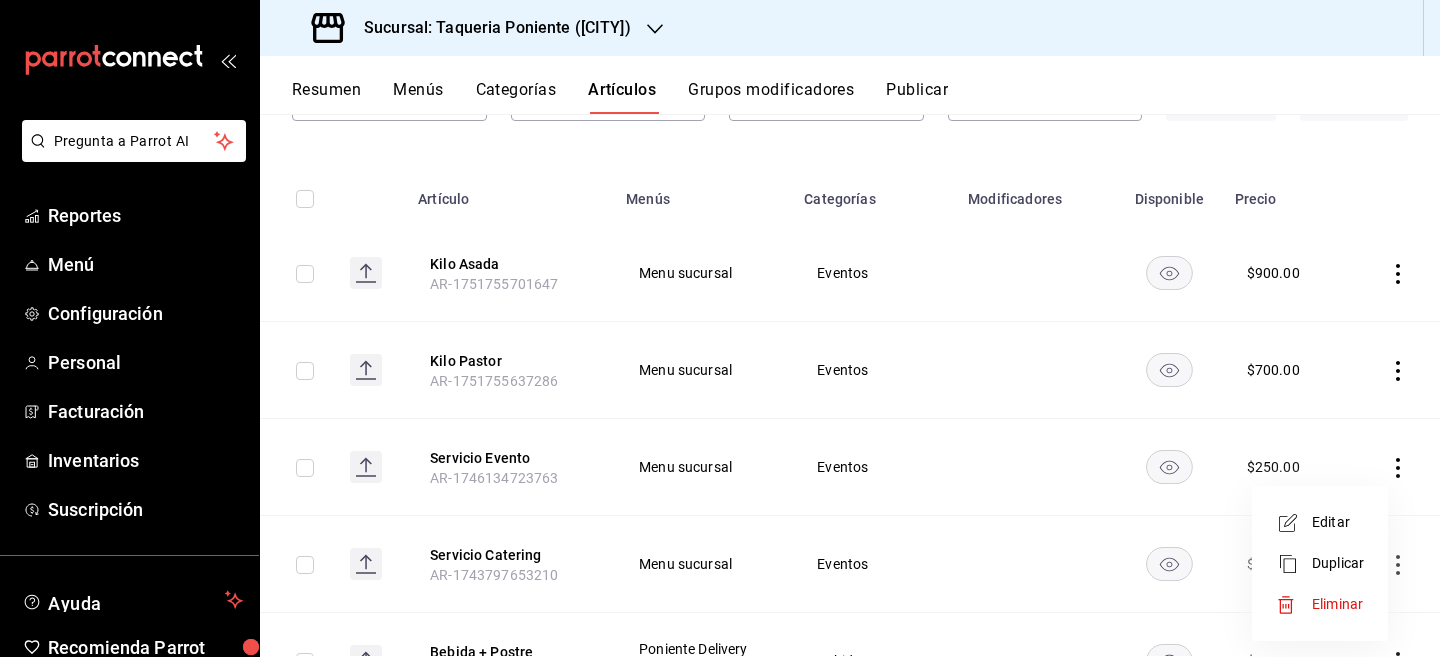 click on "Editar" at bounding box center (1338, 522) 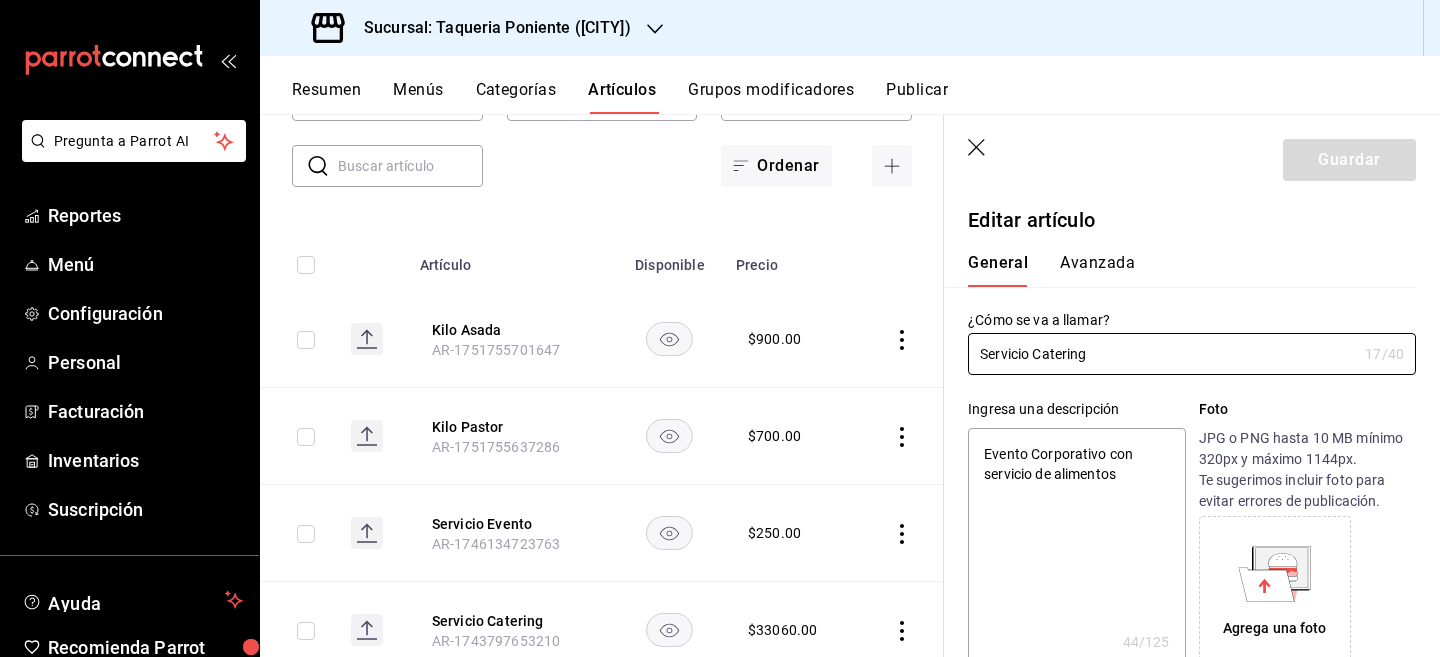 type on "x" 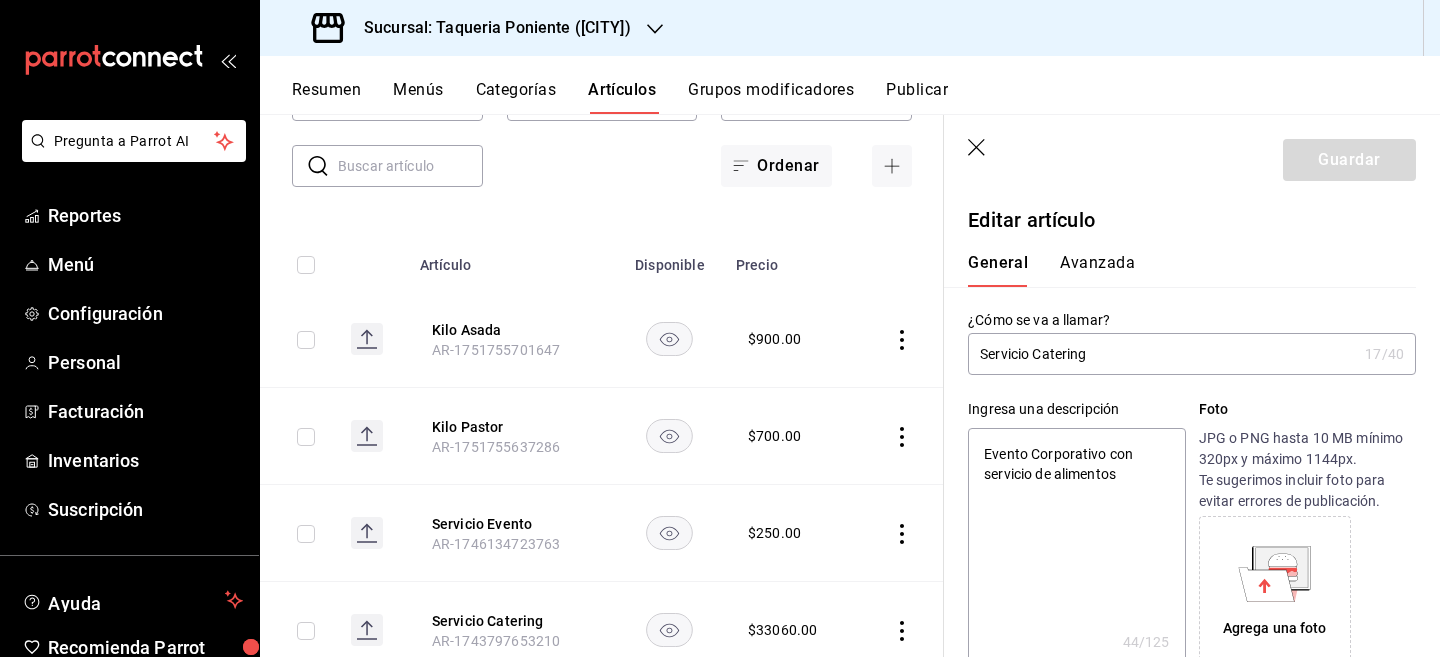 drag, startPoint x: 1037, startPoint y: 352, endPoint x: 1205, endPoint y: 346, distance: 168.1071 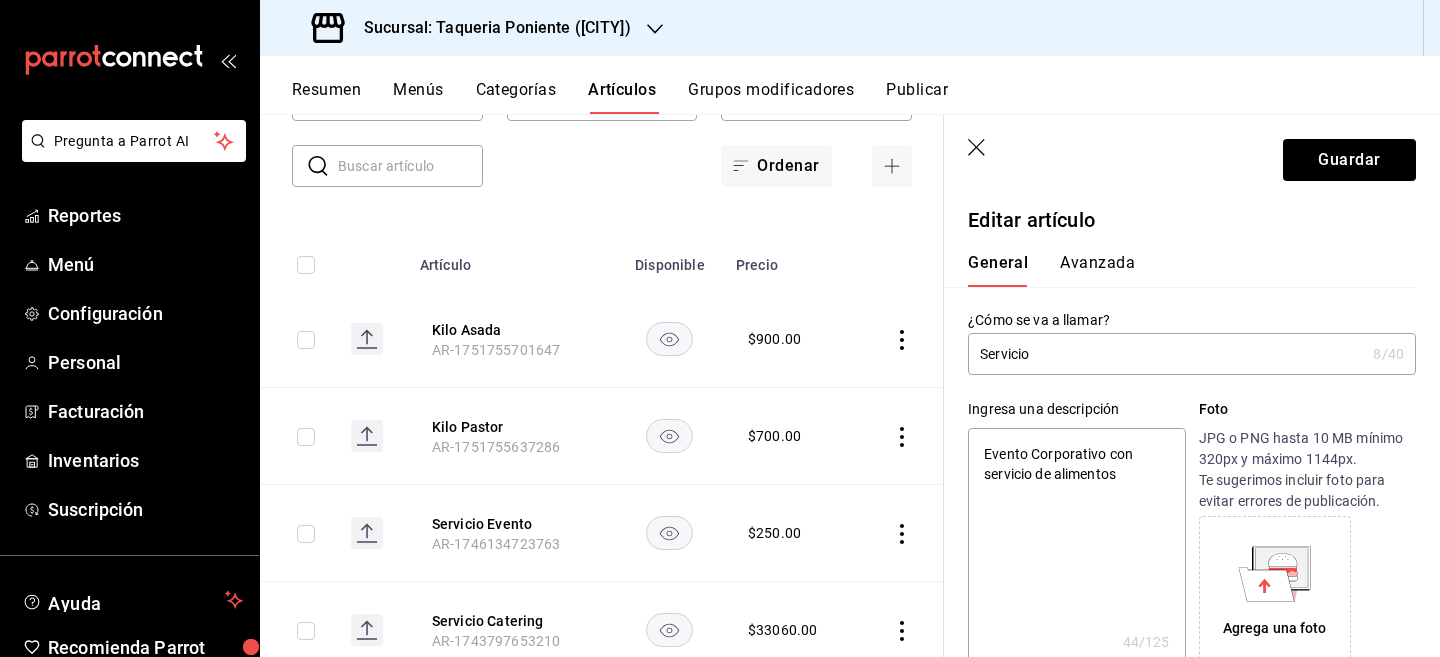 type on "x" 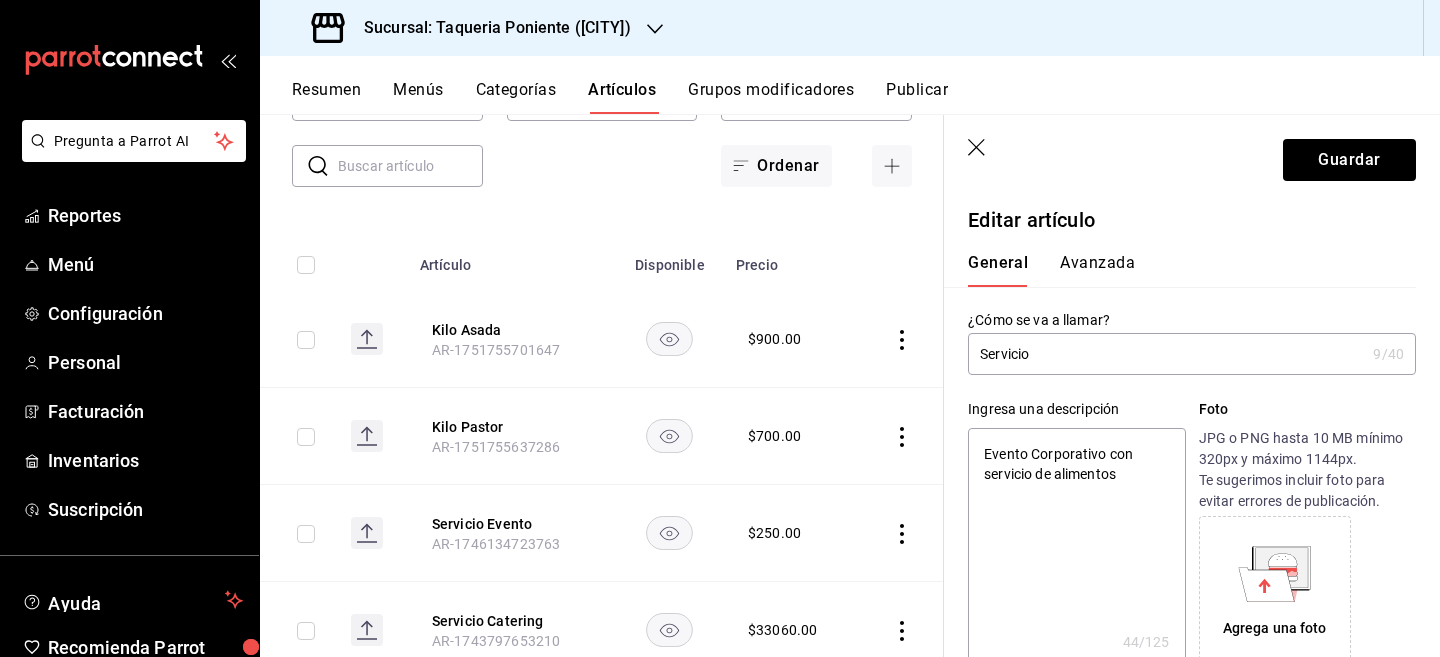 type on "Servicio D" 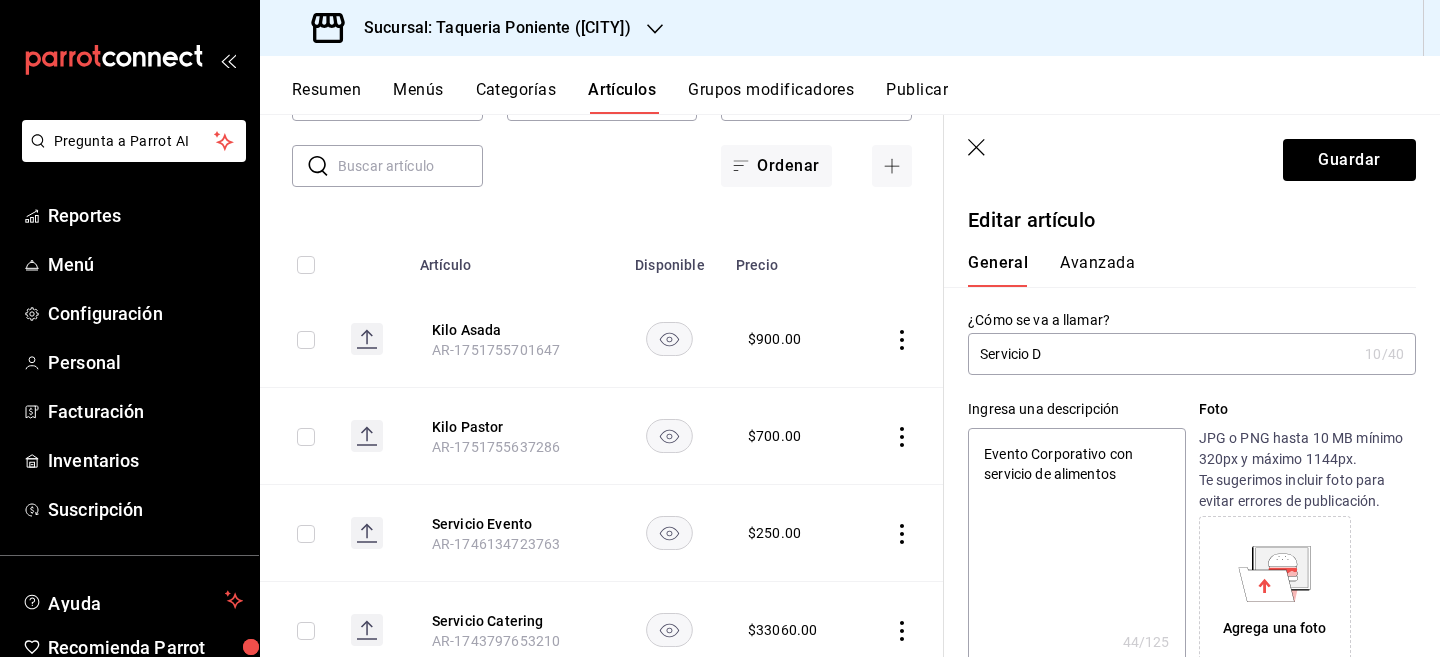 type on "Servicio Dy" 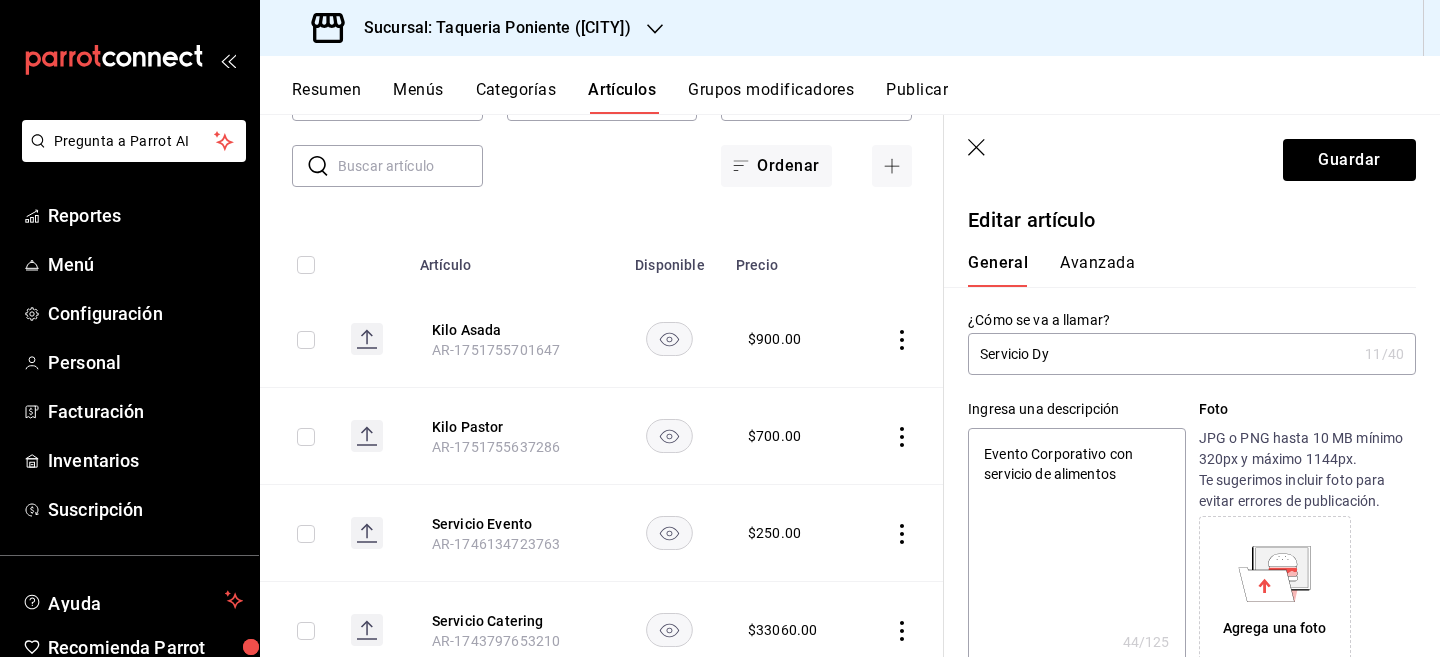 type on "Servicio Dyl" 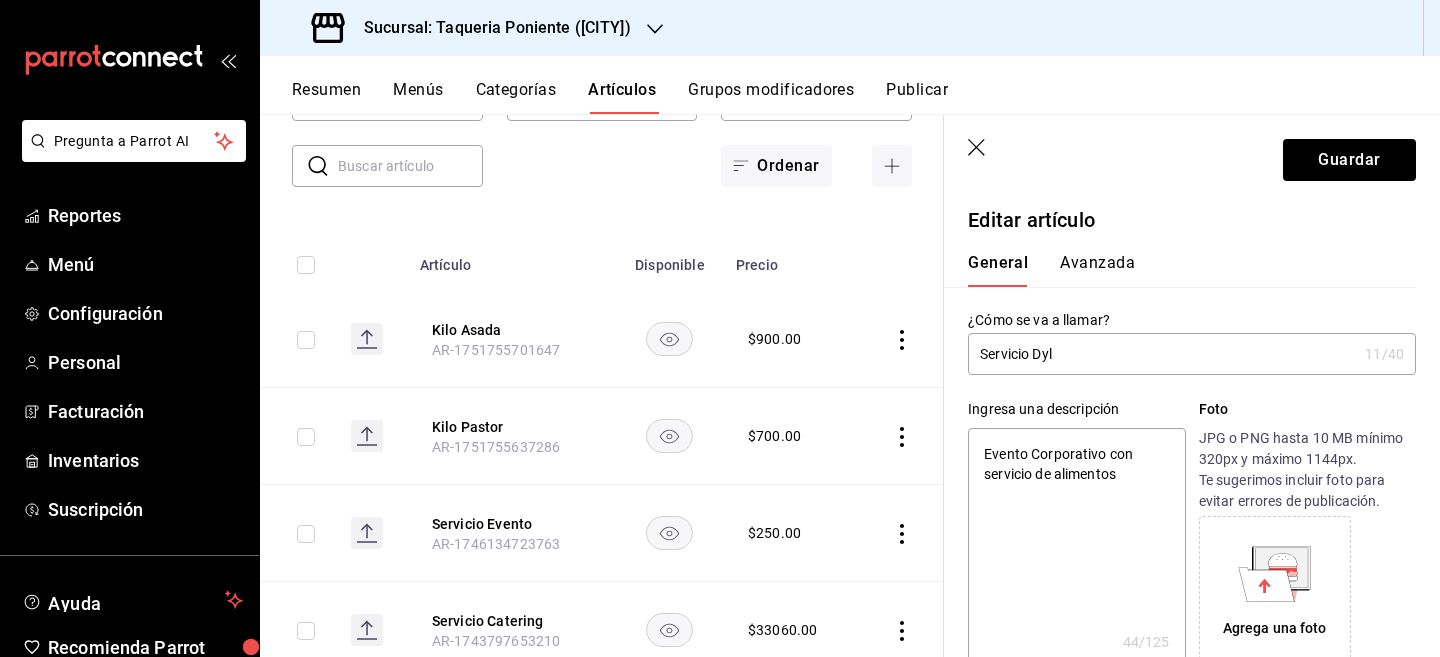 type on "Servicio Dylo" 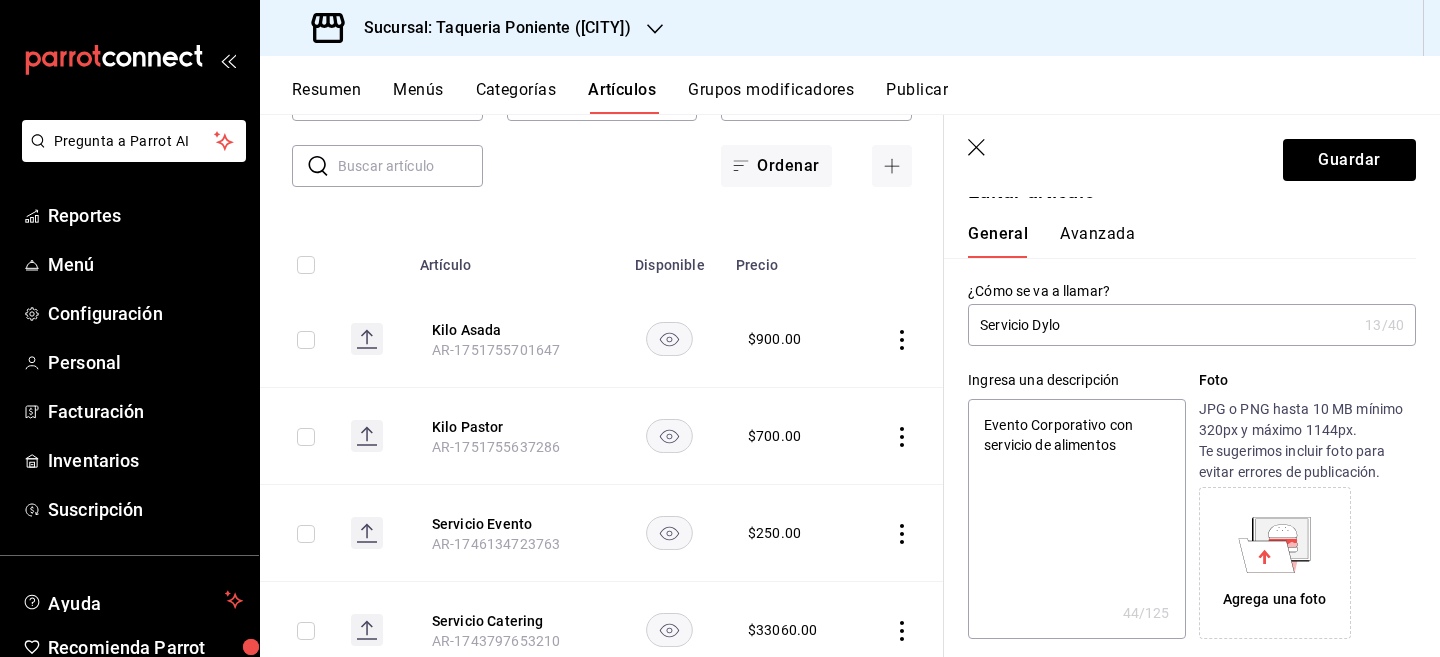 scroll, scrollTop: 0, scrollLeft: 0, axis: both 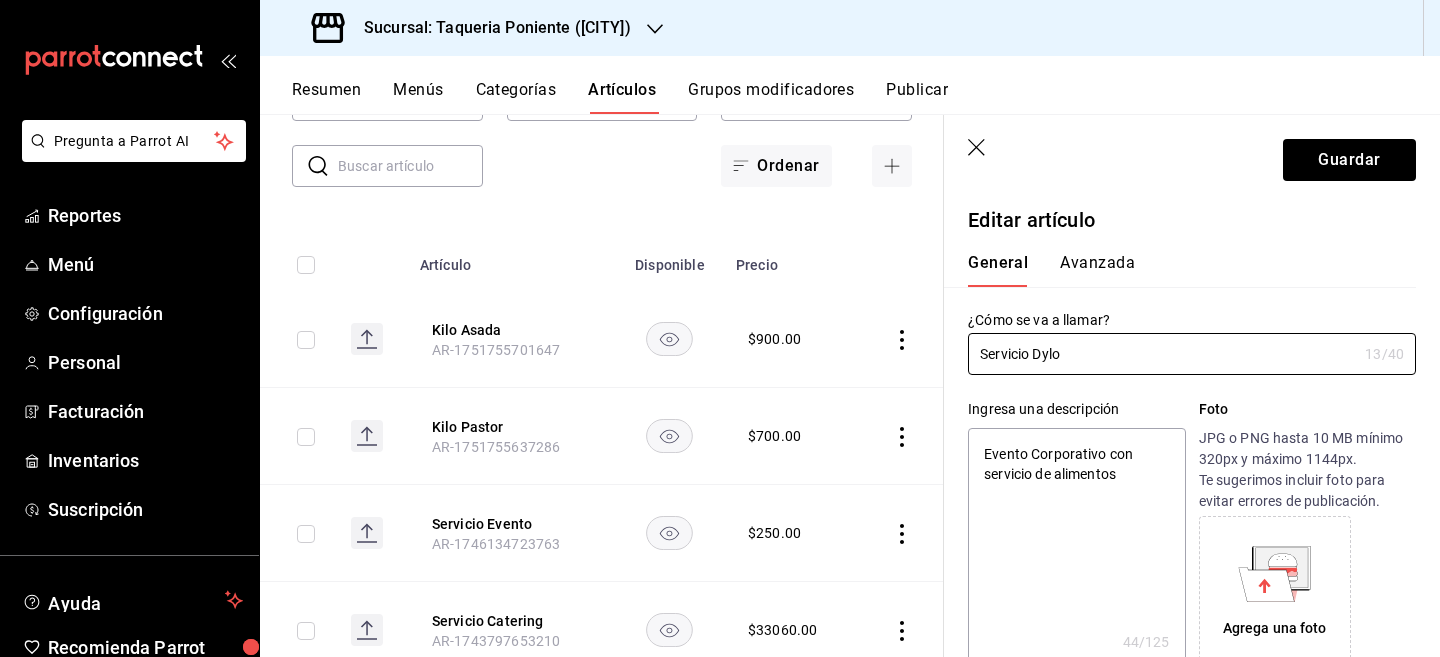 type on "Servicio Dylo" 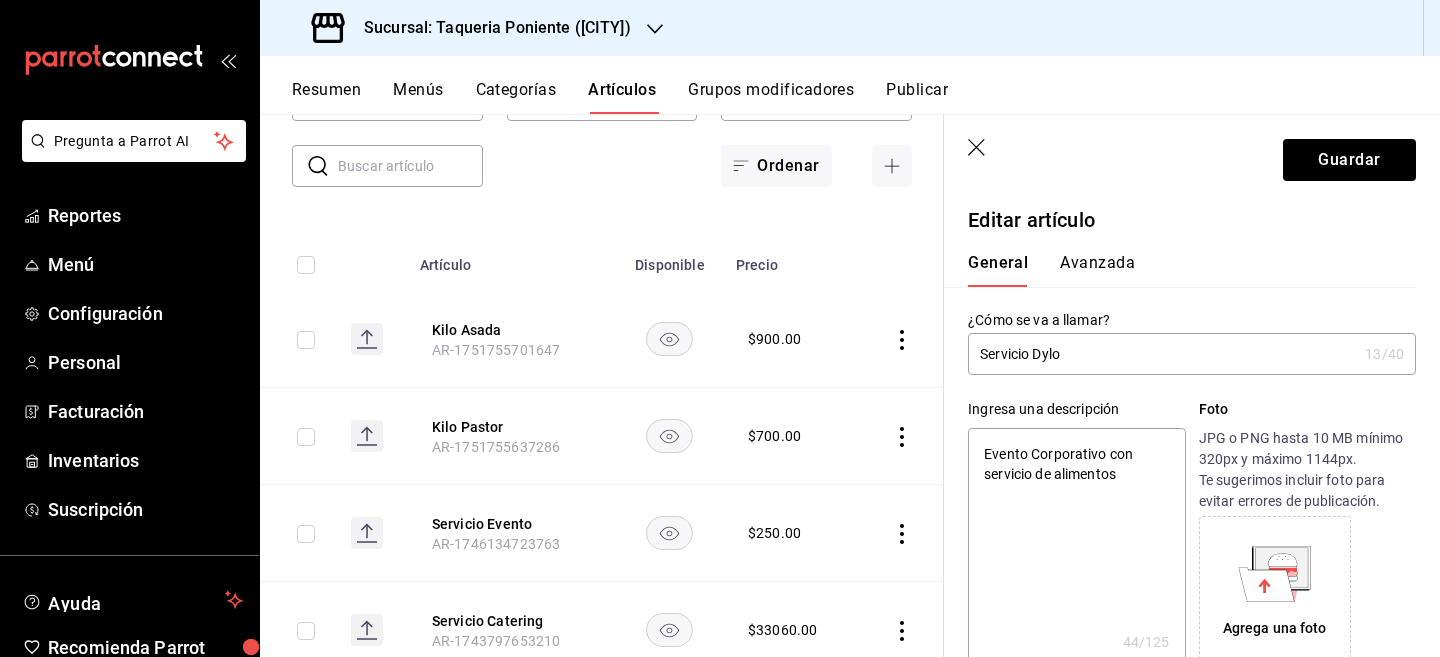 click on "Evento Corporativo con servicio de alimentos" at bounding box center (1076, 548) 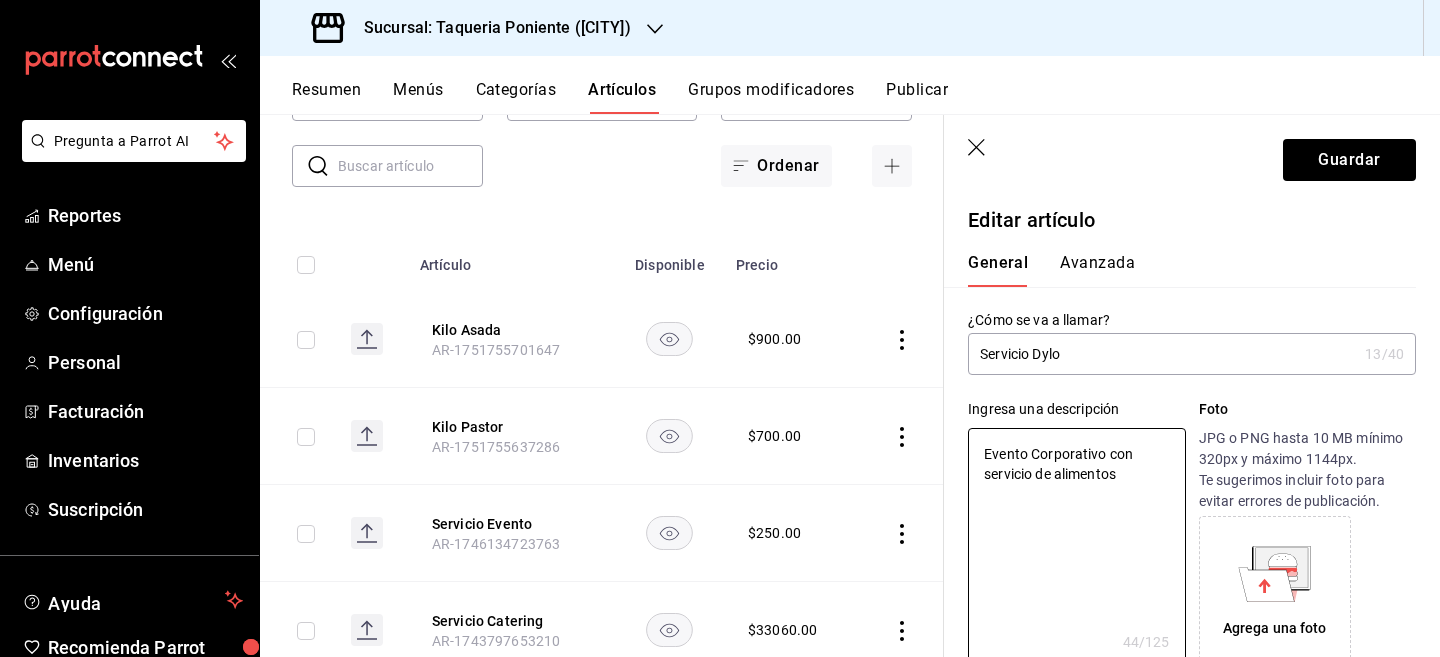 drag, startPoint x: 1132, startPoint y: 478, endPoint x: 900, endPoint y: 452, distance: 233.45235 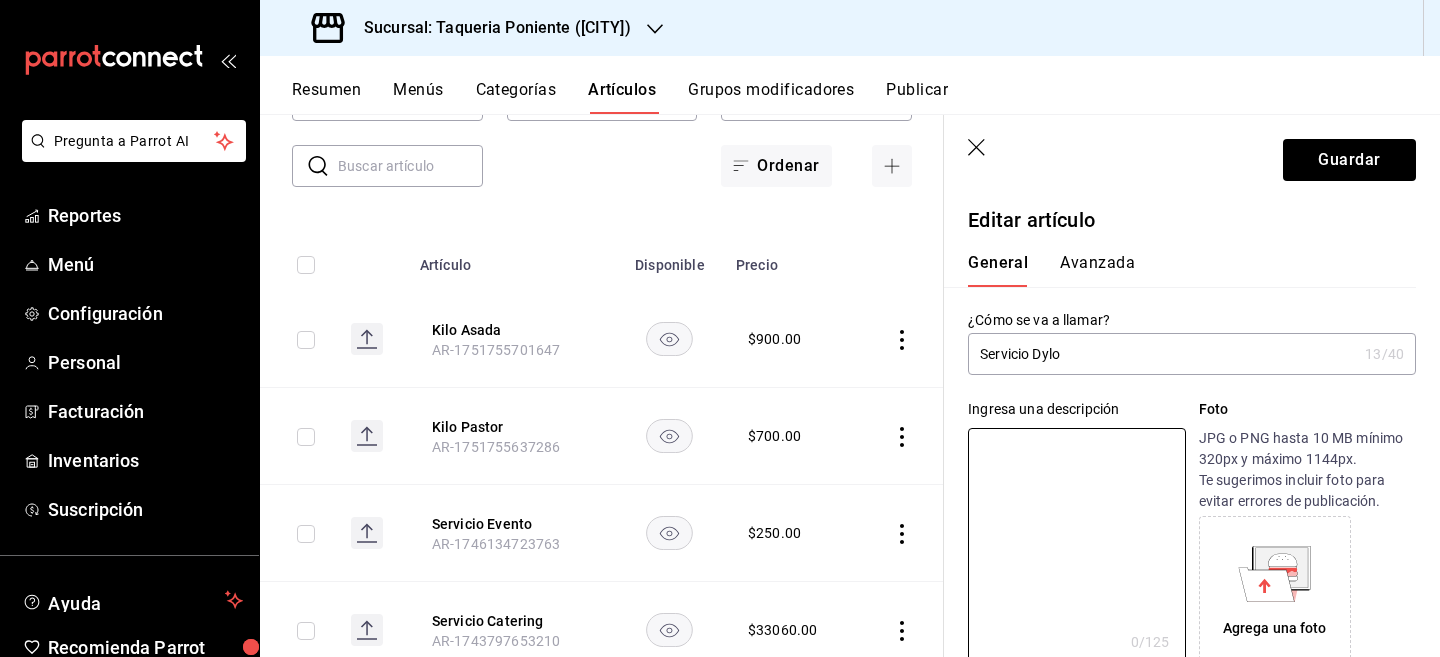 type 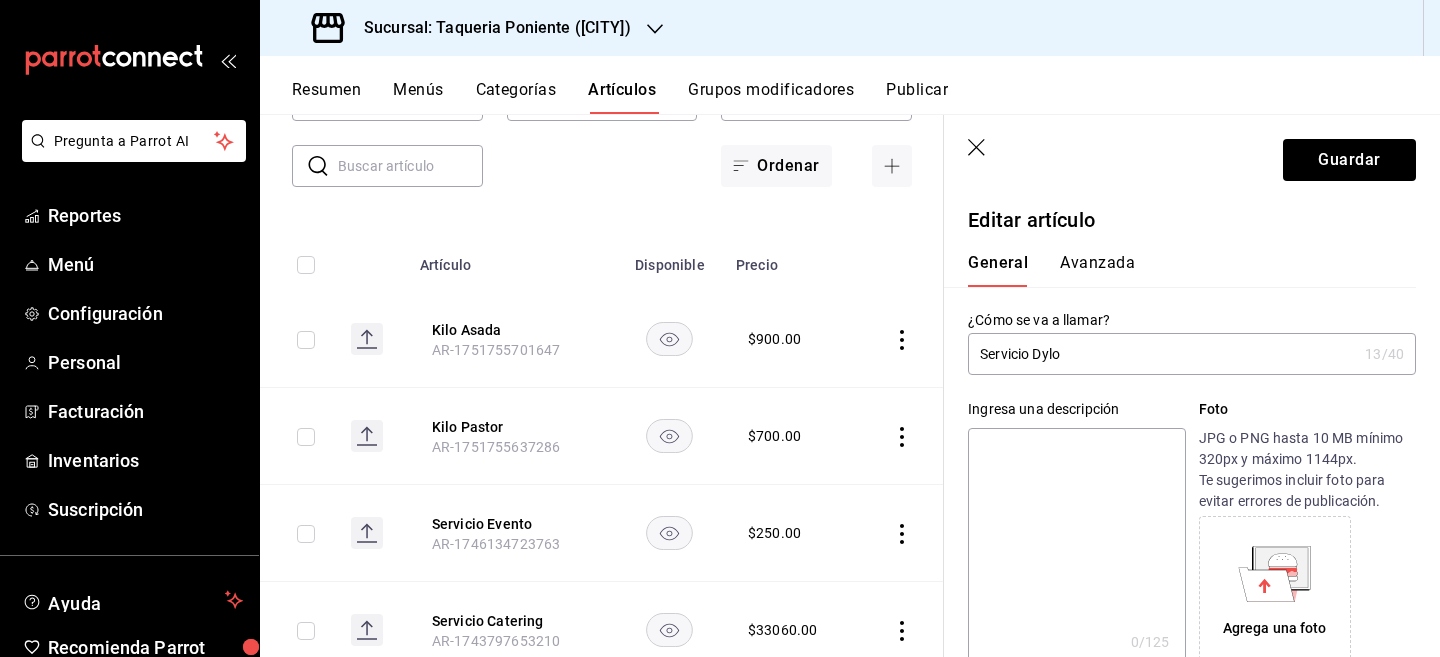 click on "Servicio Dylo" at bounding box center (1162, 354) 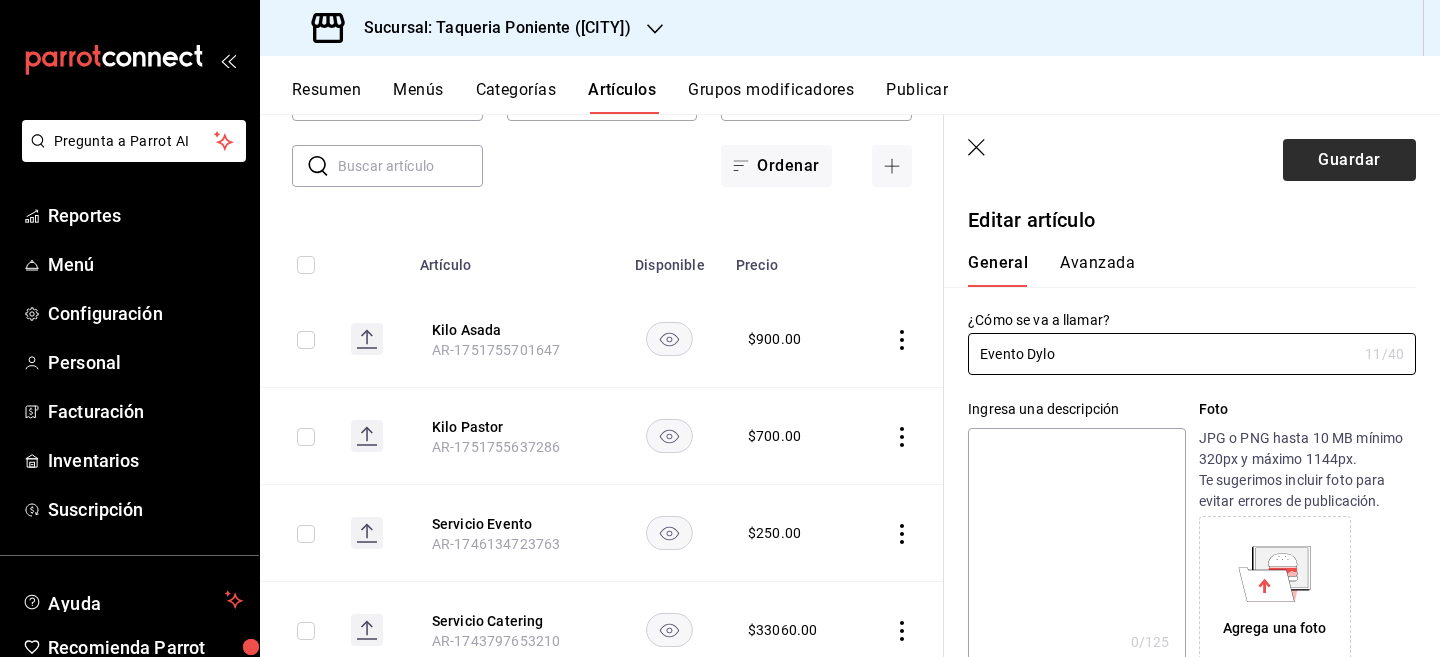 type on "Evento Dylo" 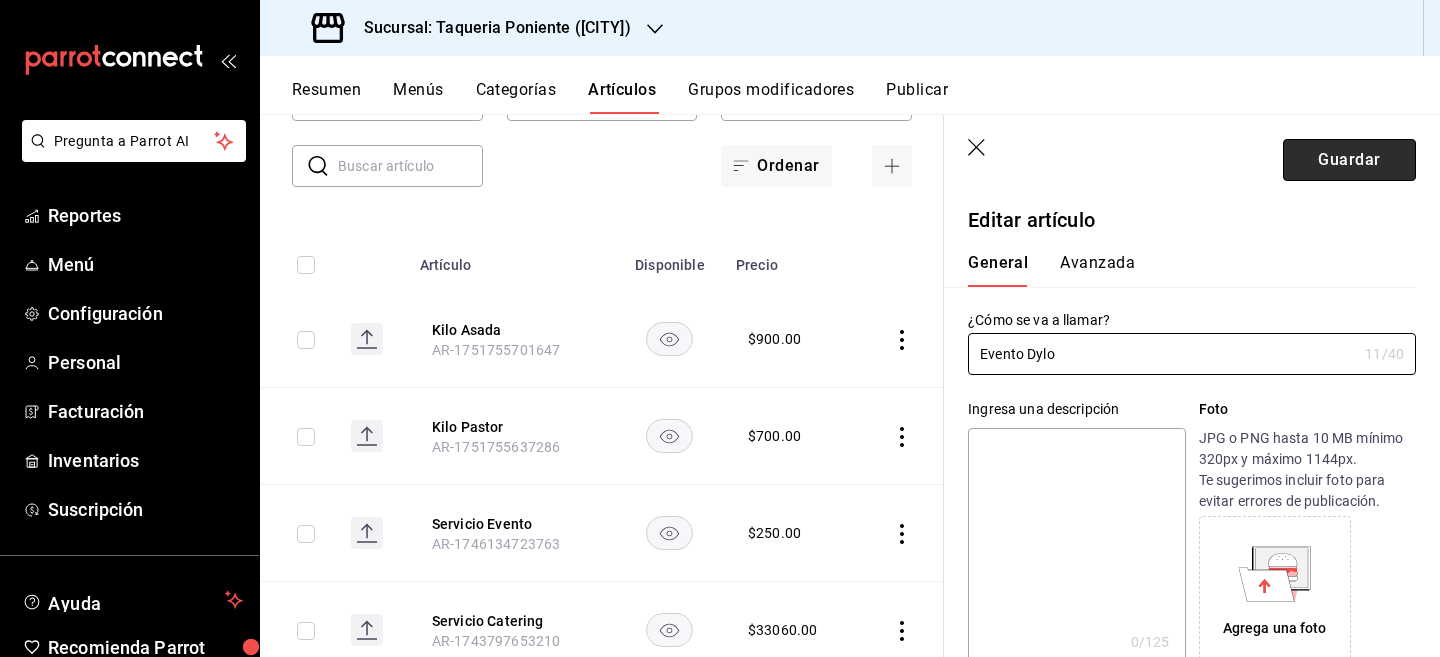 click on "Guardar" at bounding box center [1349, 160] 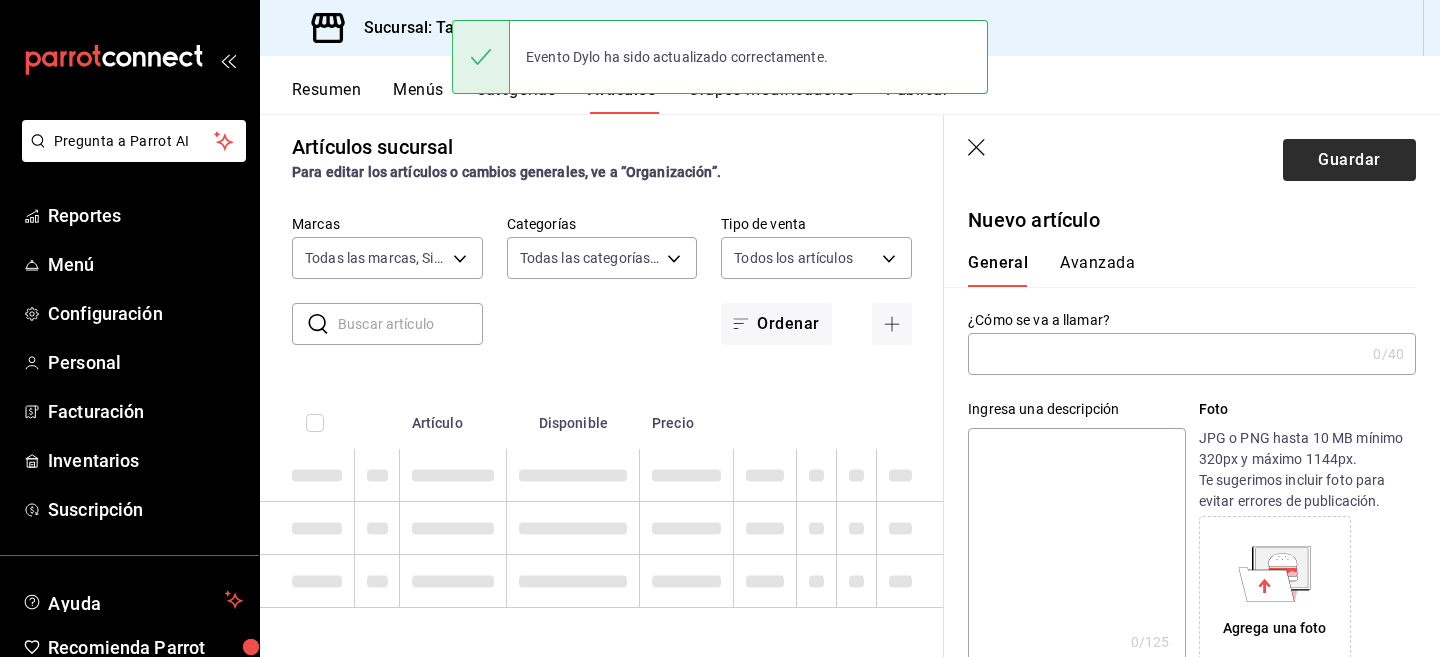 scroll, scrollTop: 0, scrollLeft: 0, axis: both 